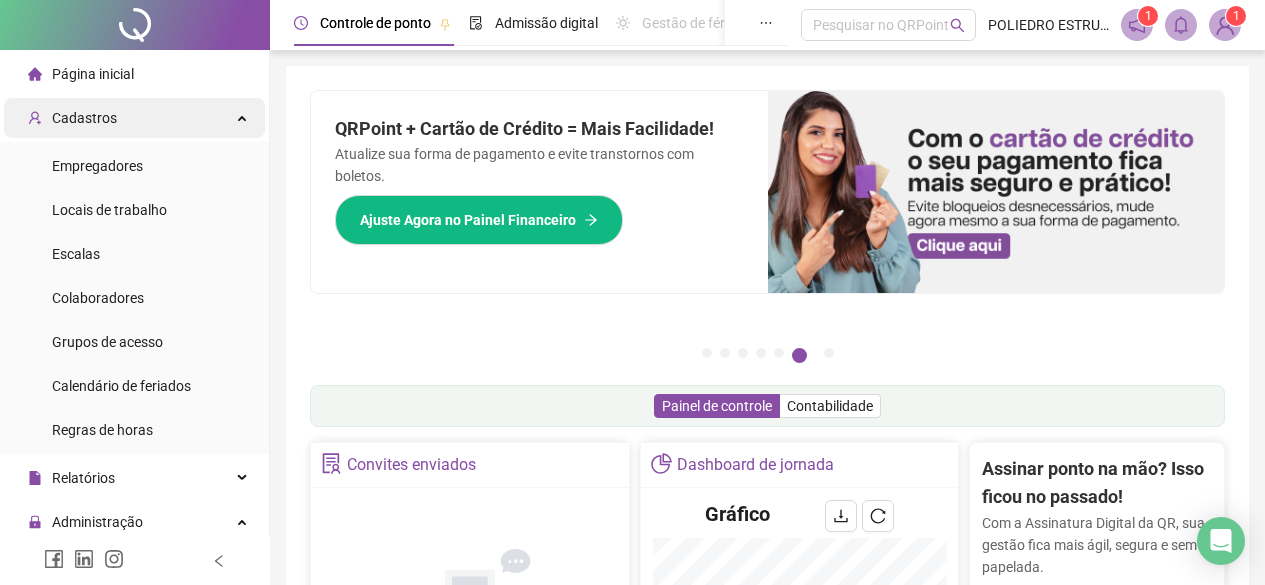 scroll, scrollTop: 0, scrollLeft: 0, axis: both 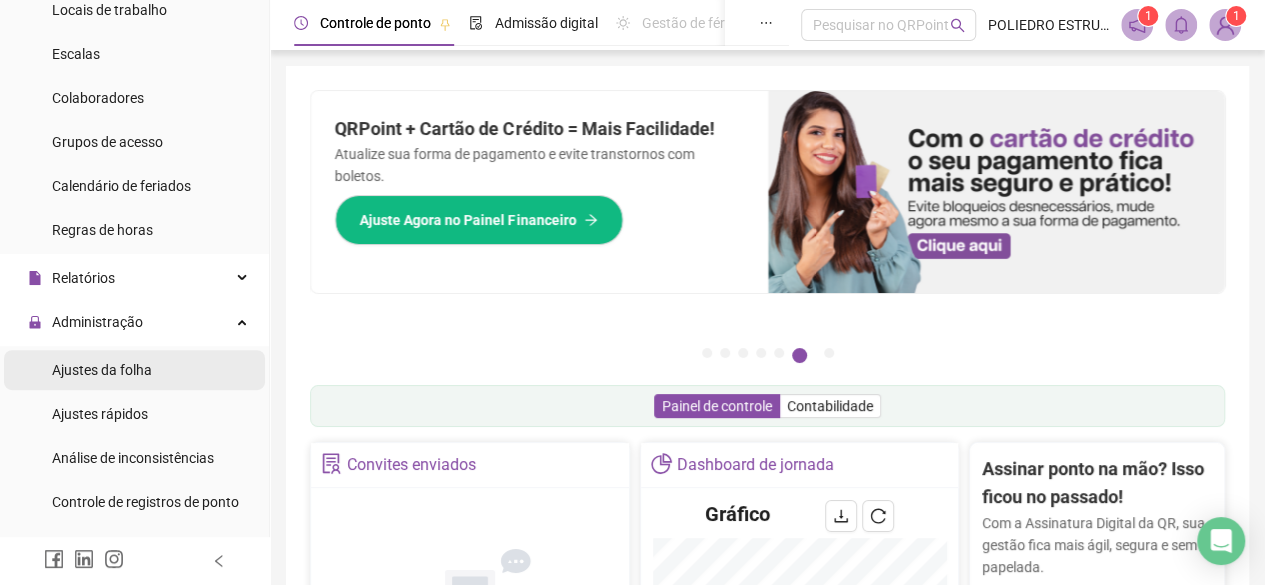 click on "Ajustes da folha" at bounding box center [102, 370] 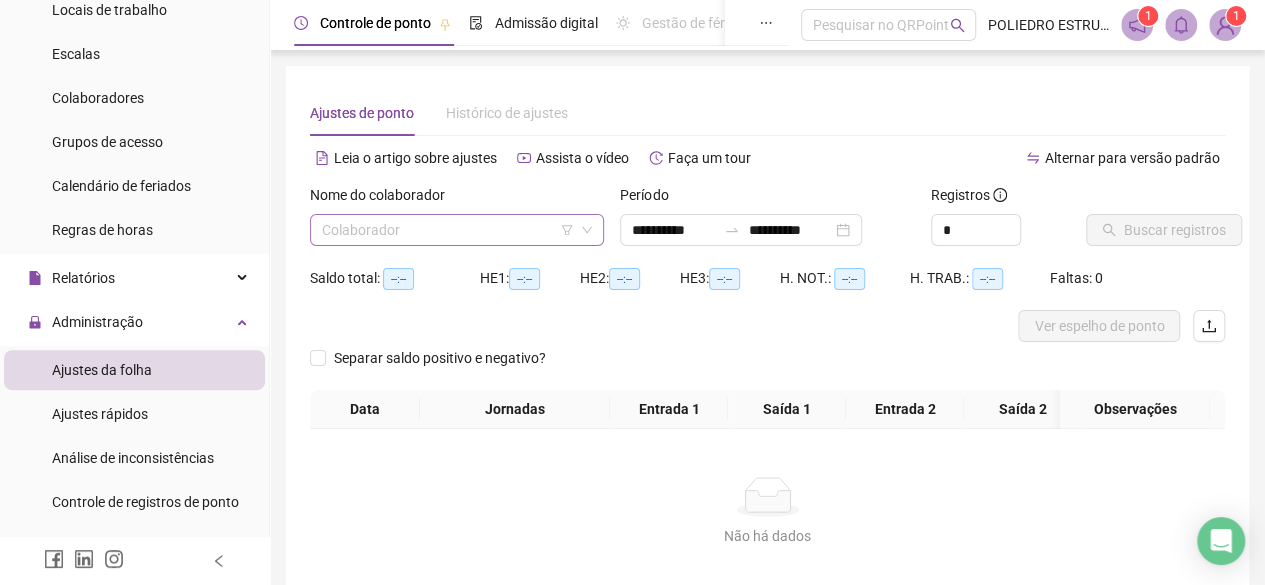 click at bounding box center [448, 230] 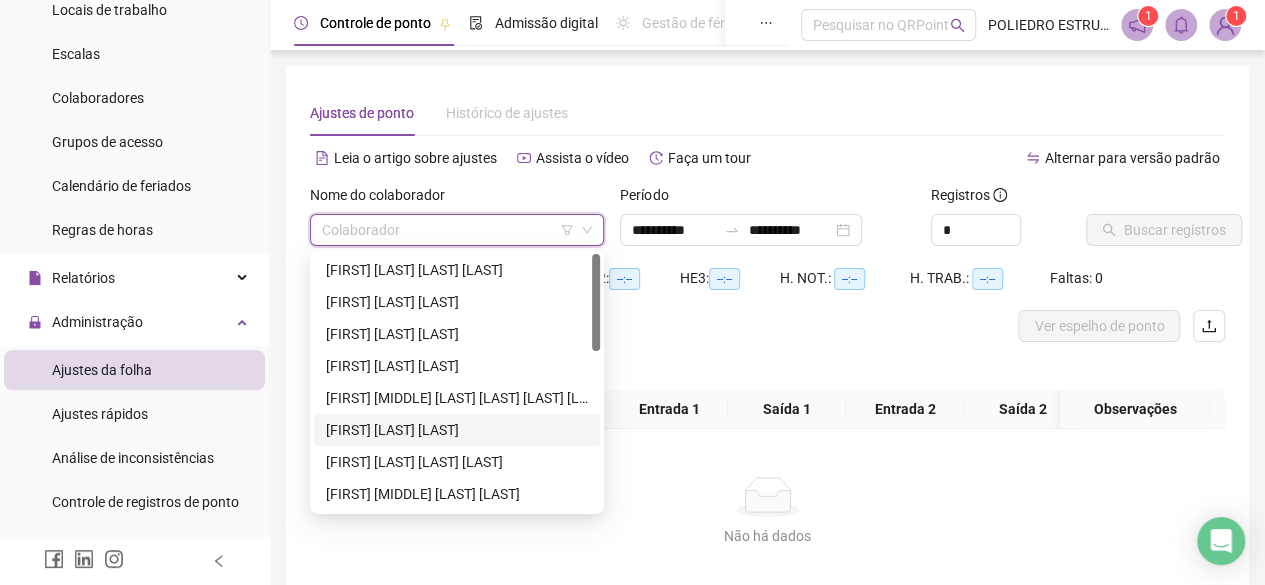 click on "ANDERSON PEREIRA DE JESUS" at bounding box center [457, 430] 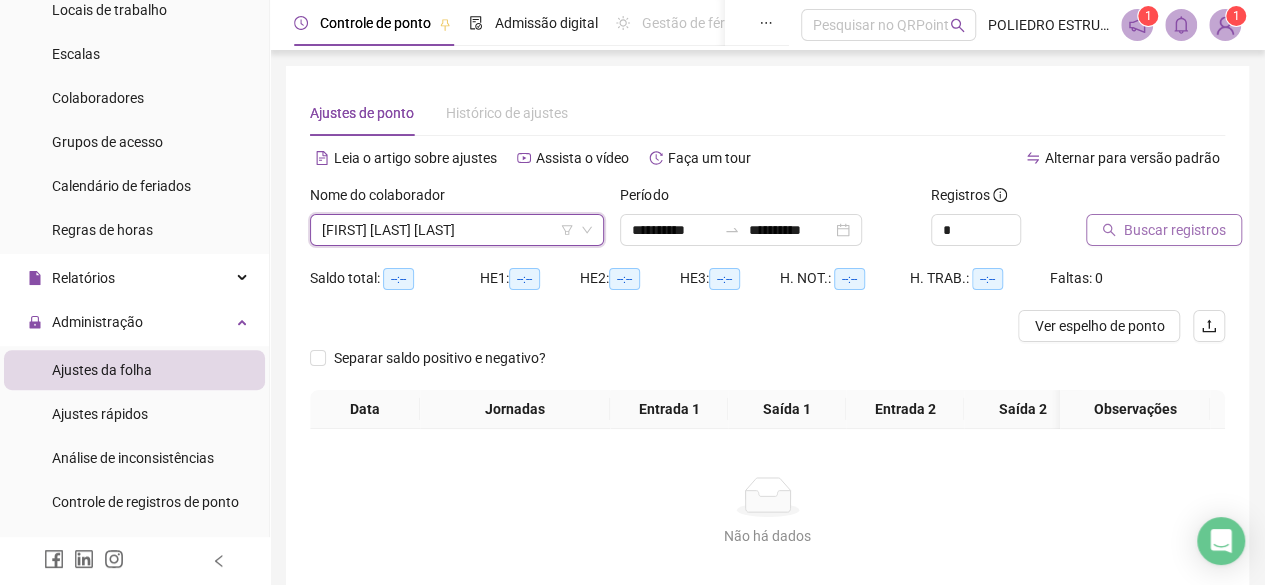 click on "Buscar registros" at bounding box center (1175, 230) 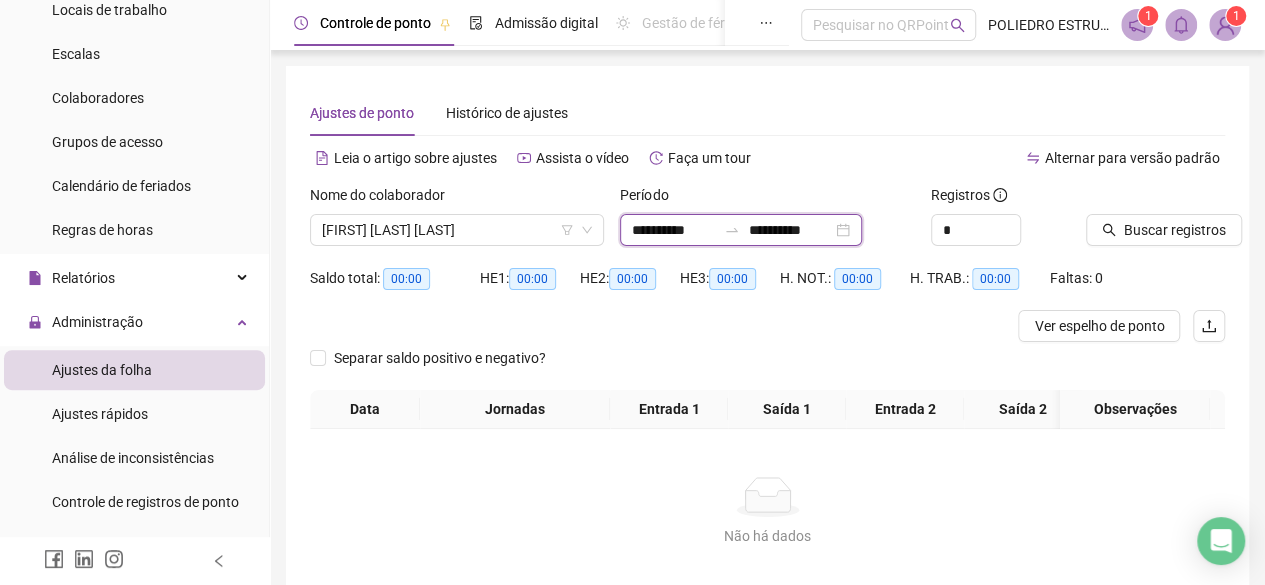click on "**********" at bounding box center (674, 230) 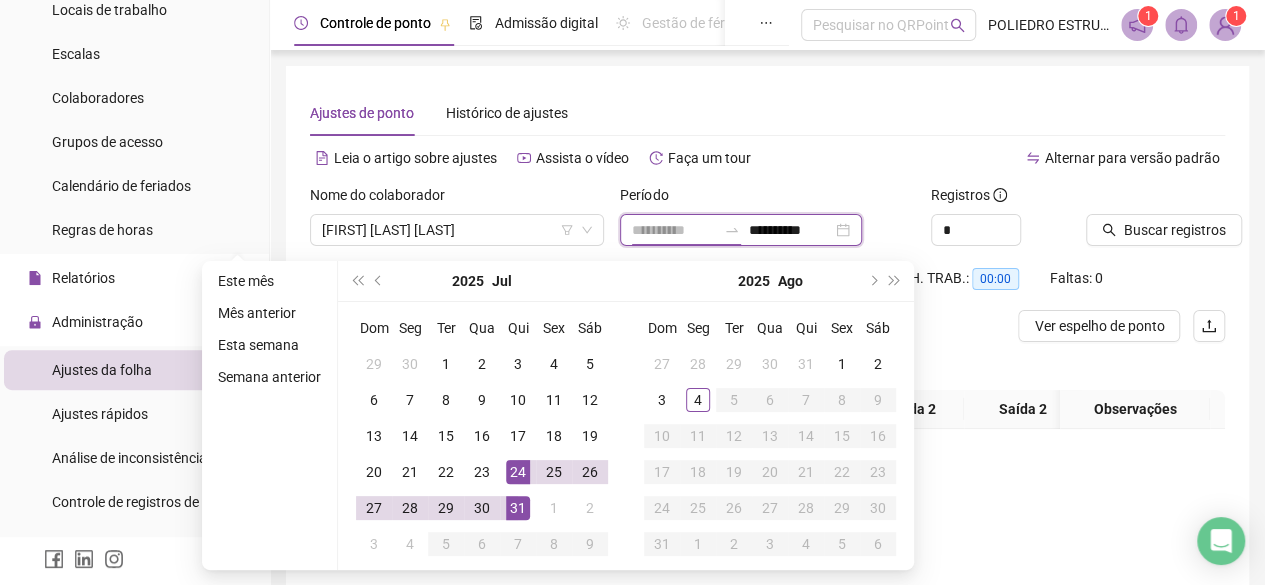 type on "**********" 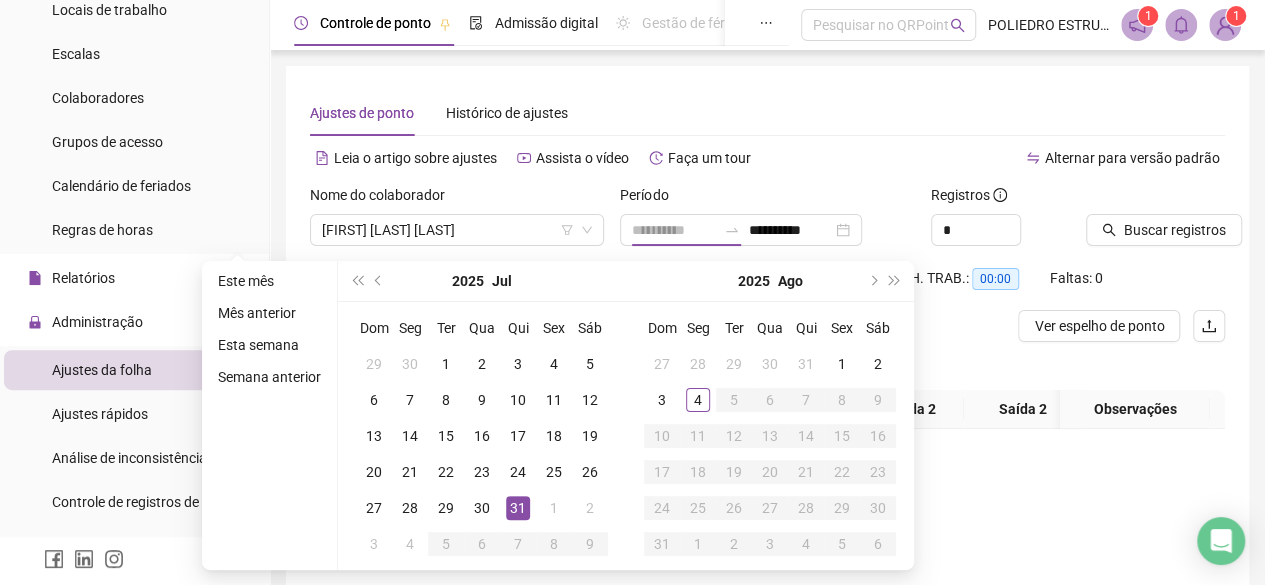 click on "31" at bounding box center [518, 508] 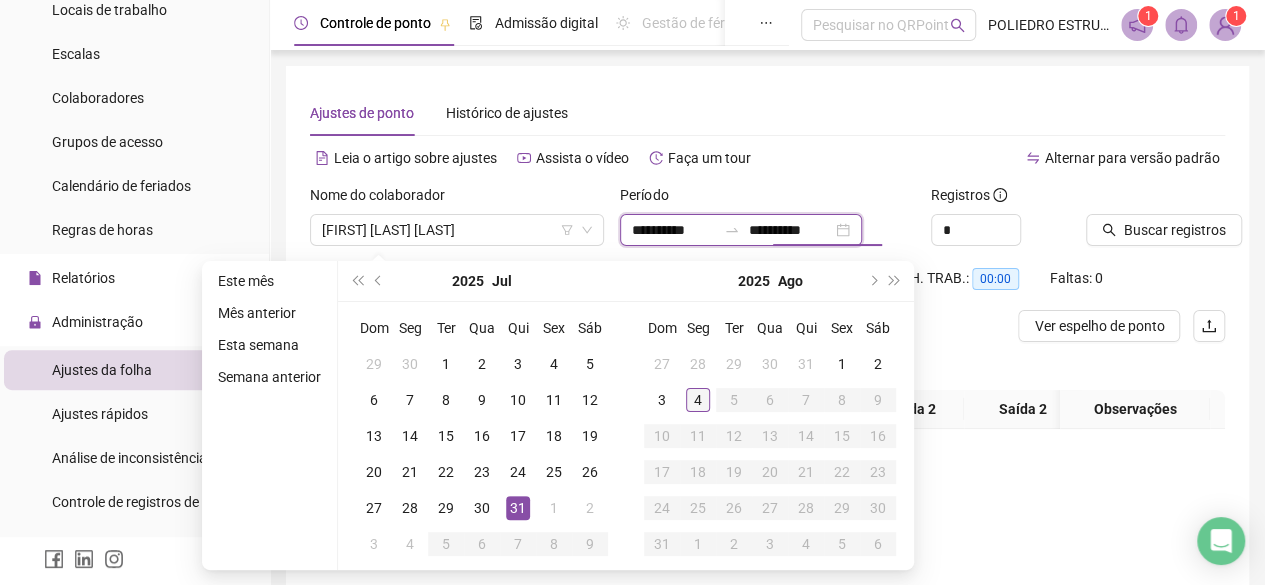 type on "**********" 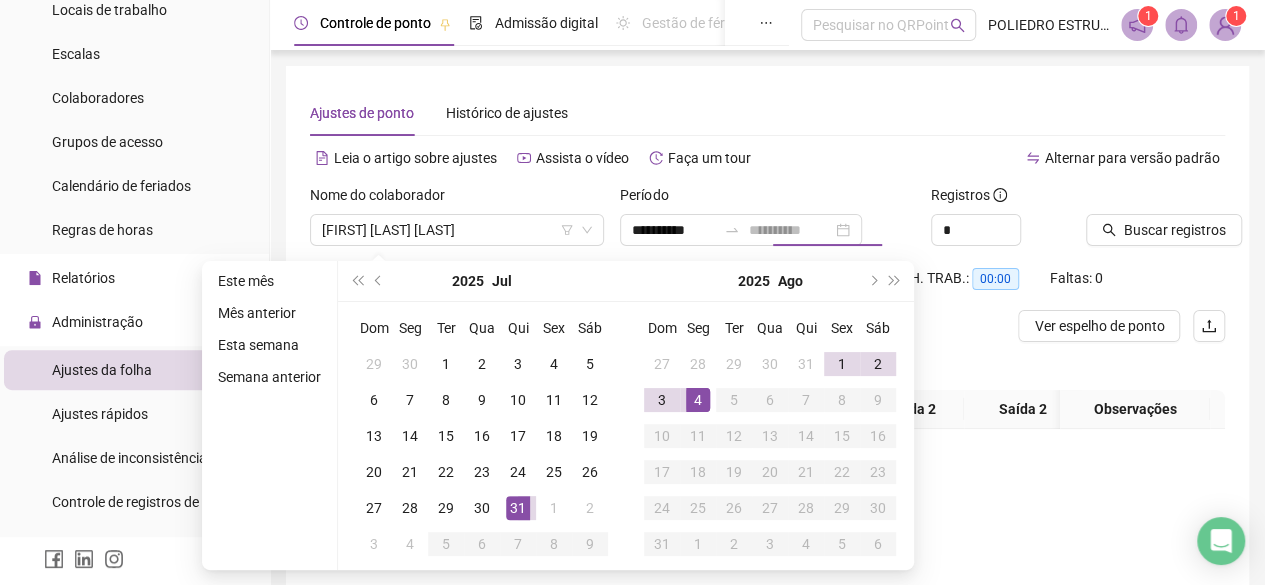 click on "4" at bounding box center (698, 400) 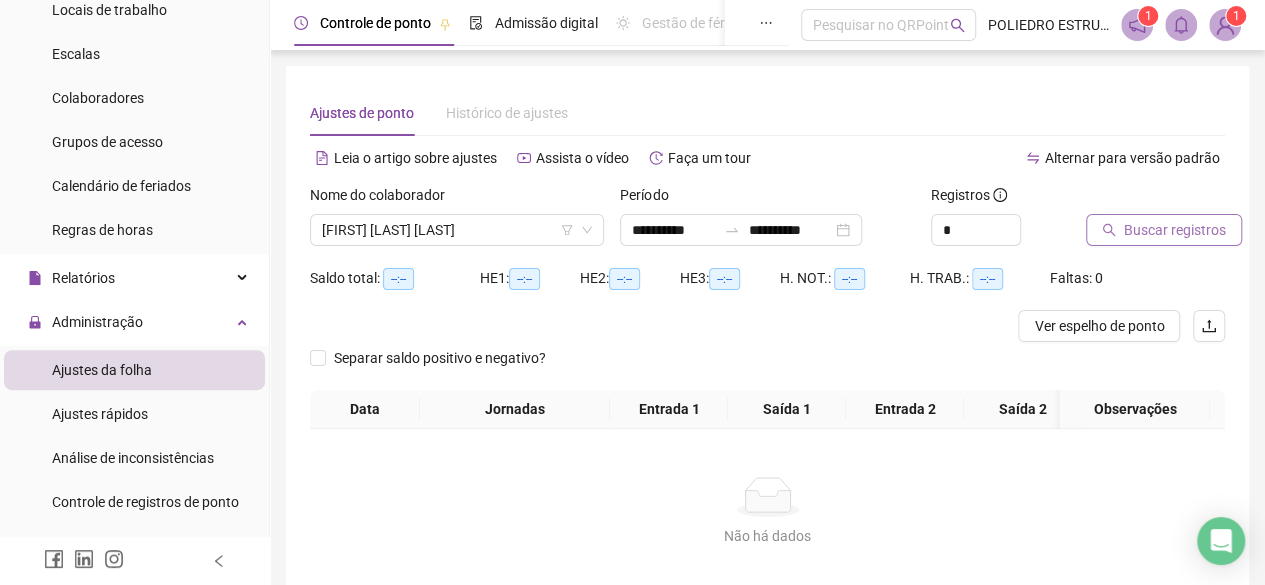 click on "Buscar registros" at bounding box center [1164, 230] 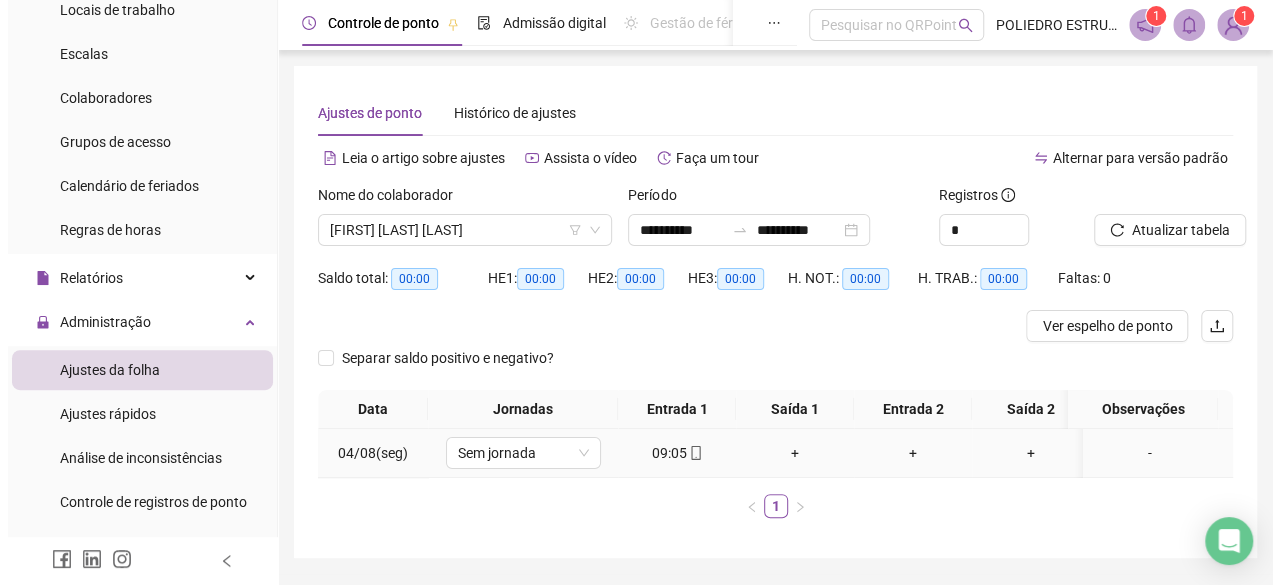 scroll, scrollTop: 0, scrollLeft: 0, axis: both 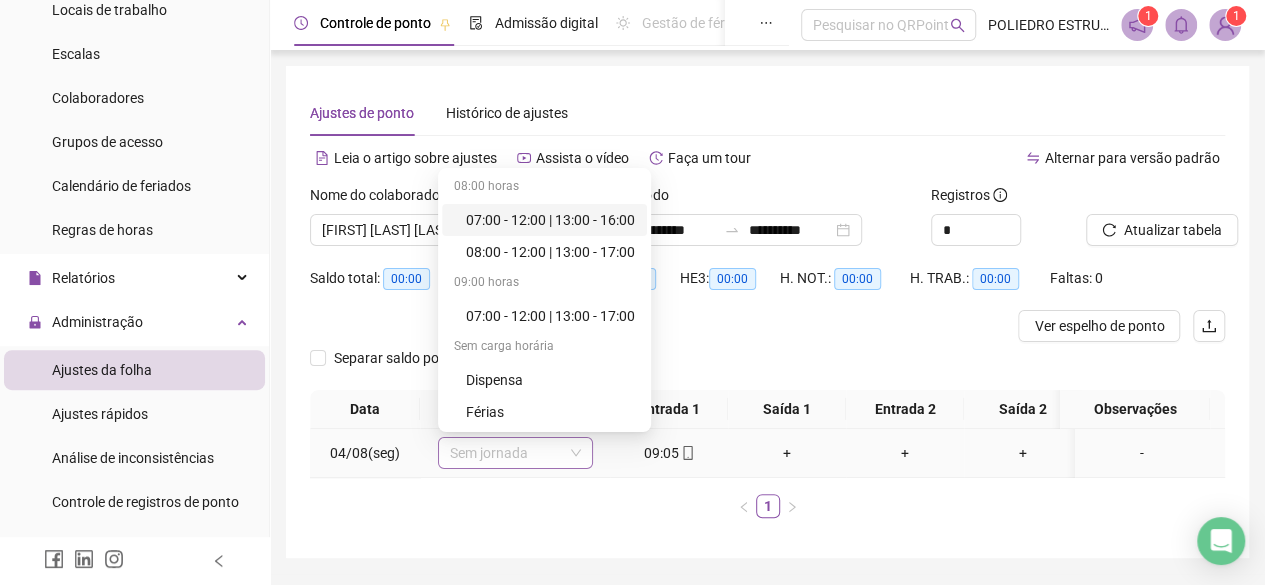 click on "Sem jornada" at bounding box center (515, 453) 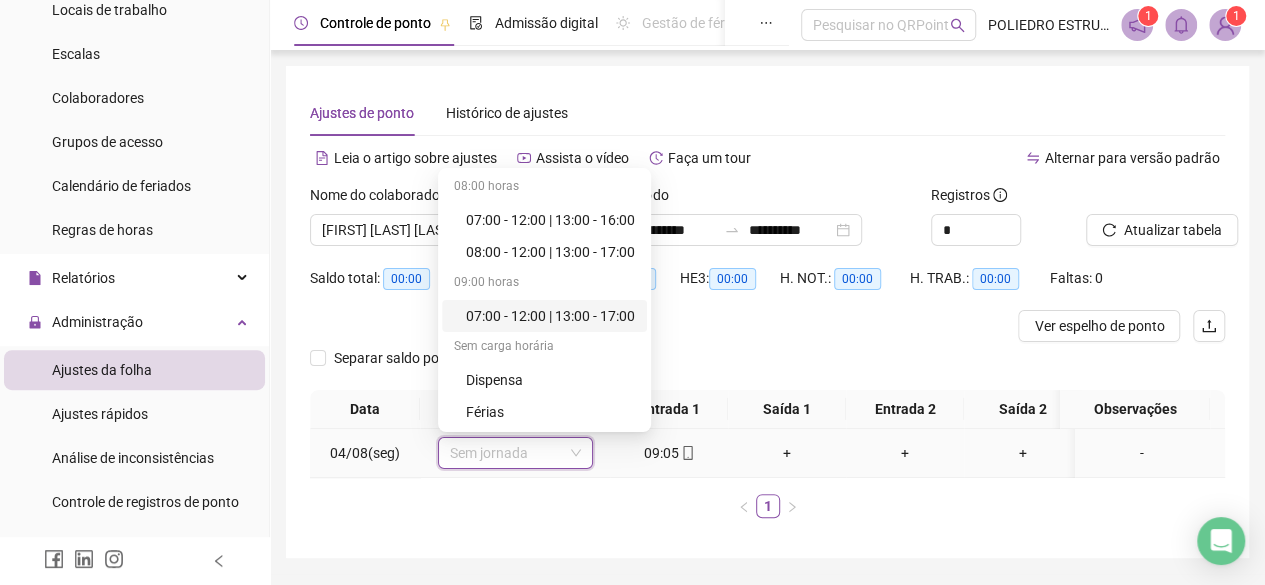 click on "07:00 - 12:00 | 13:00 - 17:00" at bounding box center (550, 316) 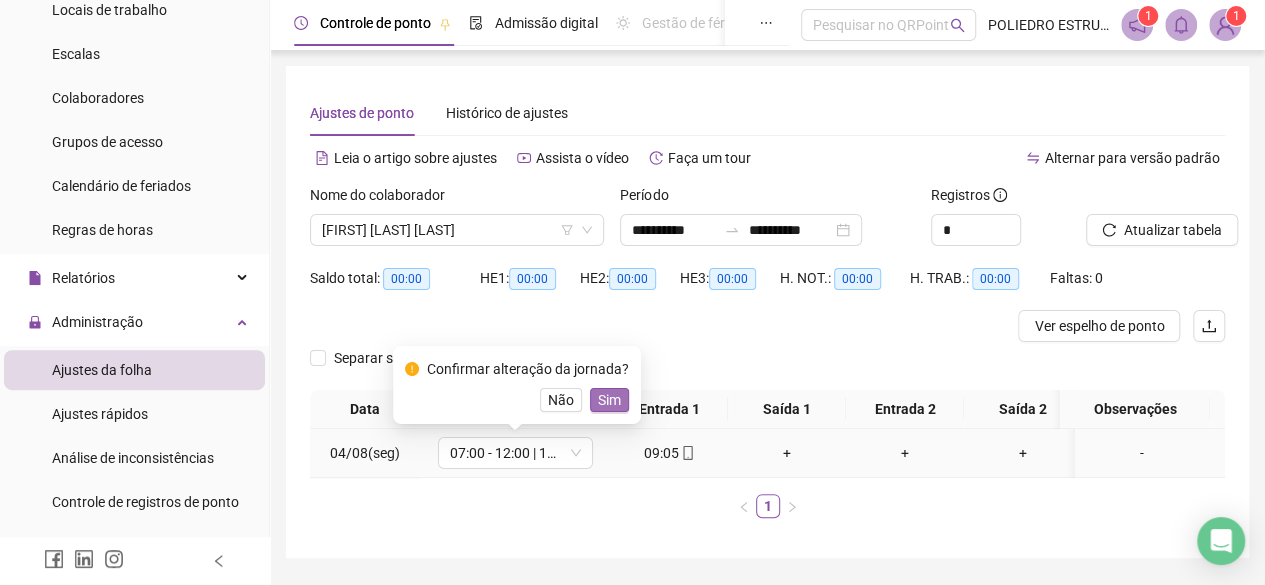 click on "Sim" at bounding box center (609, 400) 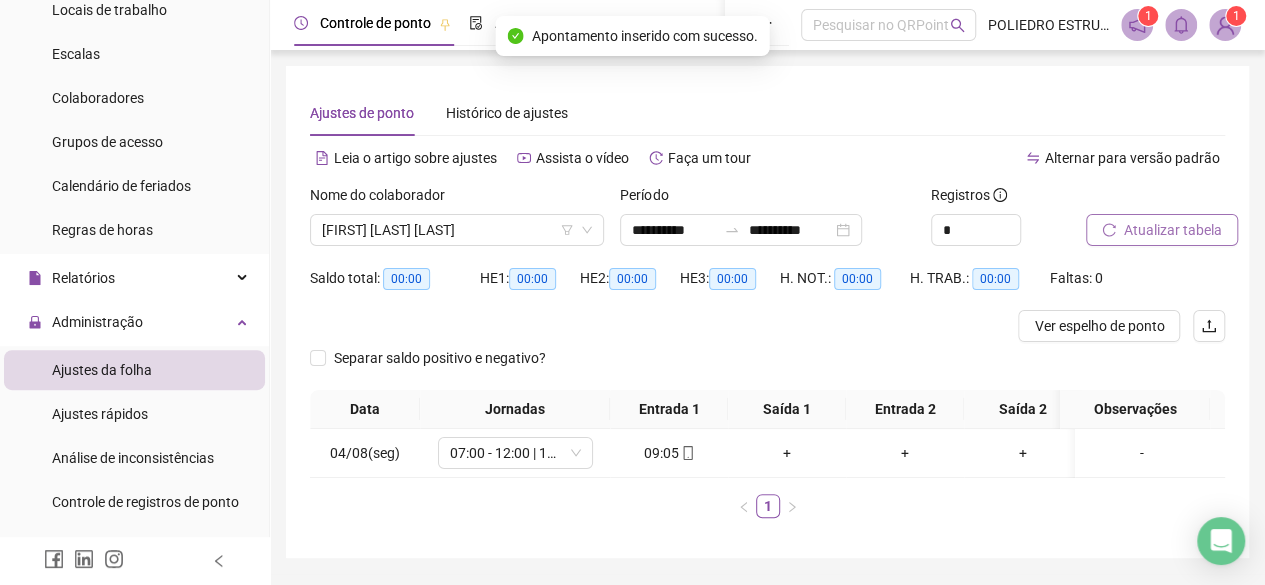 click on "Atualizar tabela" at bounding box center (1173, 230) 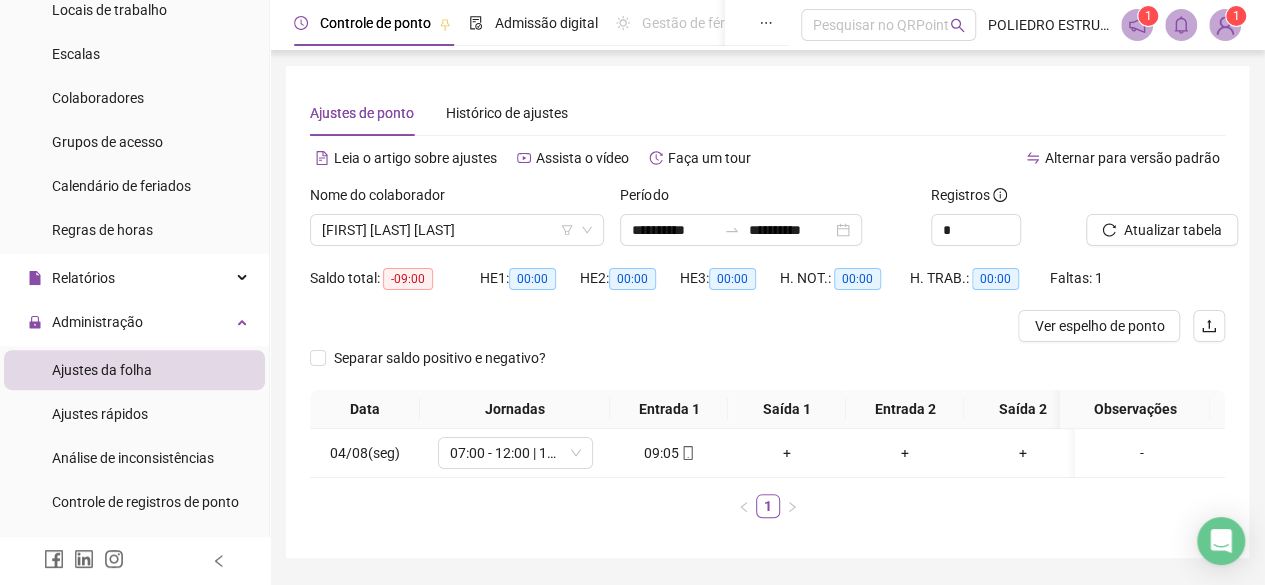 click at bounding box center (1225, 25) 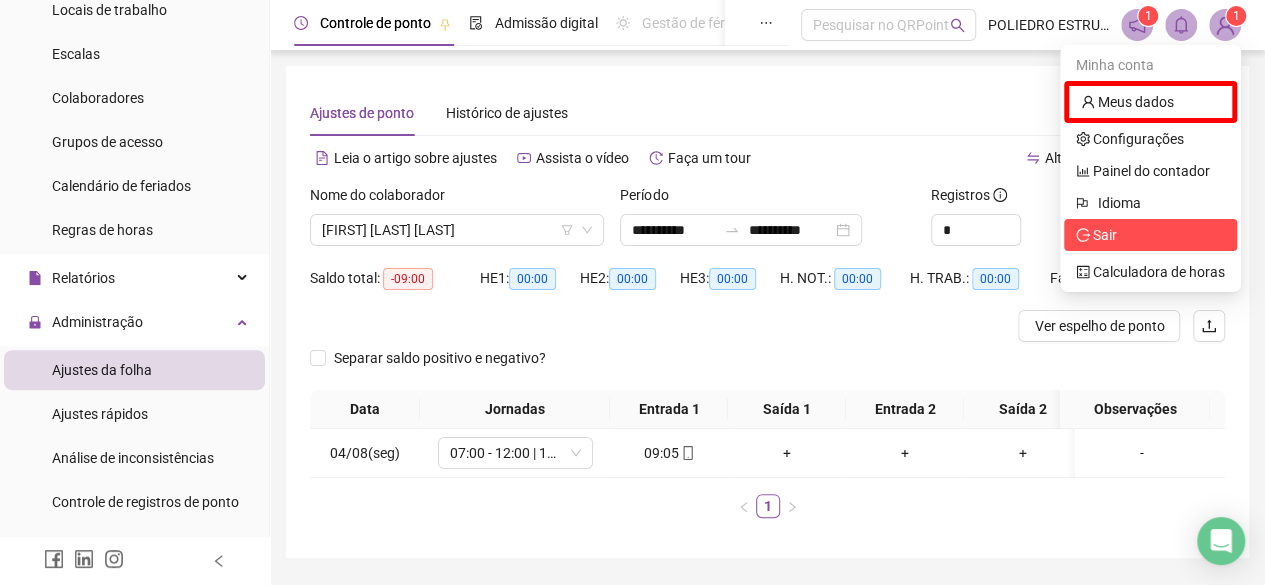 click on "Sair" at bounding box center [1150, 235] 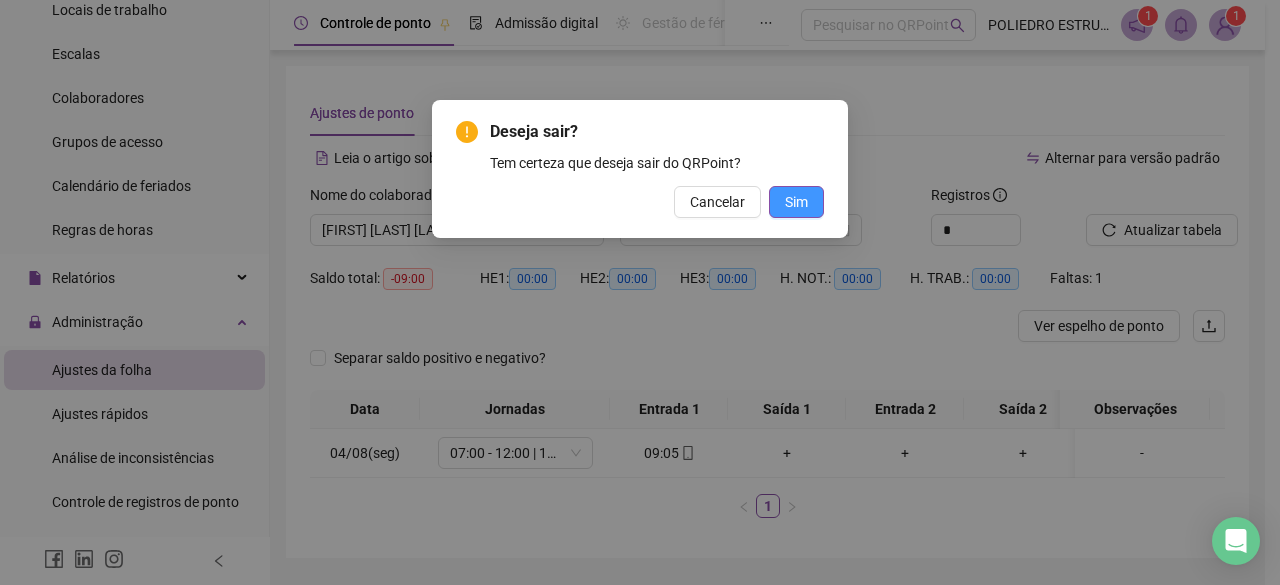 click on "Sim" at bounding box center [796, 202] 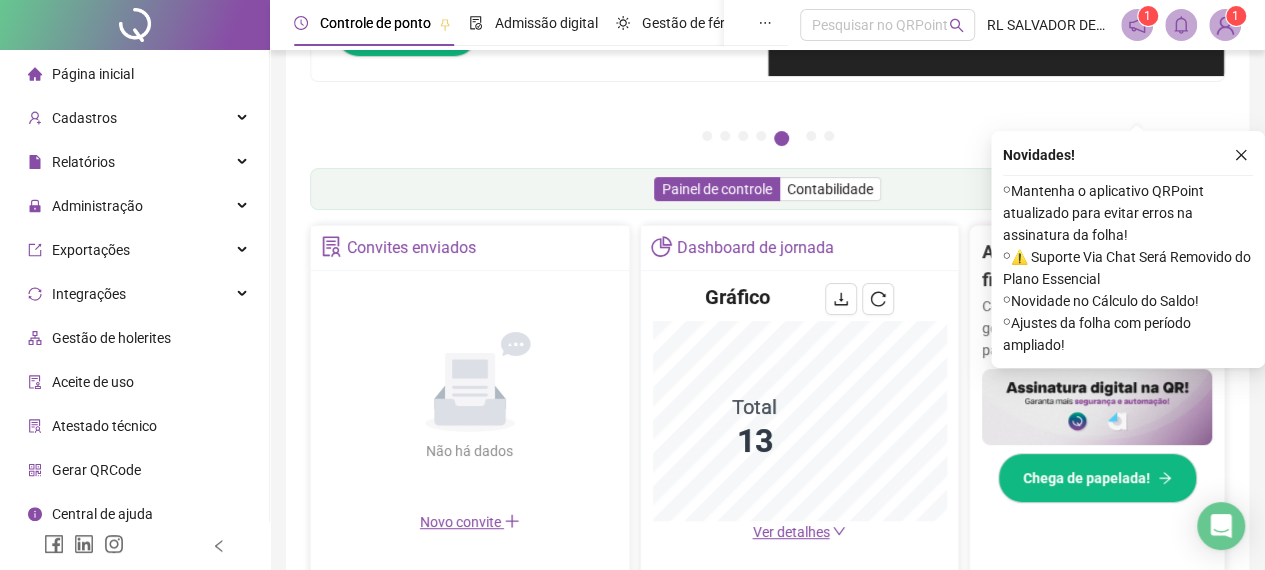 scroll, scrollTop: 300, scrollLeft: 0, axis: vertical 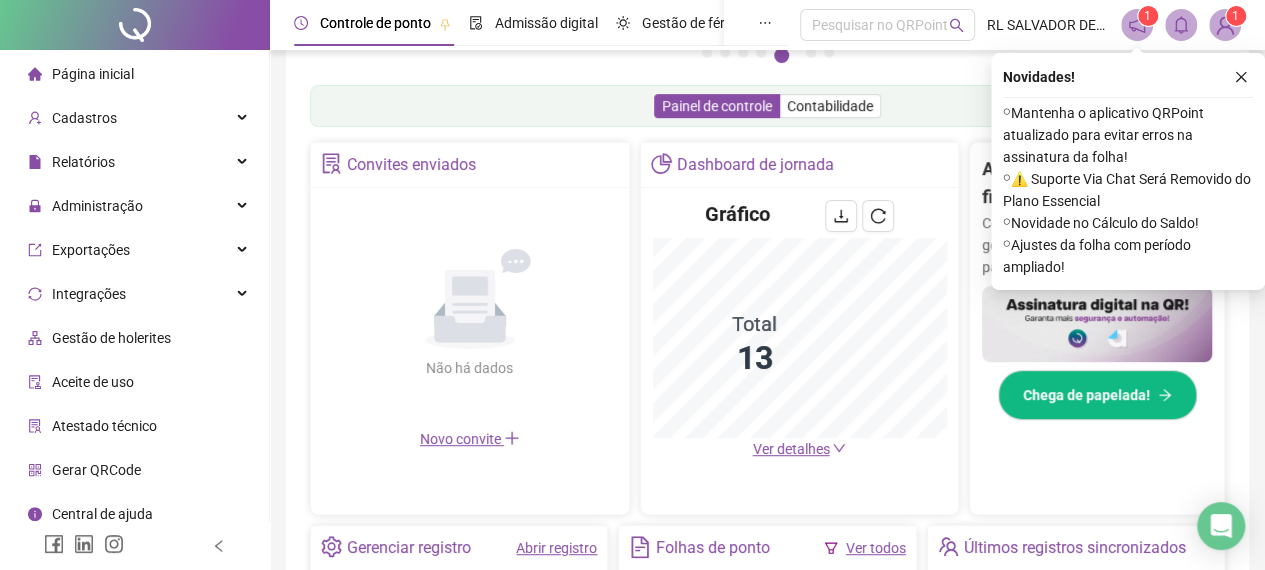 drag, startPoint x: 104, startPoint y: 73, endPoint x: 146, endPoint y: 79, distance: 42.426407 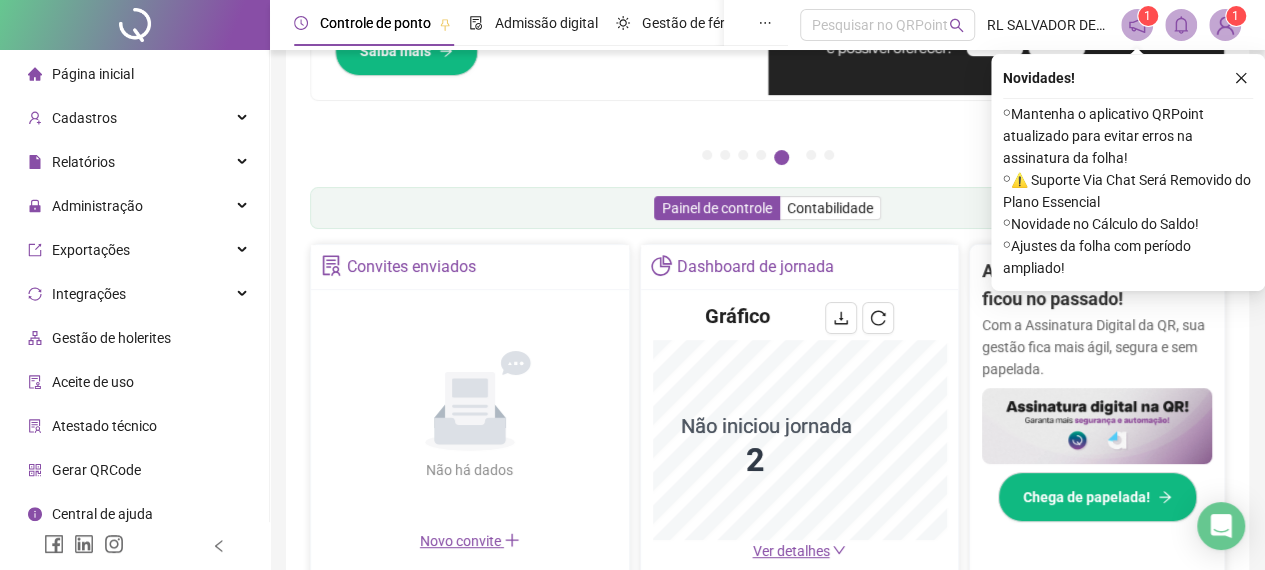 scroll, scrollTop: 200, scrollLeft: 0, axis: vertical 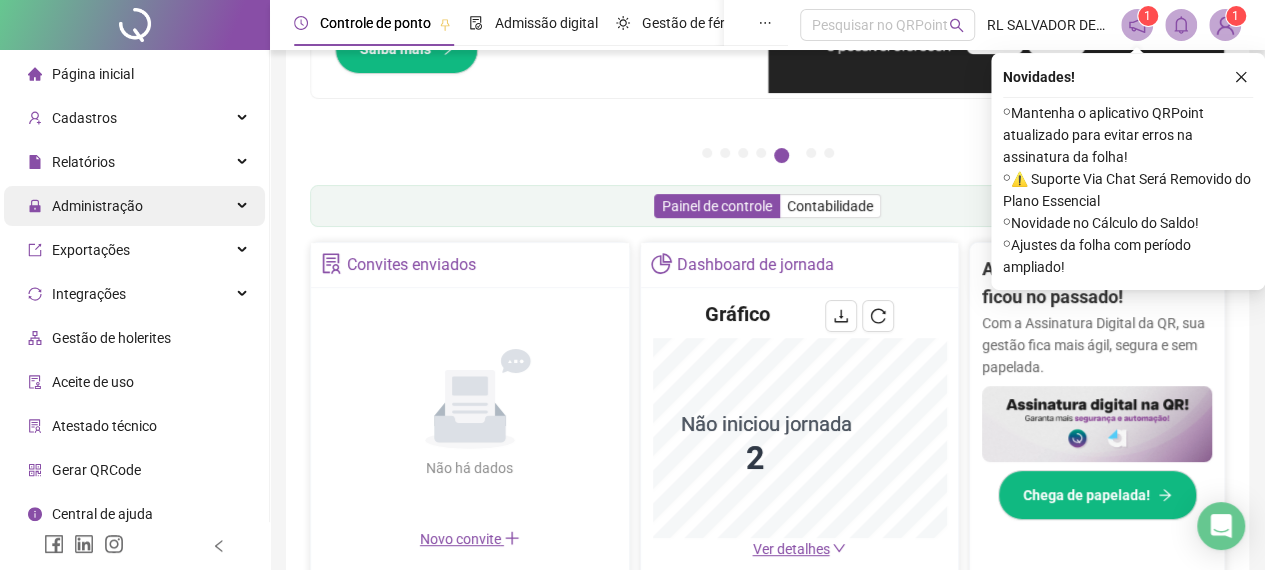 click on "Administração" at bounding box center (97, 206) 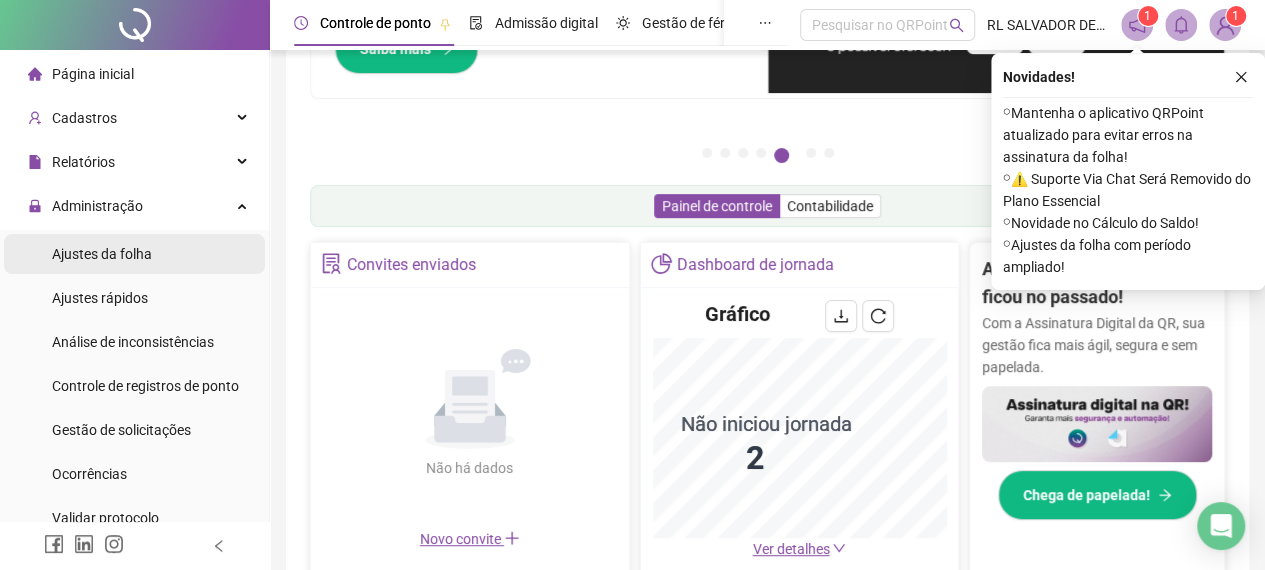 click on "Ajustes da folha" at bounding box center [102, 254] 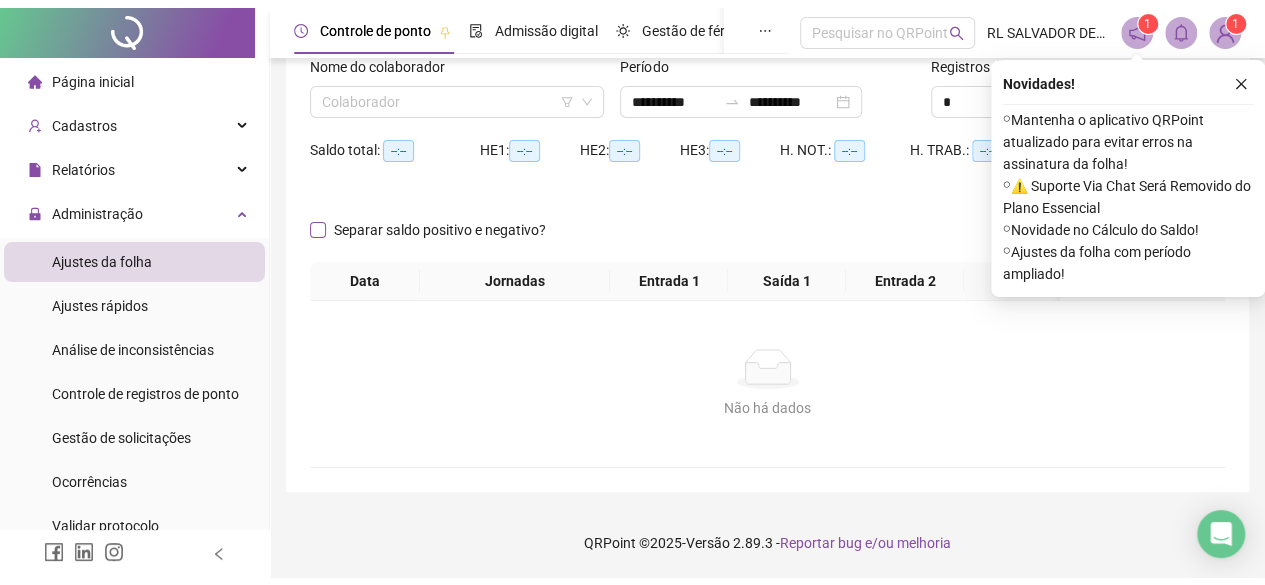 scroll, scrollTop: 134, scrollLeft: 0, axis: vertical 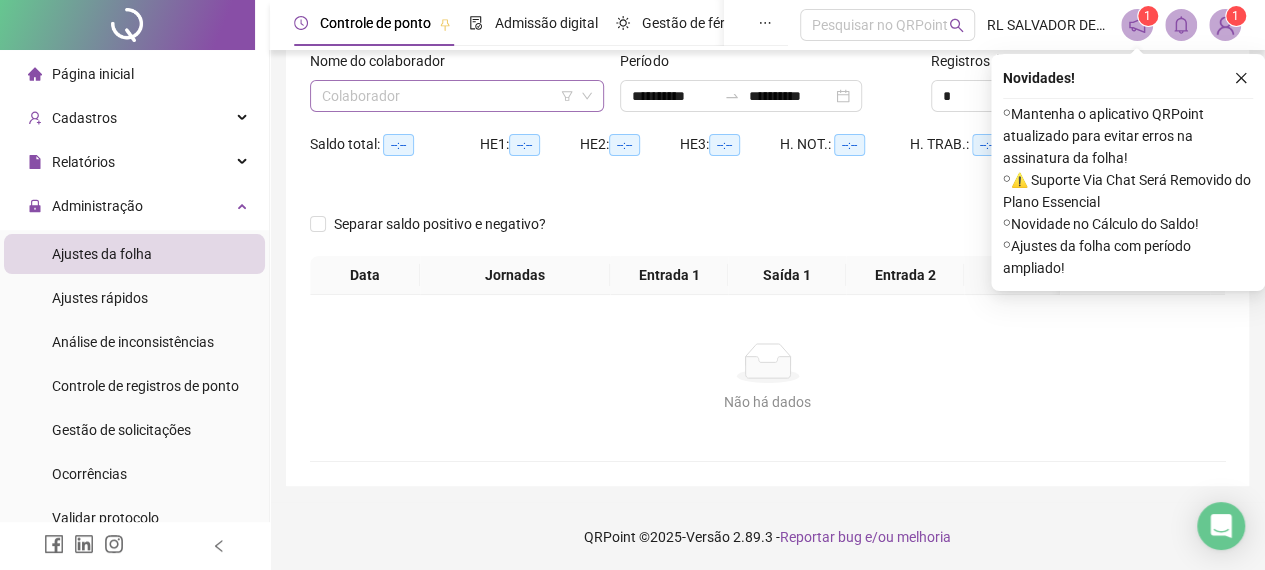 click at bounding box center (448, 96) 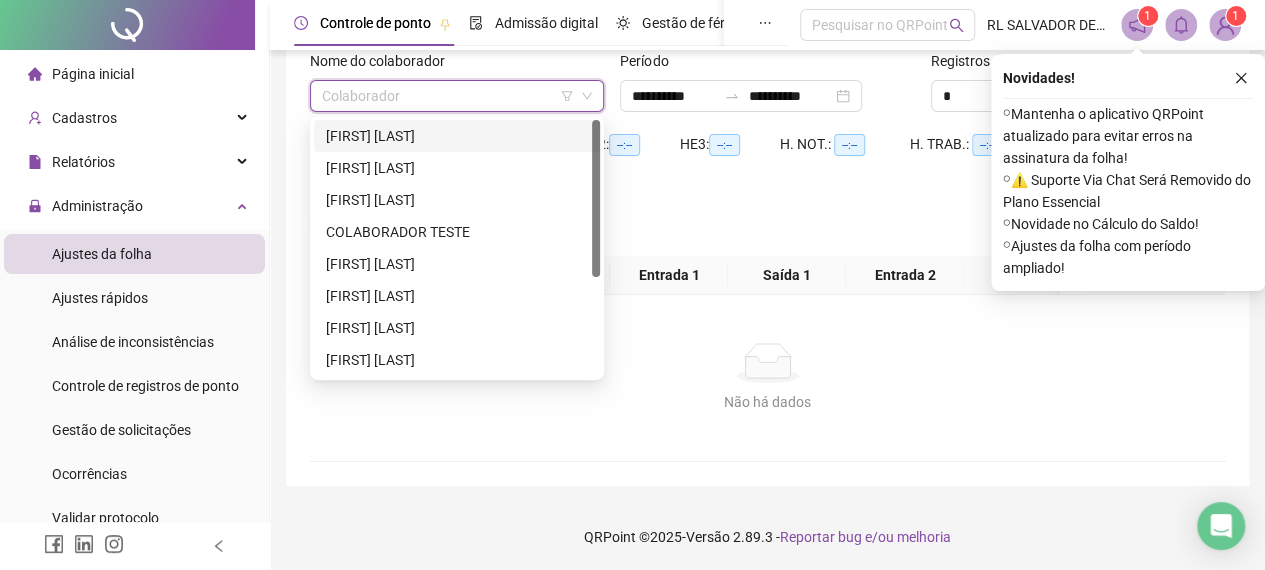 click on "[FIRST] [LAST]" at bounding box center [457, 136] 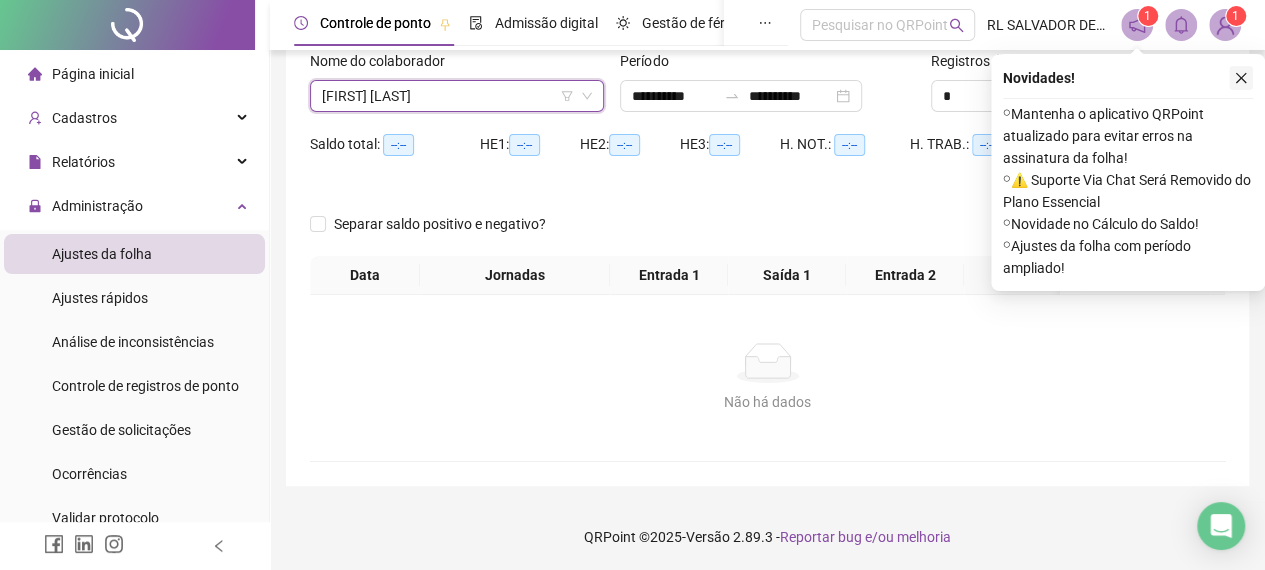 click 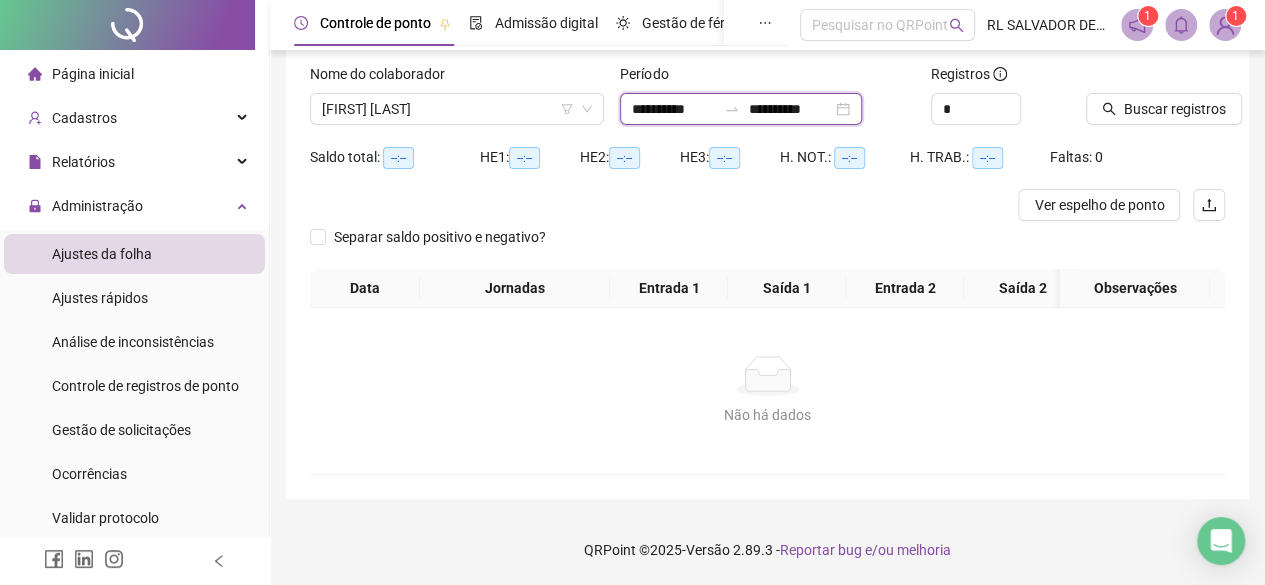click on "**********" at bounding box center (674, 109) 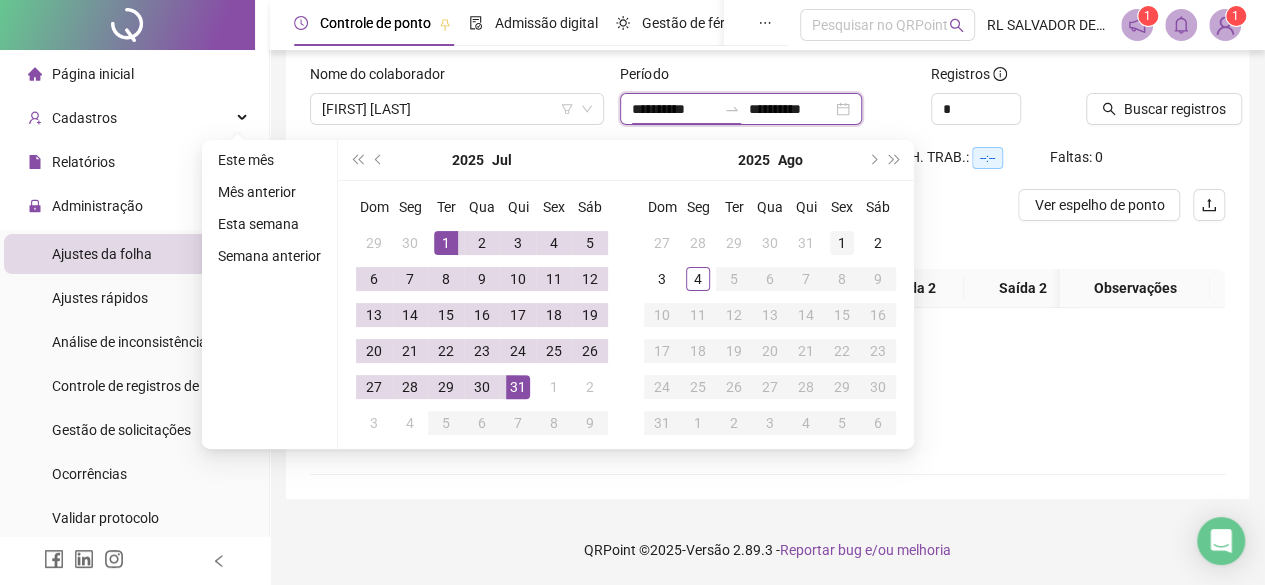 type on "**********" 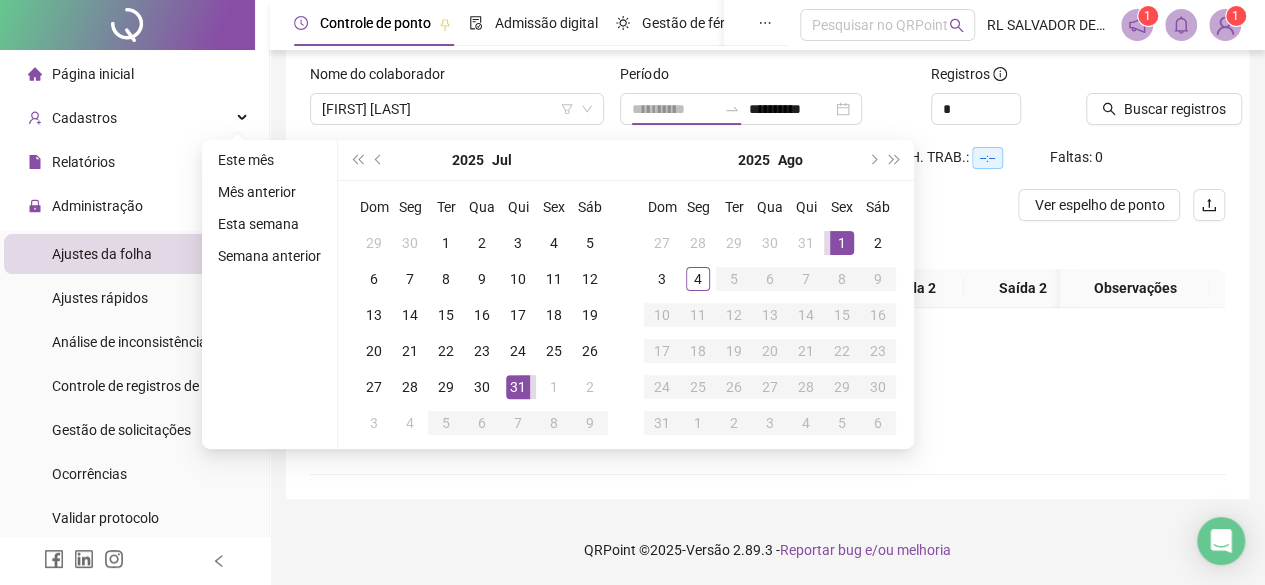 click on "1" at bounding box center (842, 243) 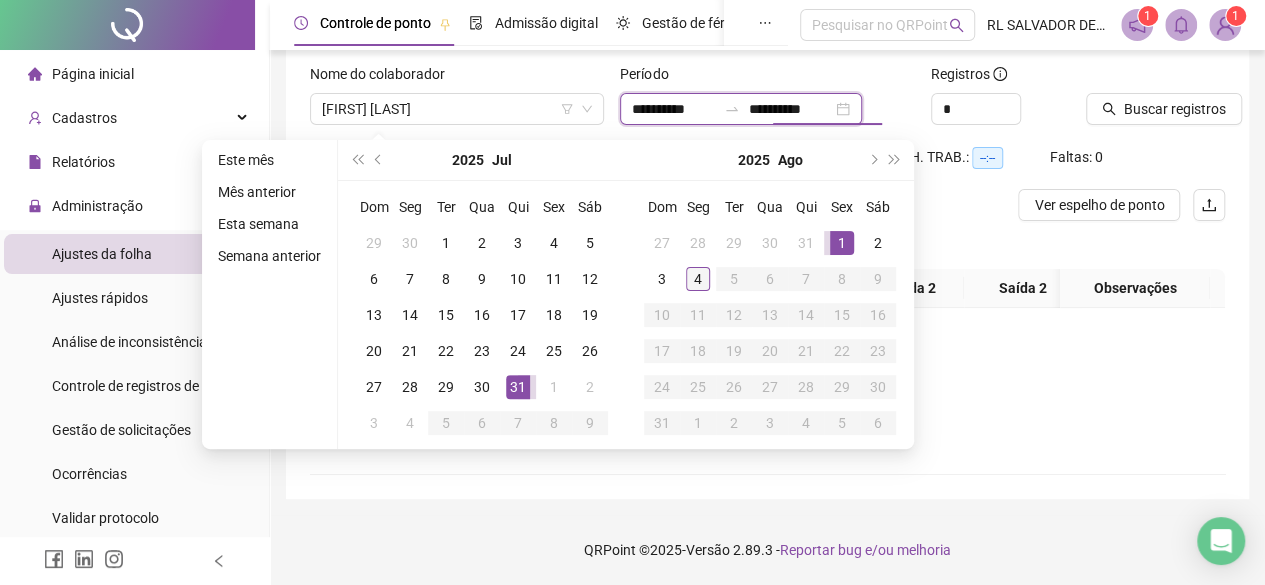 type on "**********" 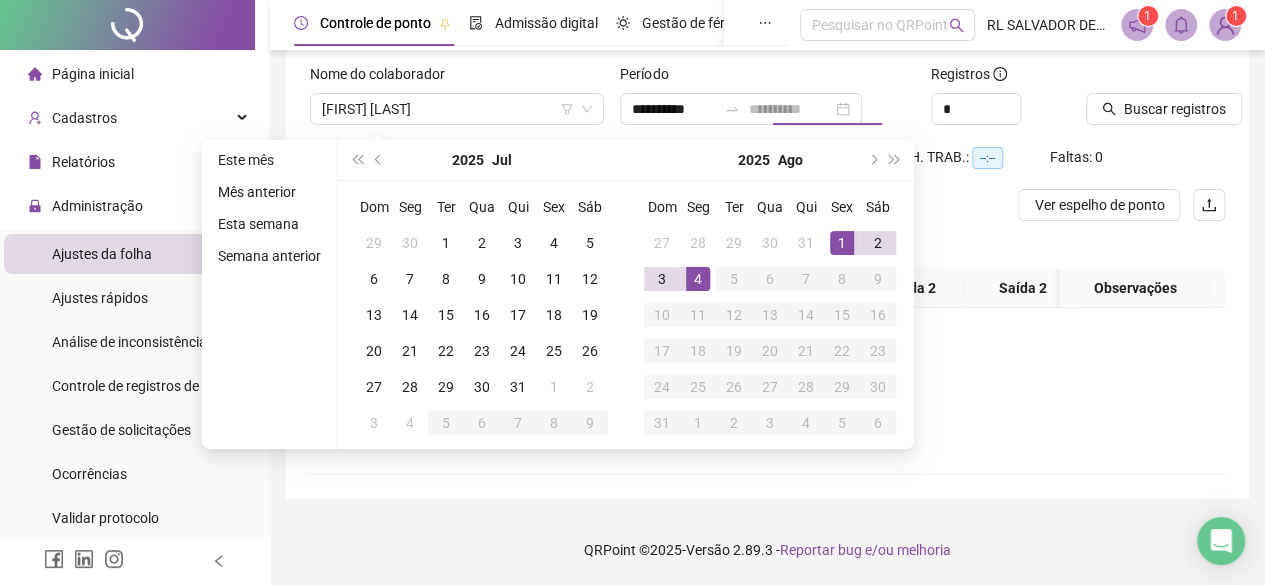 click on "4" at bounding box center [698, 279] 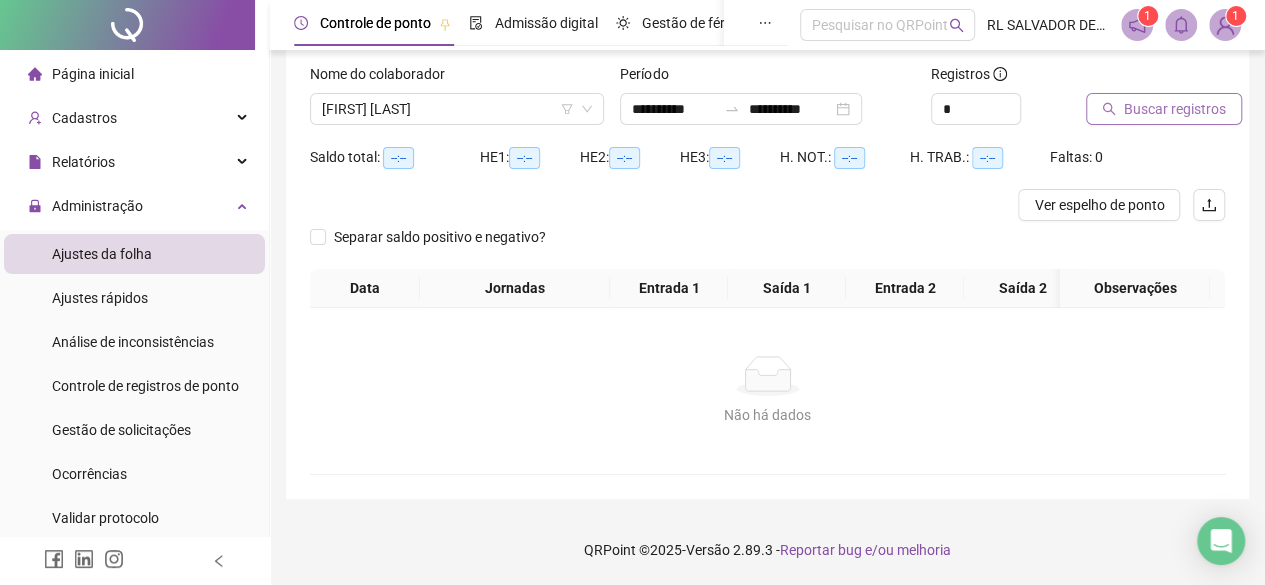 click on "Buscar registros" at bounding box center (1164, 109) 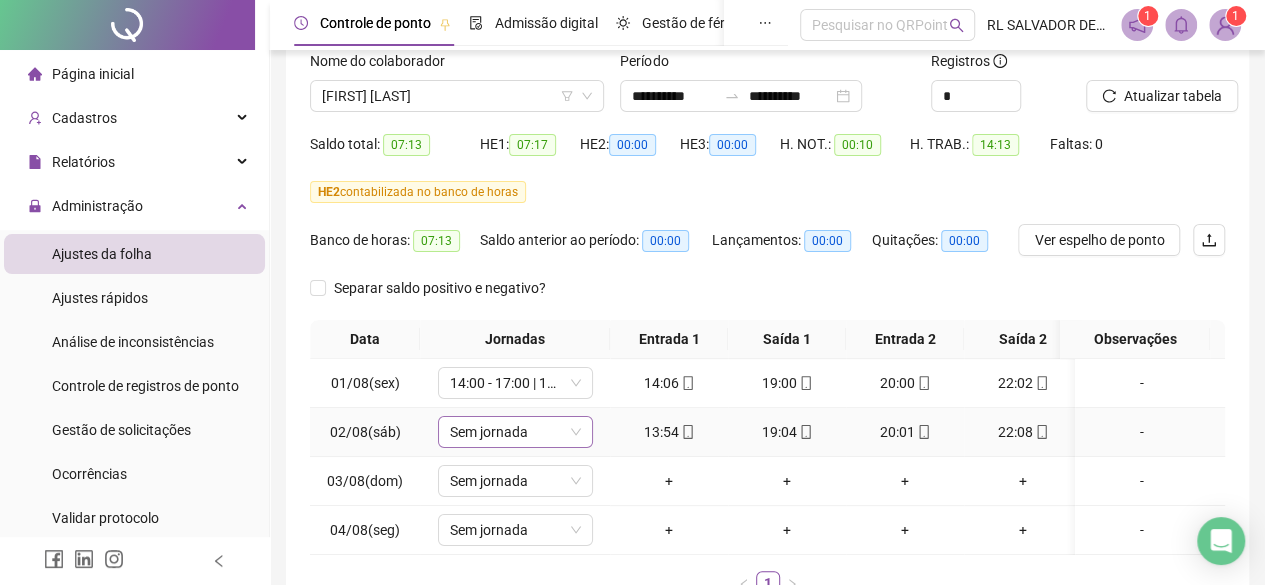 click on "Sem jornada" at bounding box center [515, 432] 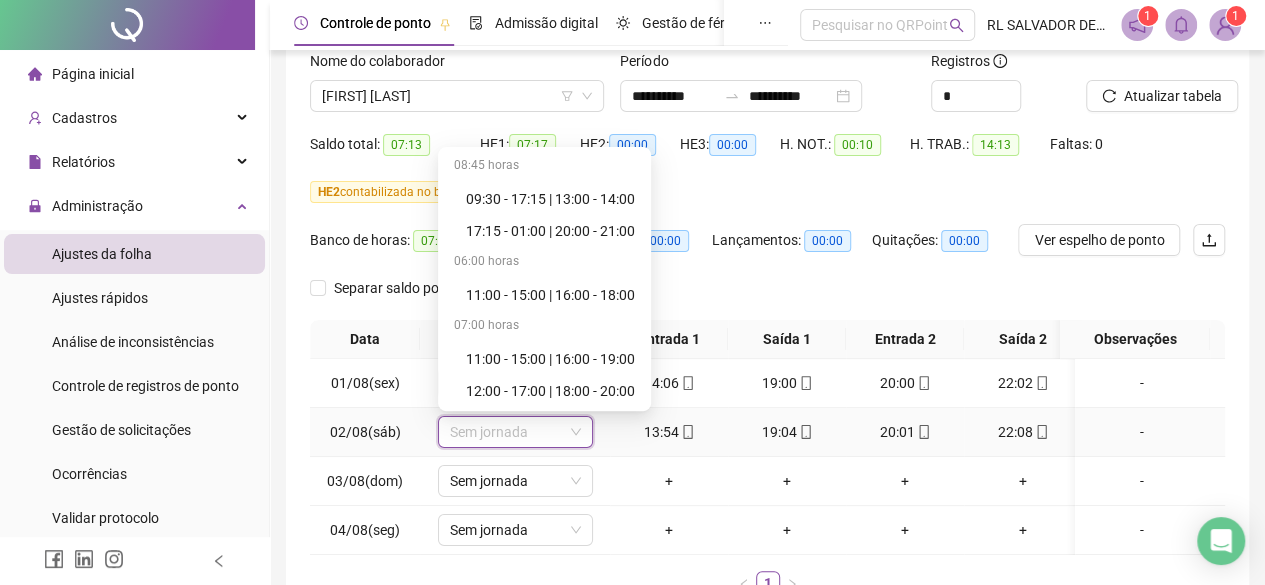 scroll, scrollTop: 900, scrollLeft: 0, axis: vertical 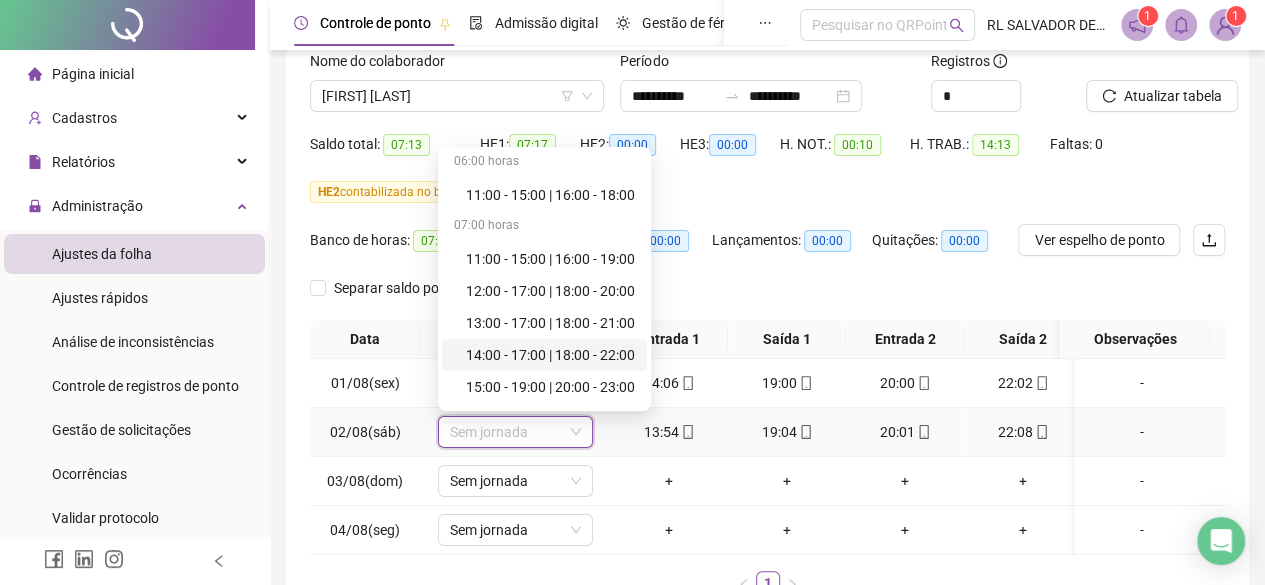 click on "14:00 - 17:00 | 18:00 - 22:00" at bounding box center [550, 355] 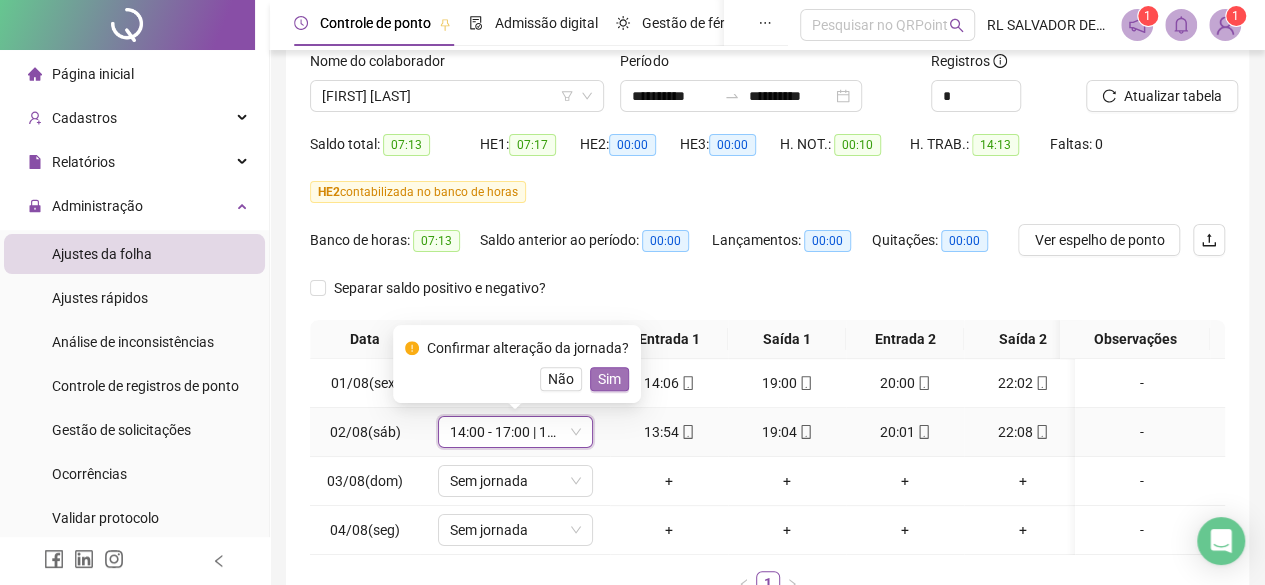 click on "Sim" at bounding box center (609, 379) 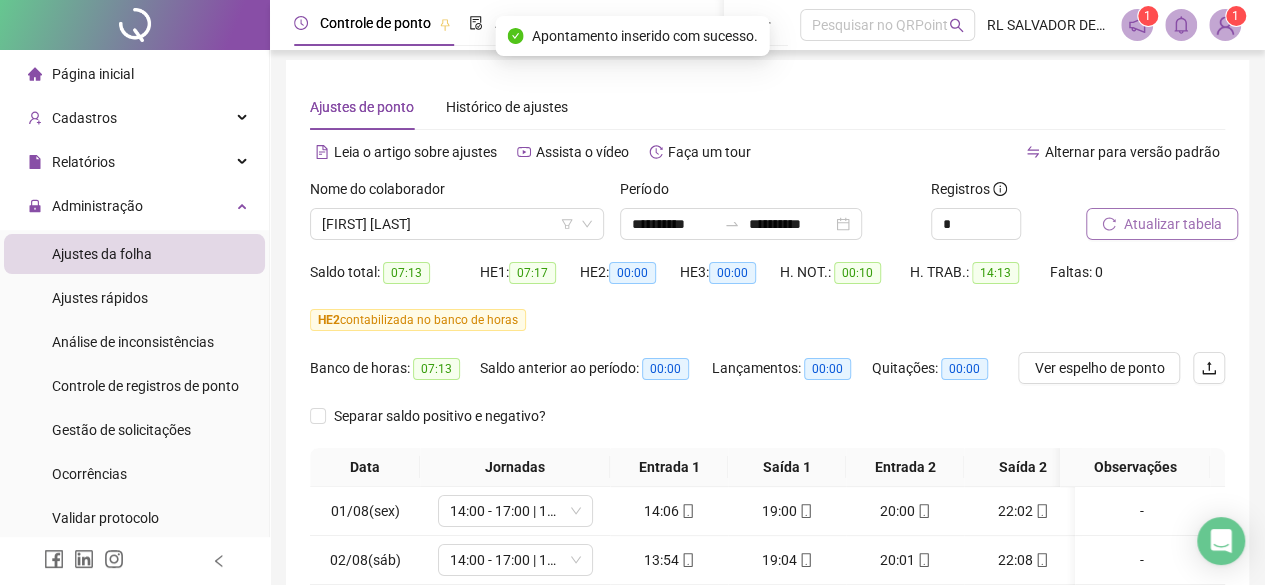scroll, scrollTop: 0, scrollLeft: 0, axis: both 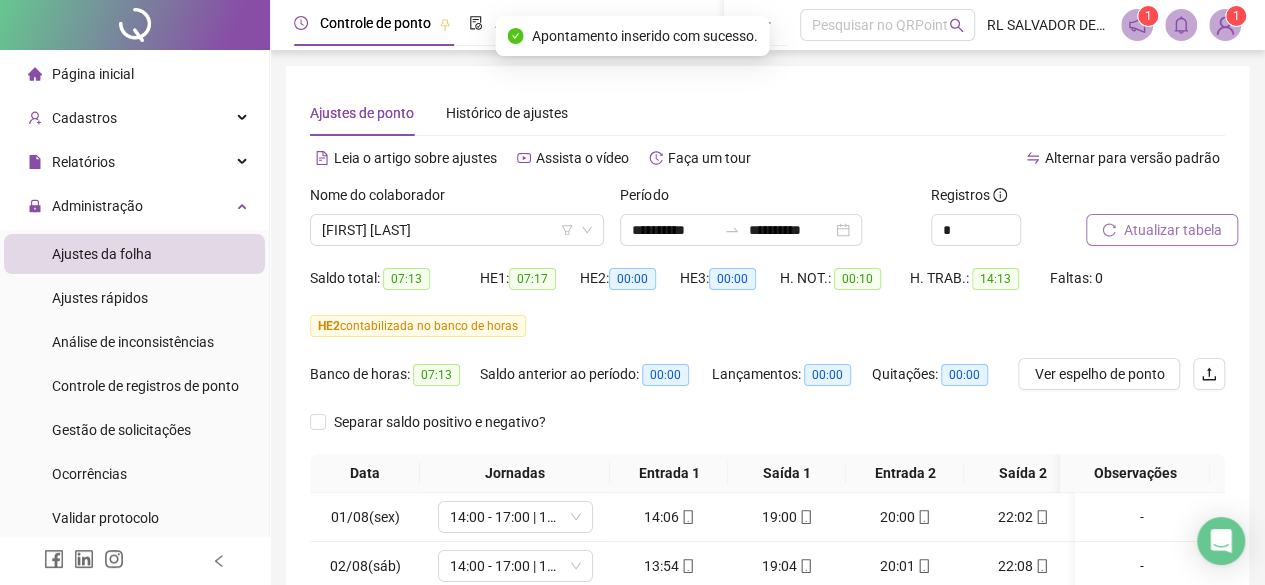 click on "Atualizar tabela" at bounding box center [1173, 230] 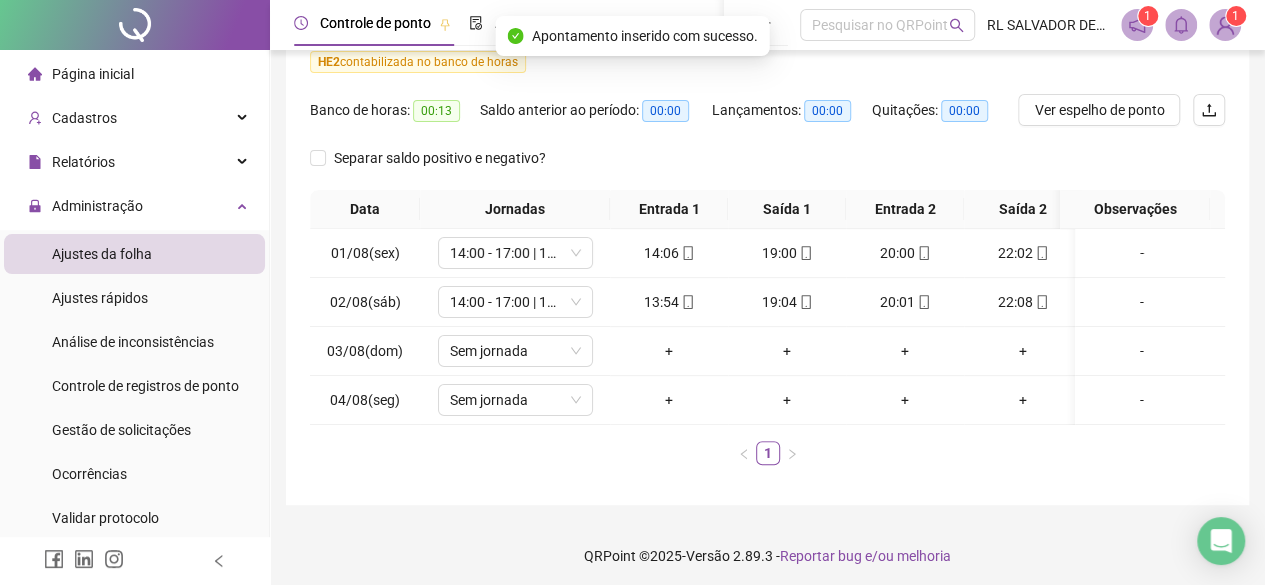 scroll, scrollTop: 283, scrollLeft: 0, axis: vertical 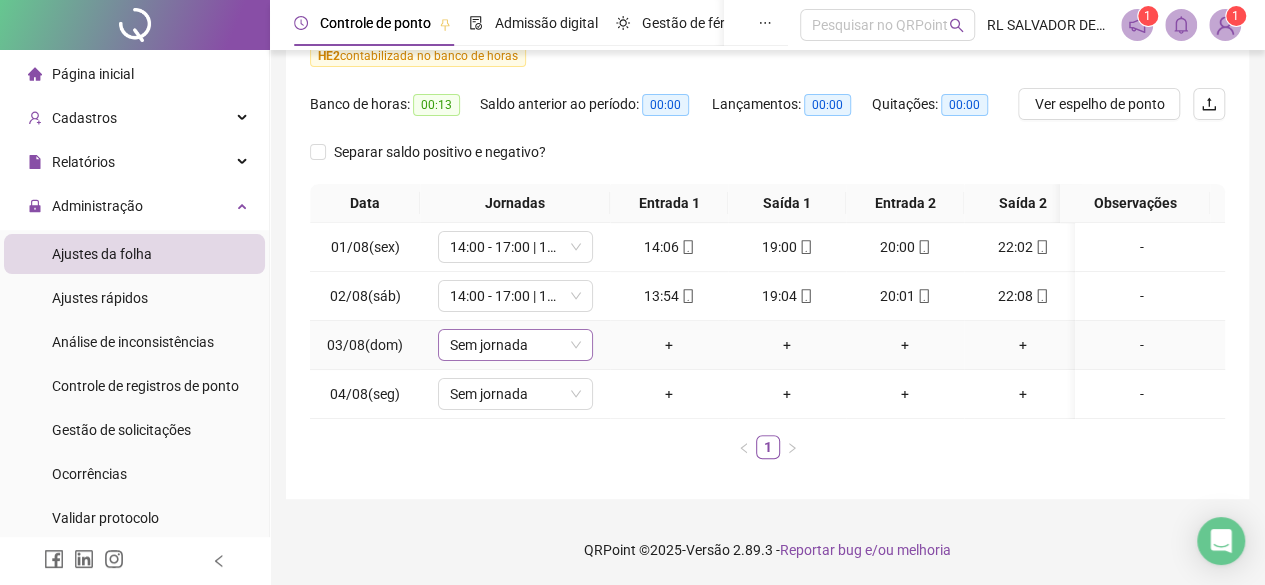 click on "Sem jornada" at bounding box center [515, 345] 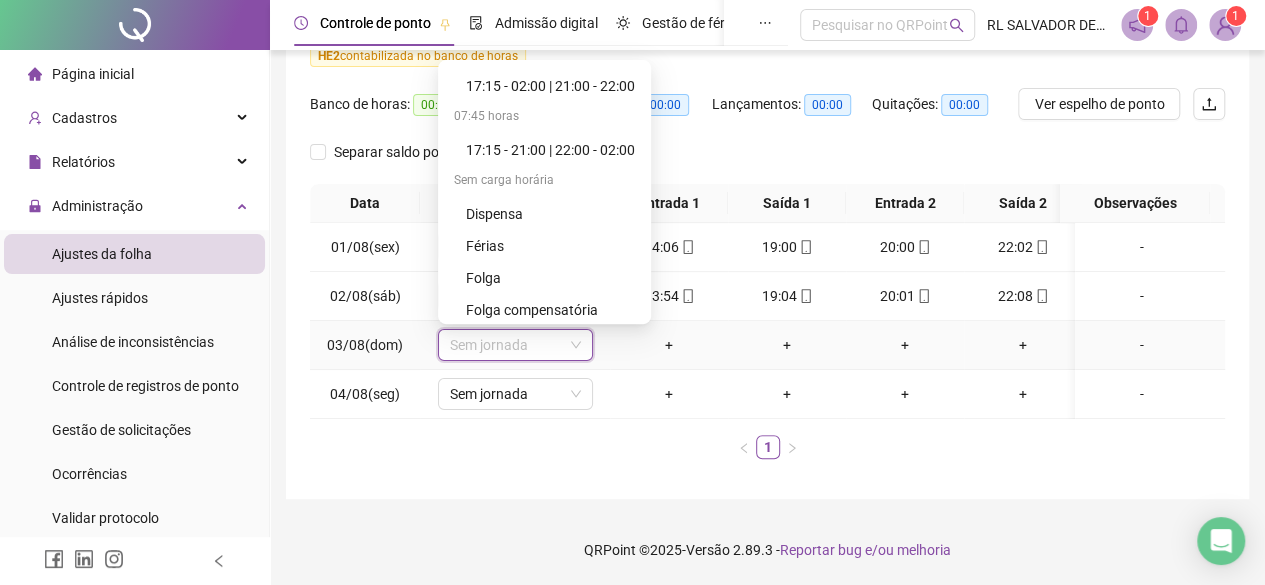 scroll, scrollTop: 1280, scrollLeft: 0, axis: vertical 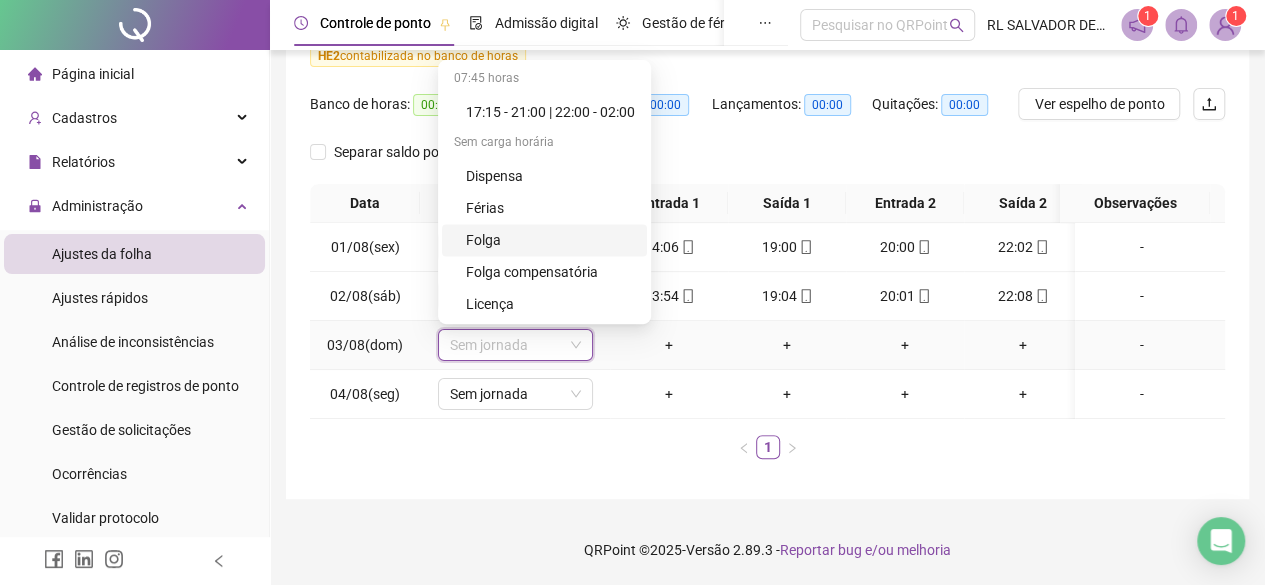click on "Folga" at bounding box center (550, 240) 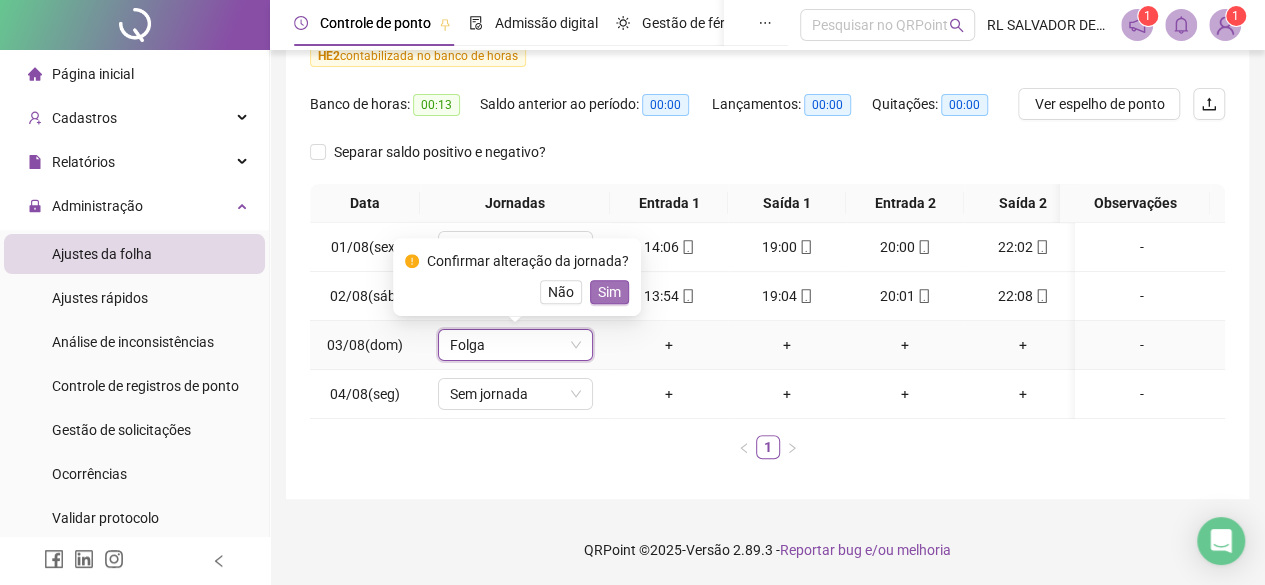 click on "Sim" at bounding box center [609, 292] 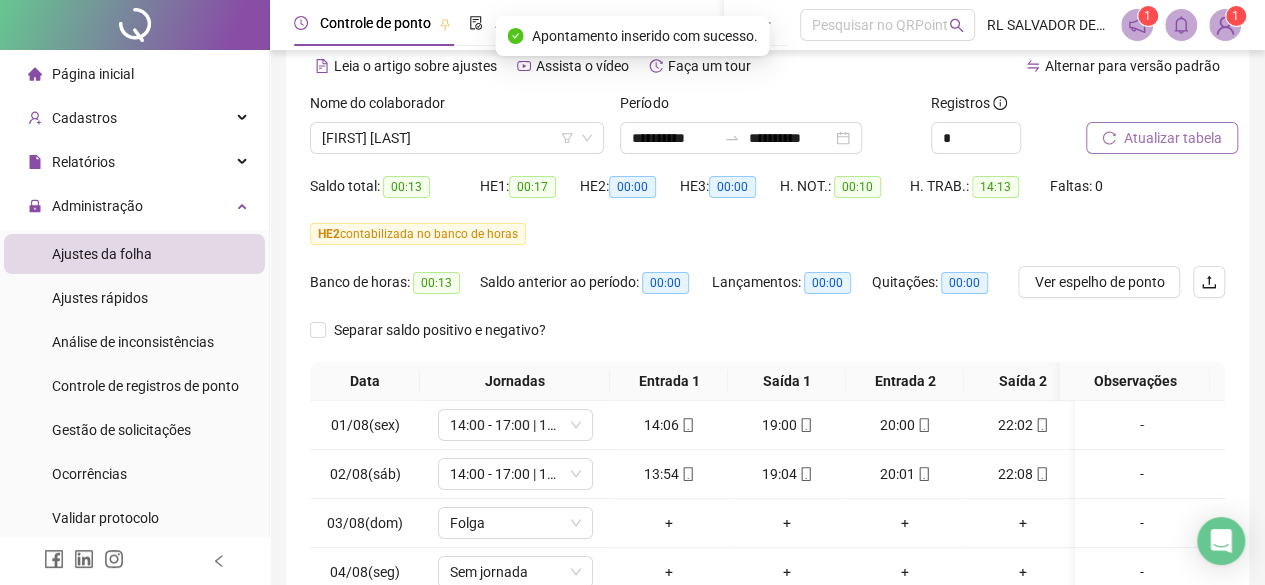 scroll, scrollTop: 0, scrollLeft: 0, axis: both 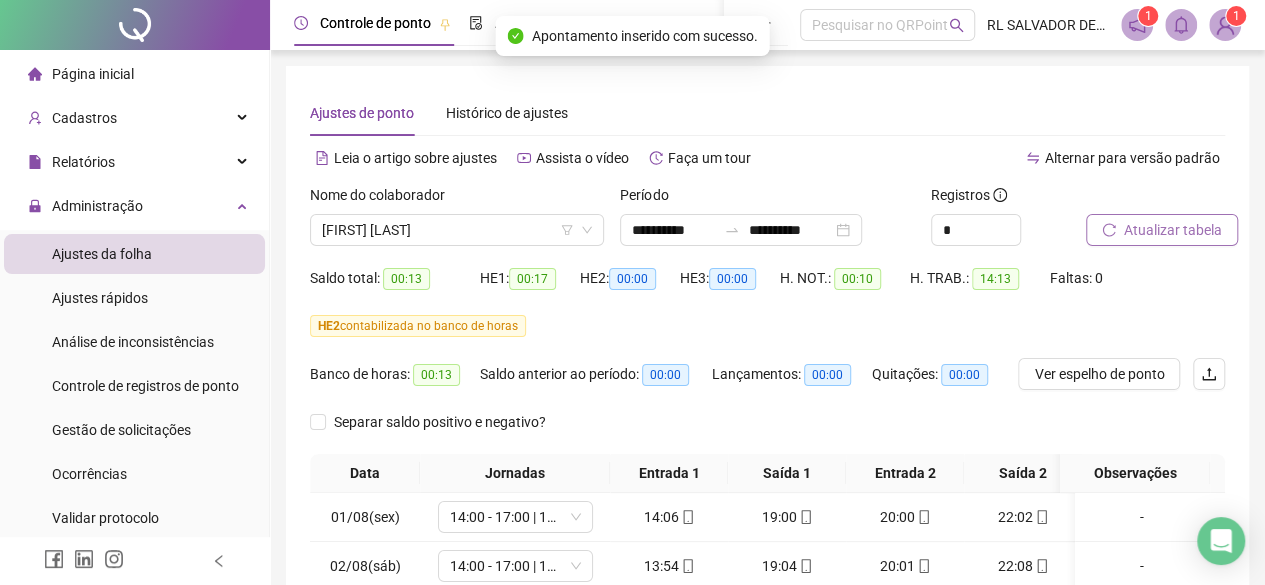click on "Atualizar tabela" at bounding box center (1173, 230) 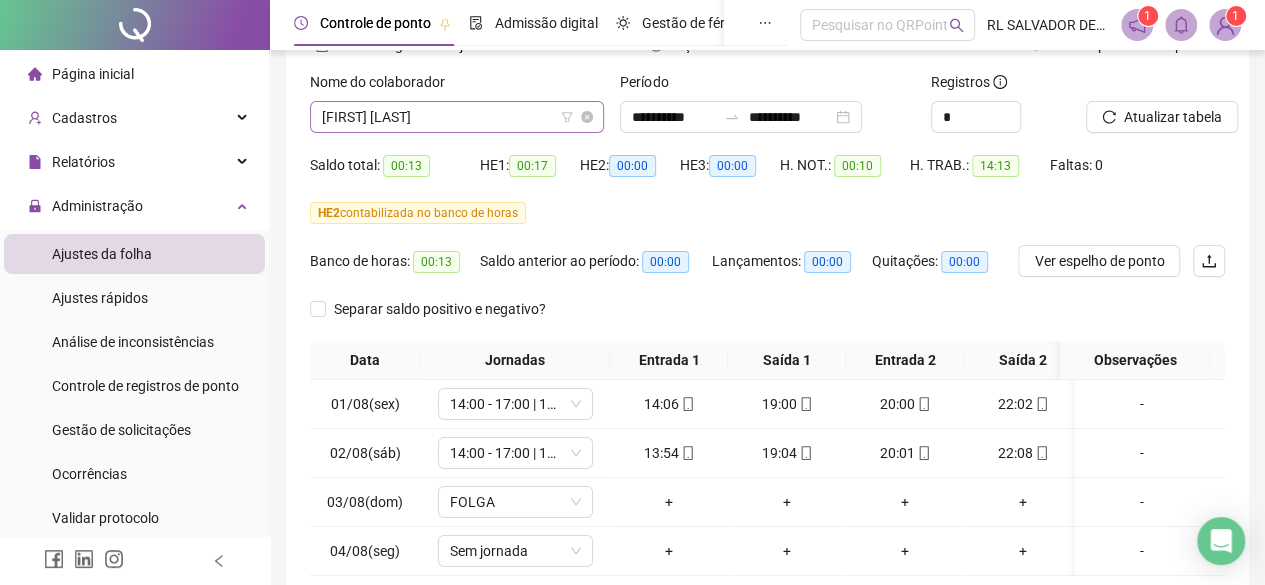 scroll, scrollTop: 83, scrollLeft: 0, axis: vertical 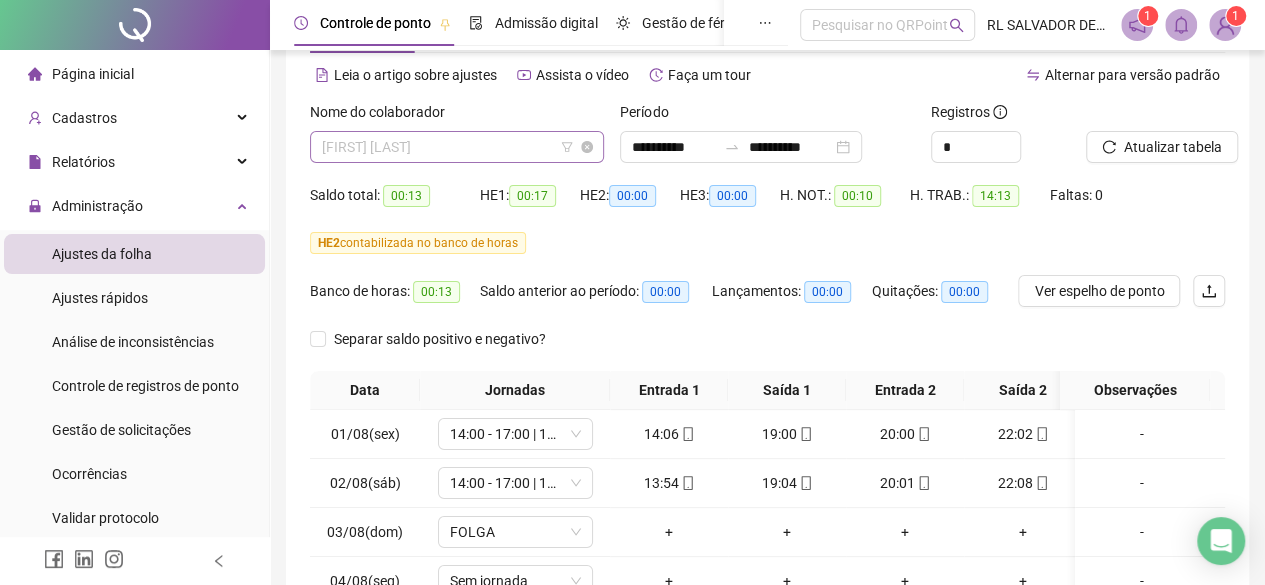 click on "[FIRST] [LAST]" at bounding box center (457, 147) 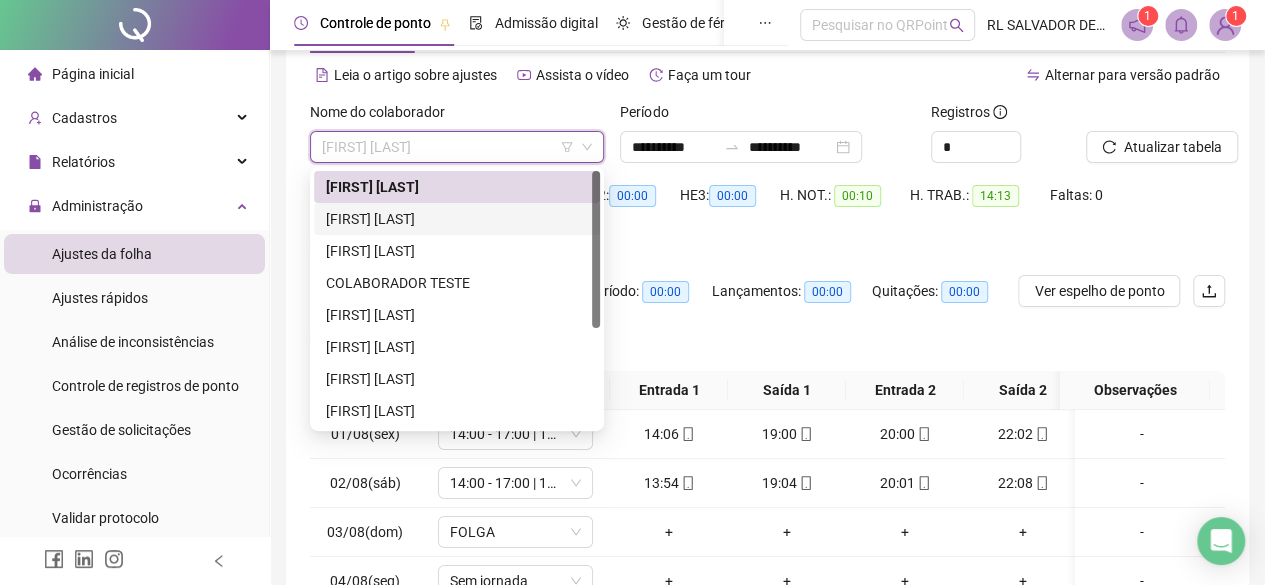 drag, startPoint x: 408, startPoint y: 221, endPoint x: 452, endPoint y: 217, distance: 44.181442 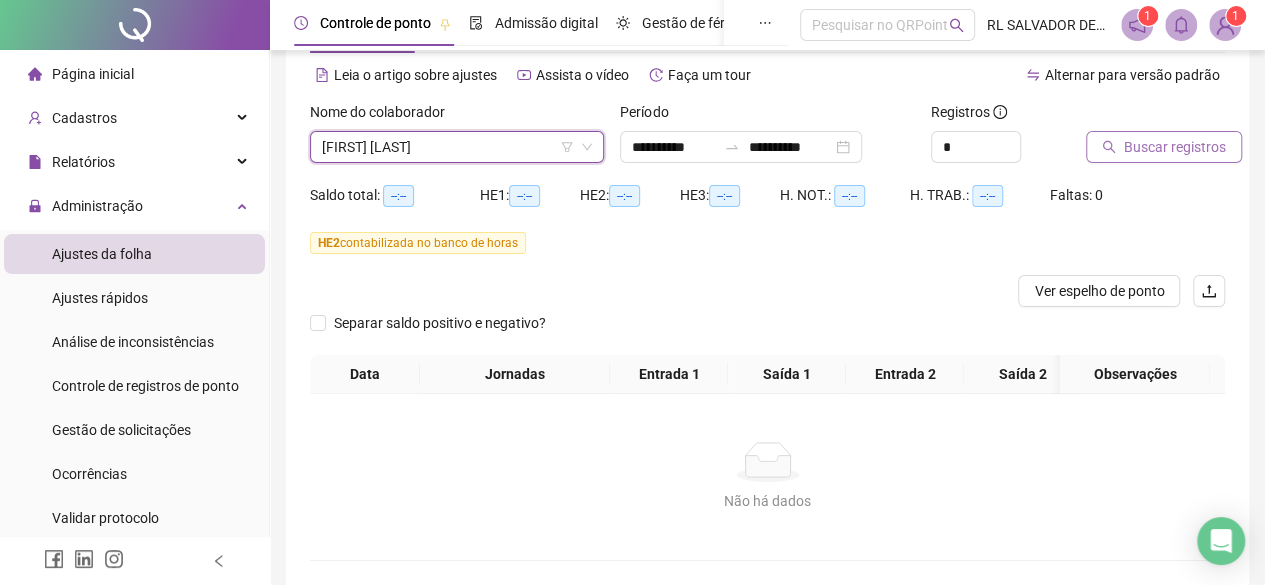 click on "Buscar registros" at bounding box center [1175, 147] 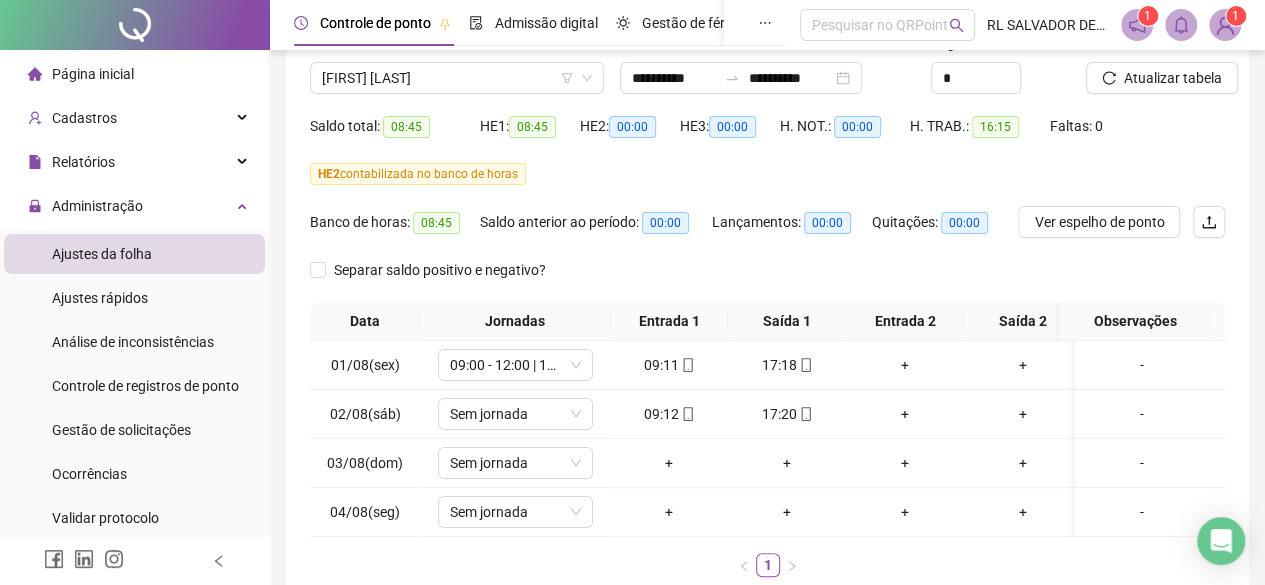 scroll, scrollTop: 183, scrollLeft: 0, axis: vertical 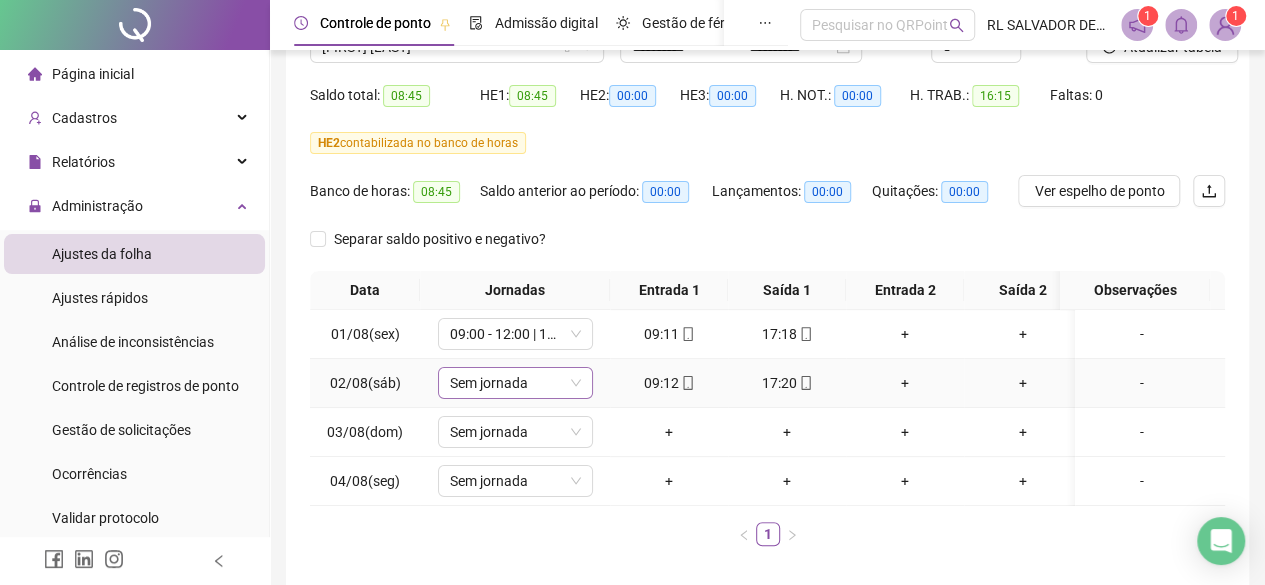 click on "Sem jornada" at bounding box center [515, 383] 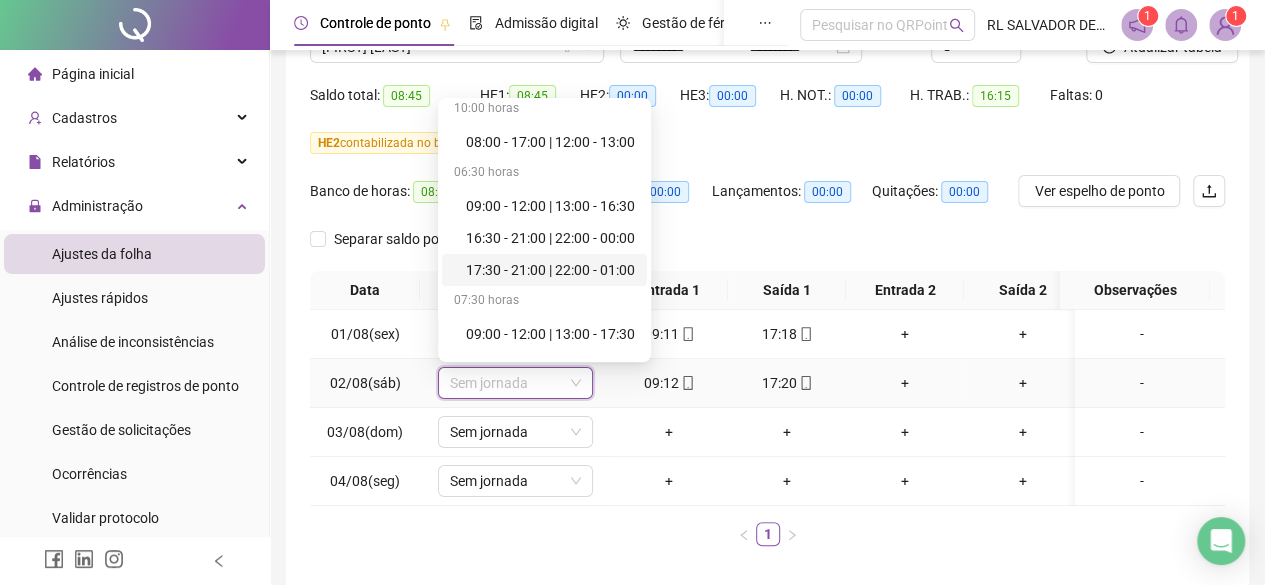 scroll, scrollTop: 300, scrollLeft: 0, axis: vertical 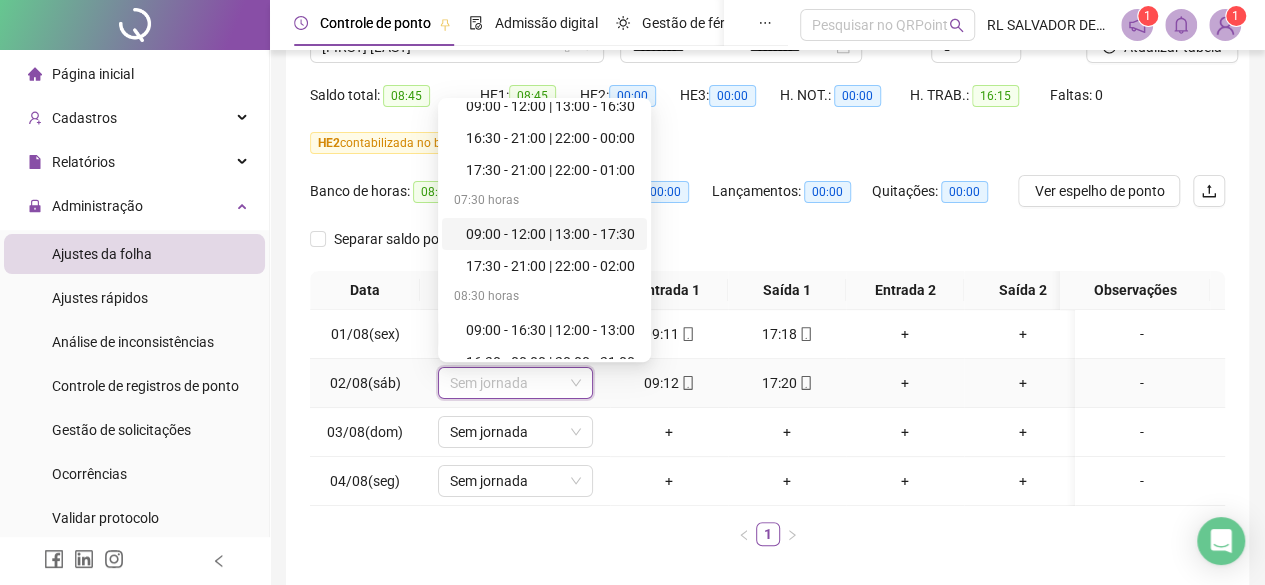 click on "09:00 - 12:00 | 13:00 - 17:30" at bounding box center (550, 234) 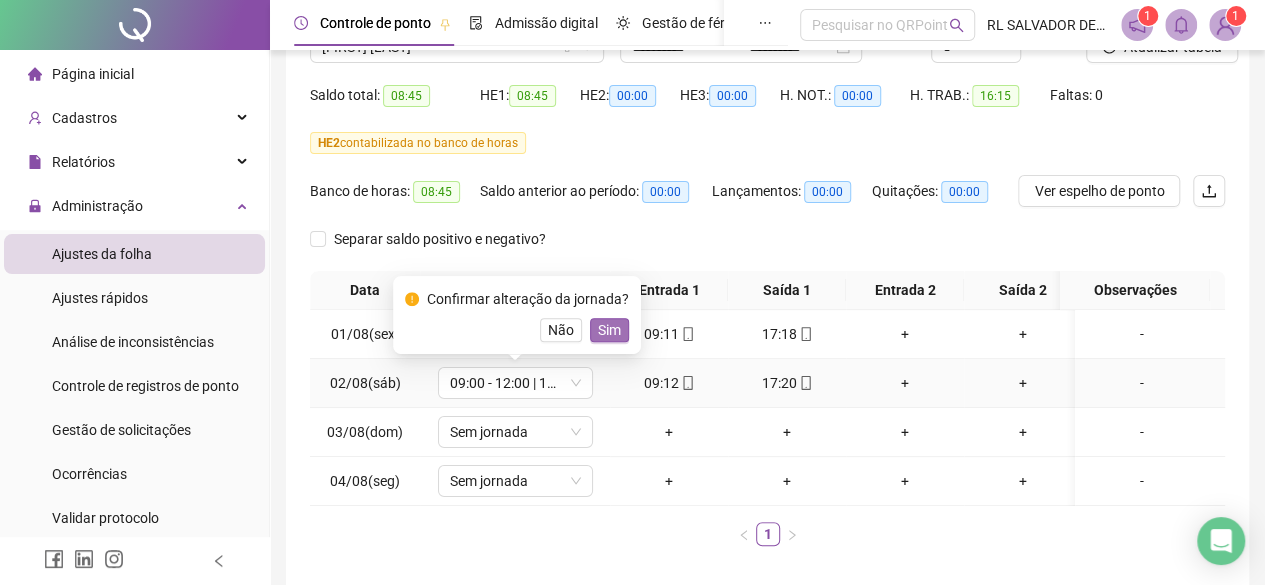 click on "Sim" at bounding box center (609, 330) 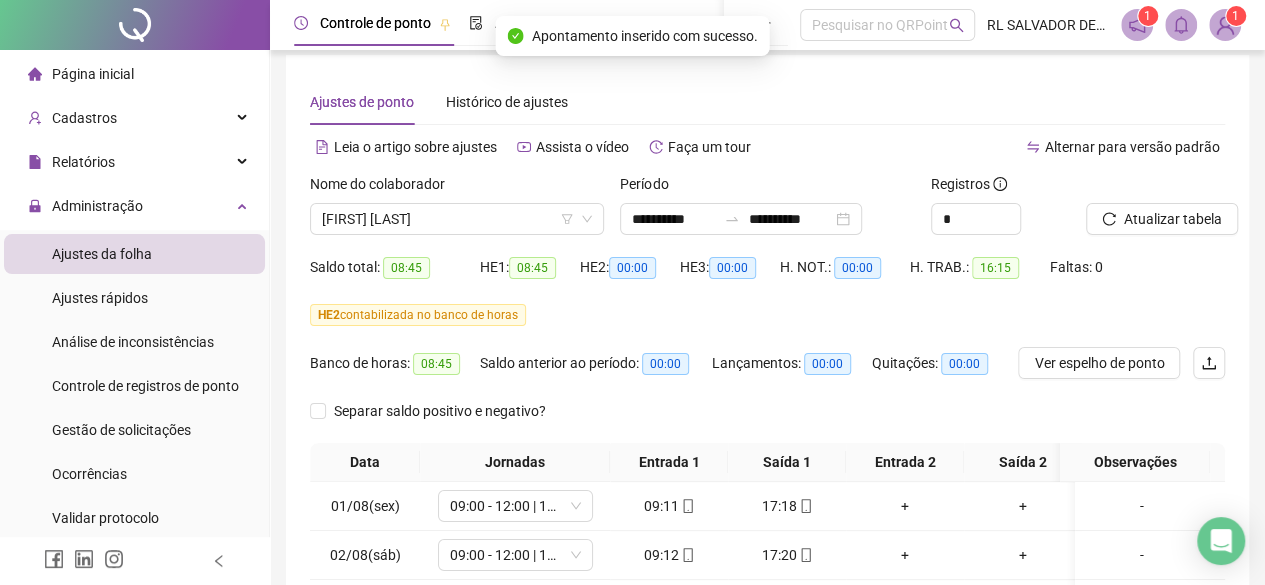 scroll, scrollTop: 0, scrollLeft: 0, axis: both 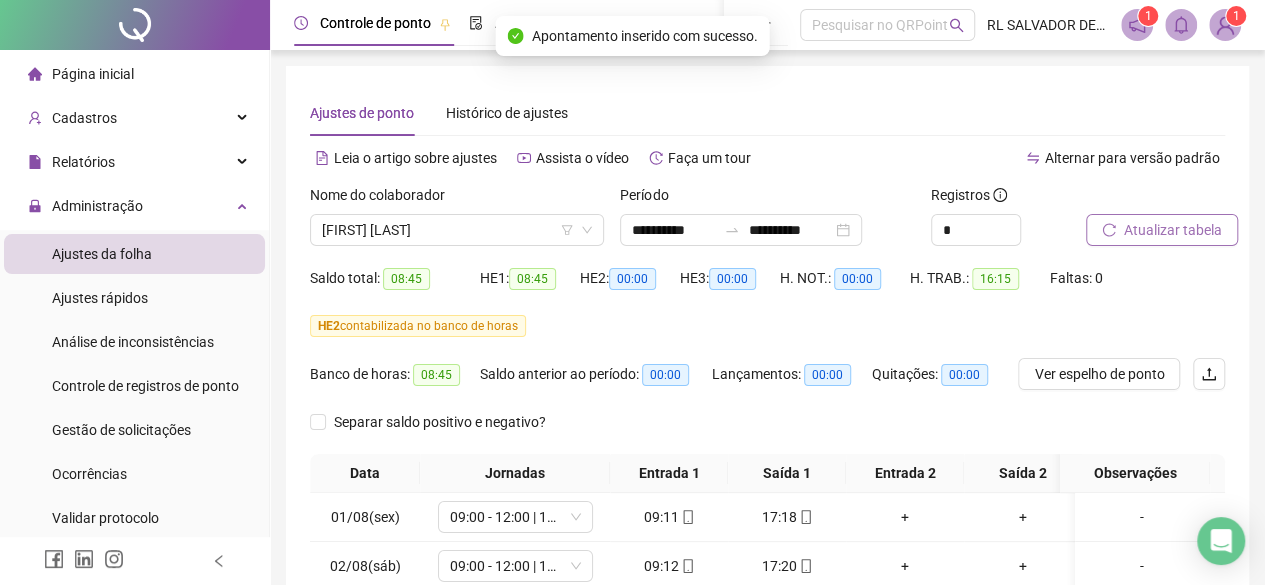 click on "Atualizar tabela" at bounding box center [1173, 230] 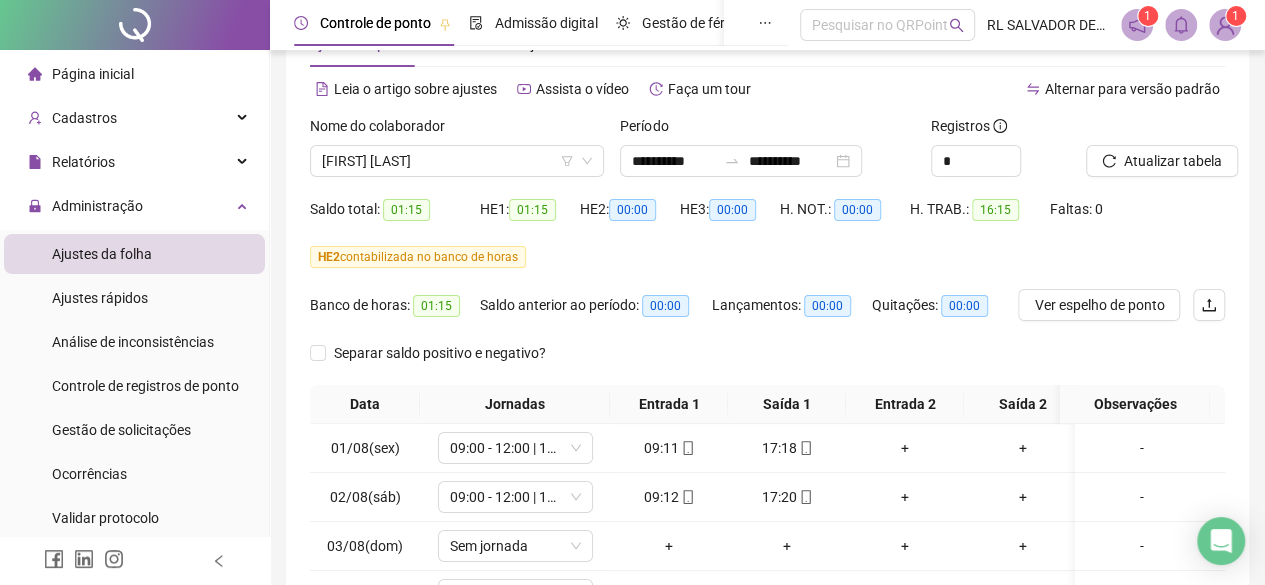scroll, scrollTop: 100, scrollLeft: 0, axis: vertical 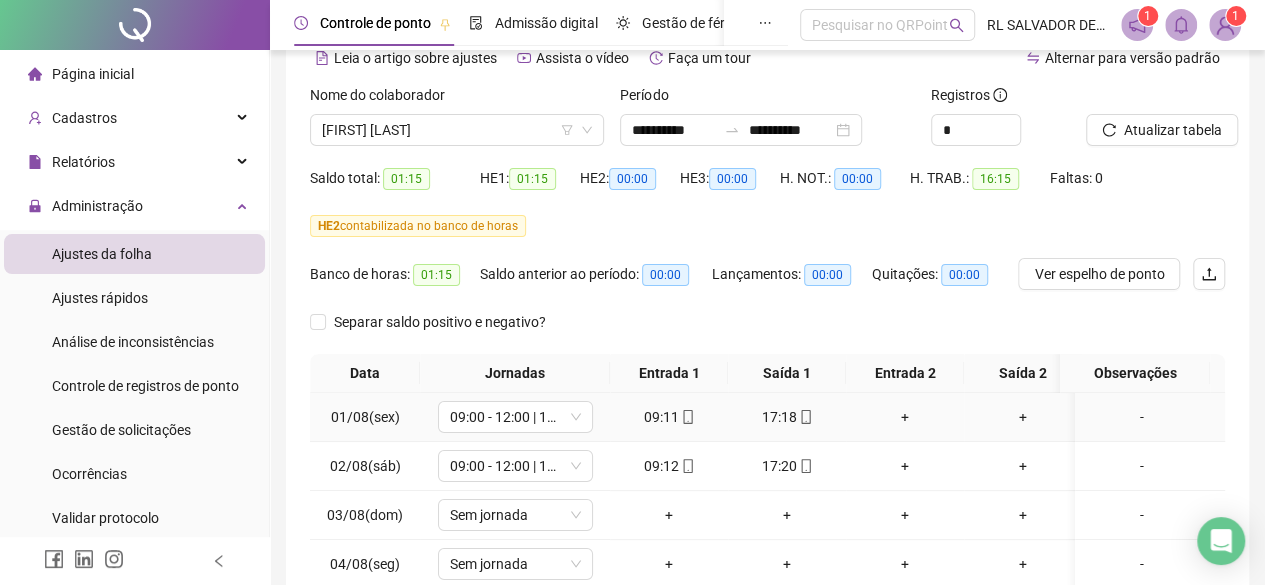 click on "+" at bounding box center [905, 417] 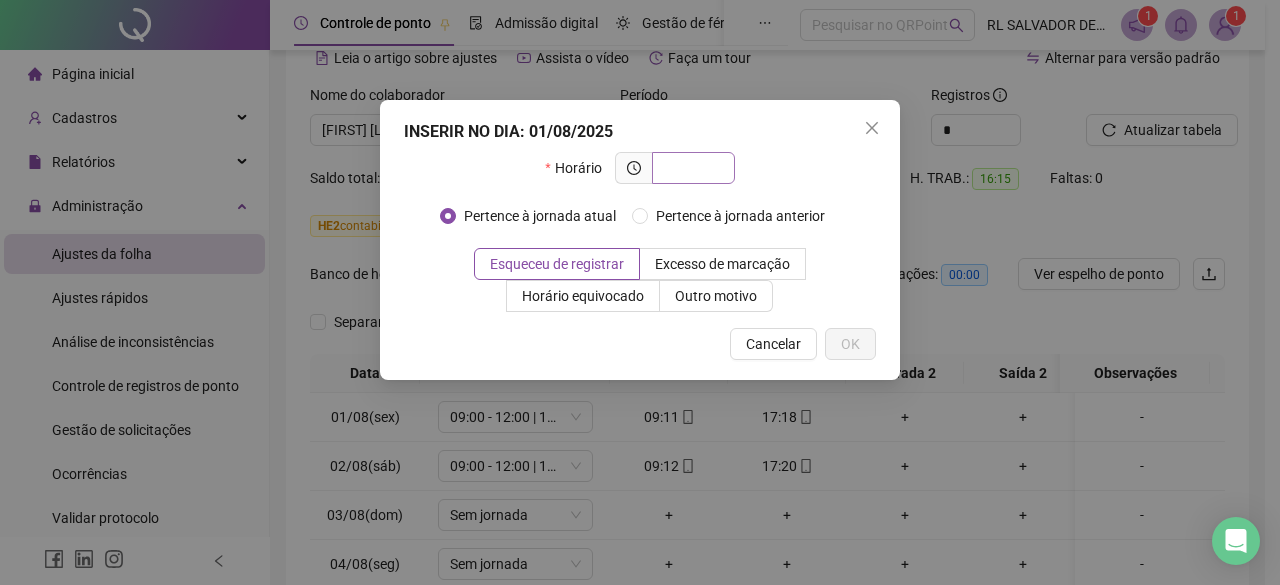 click at bounding box center (691, 168) 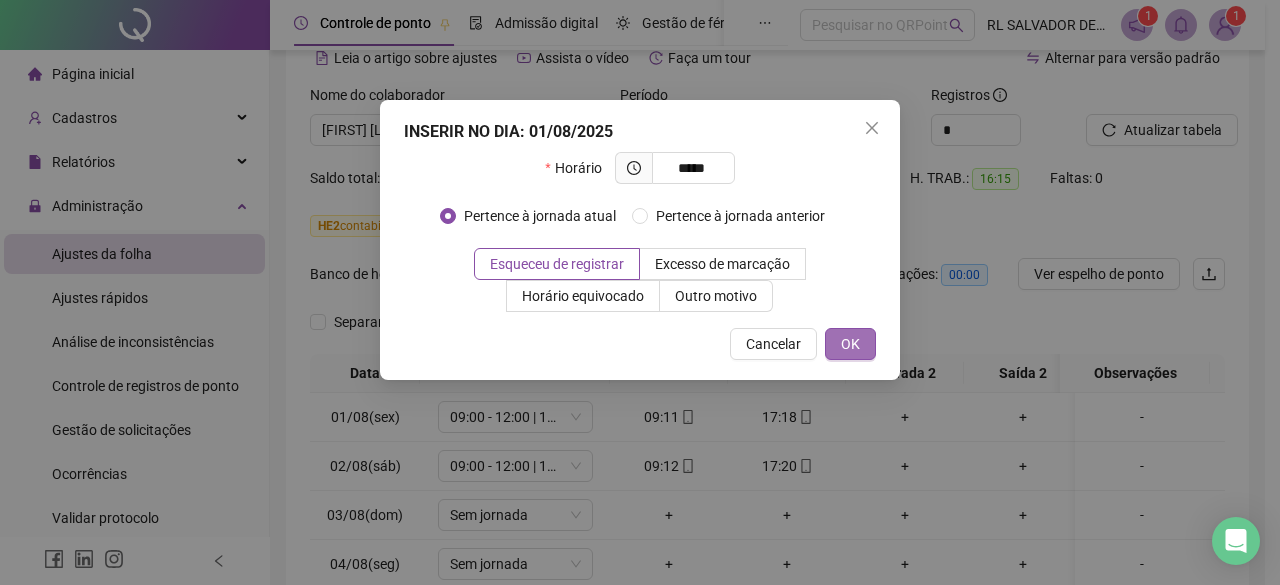 type on "*****" 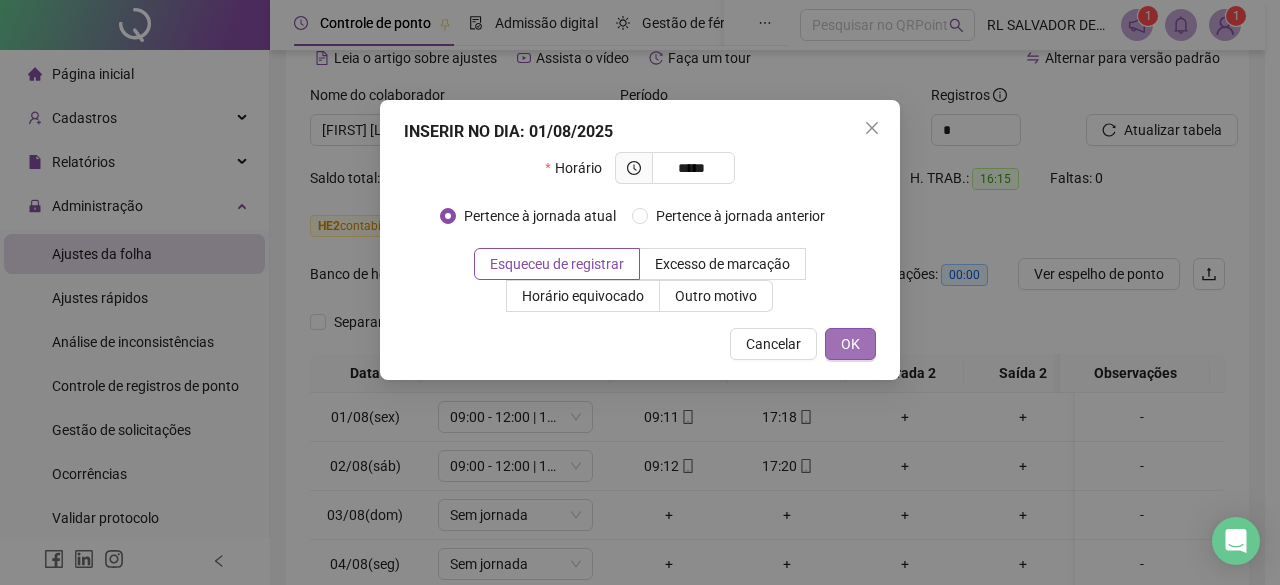 click on "OK" at bounding box center (850, 344) 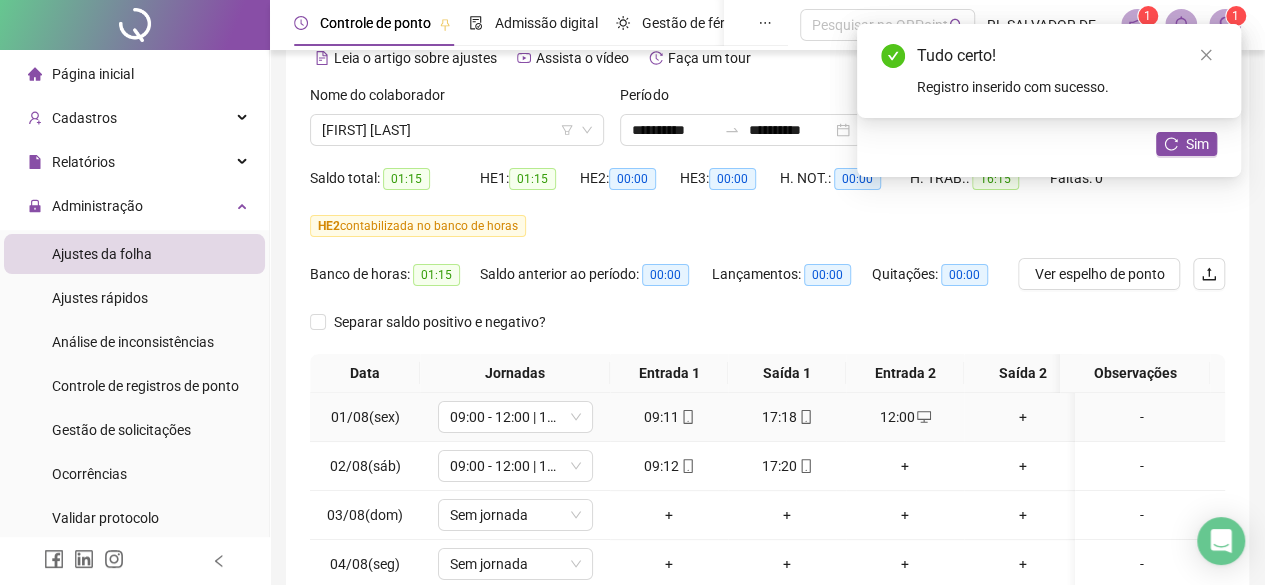 click on "+" at bounding box center [1023, 417] 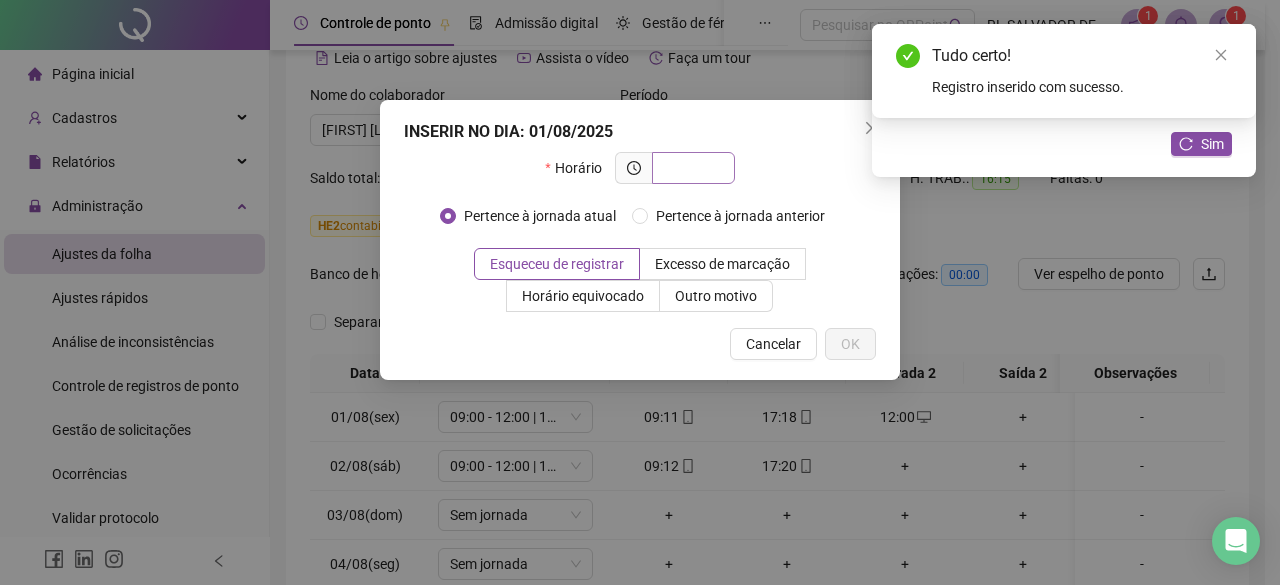 click at bounding box center (691, 168) 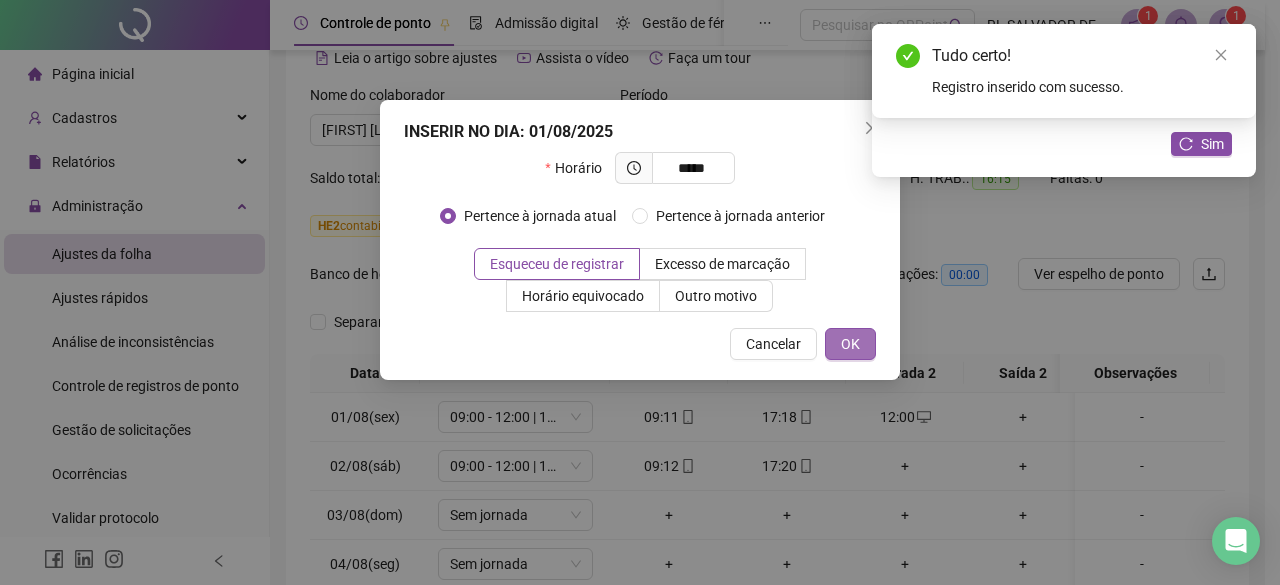 type on "*****" 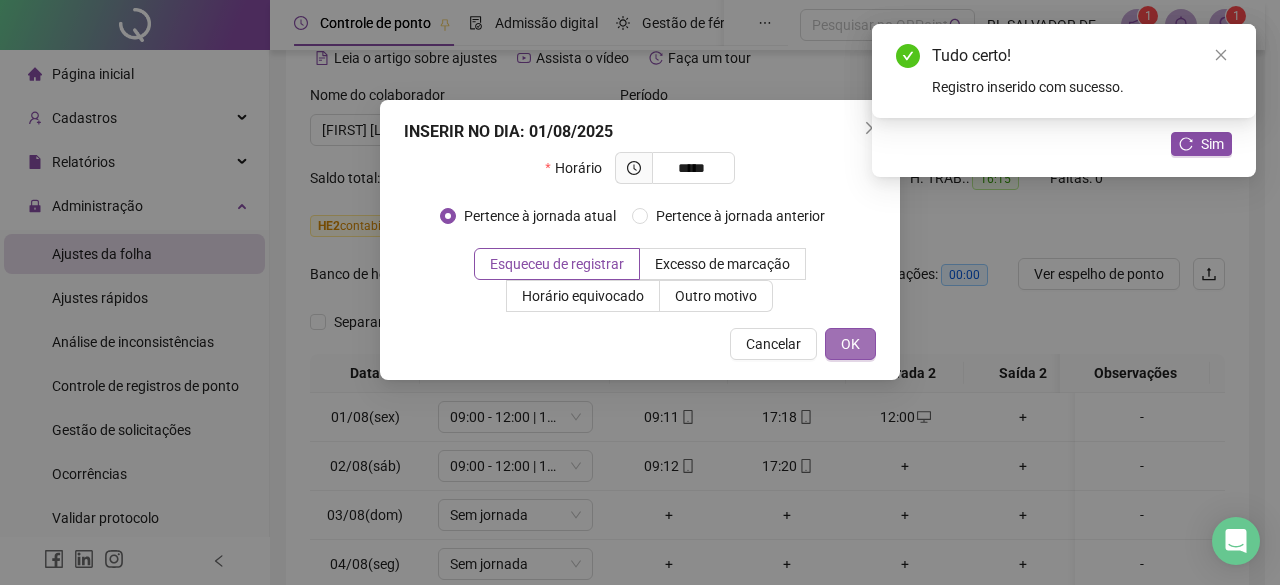 click on "OK" at bounding box center [850, 344] 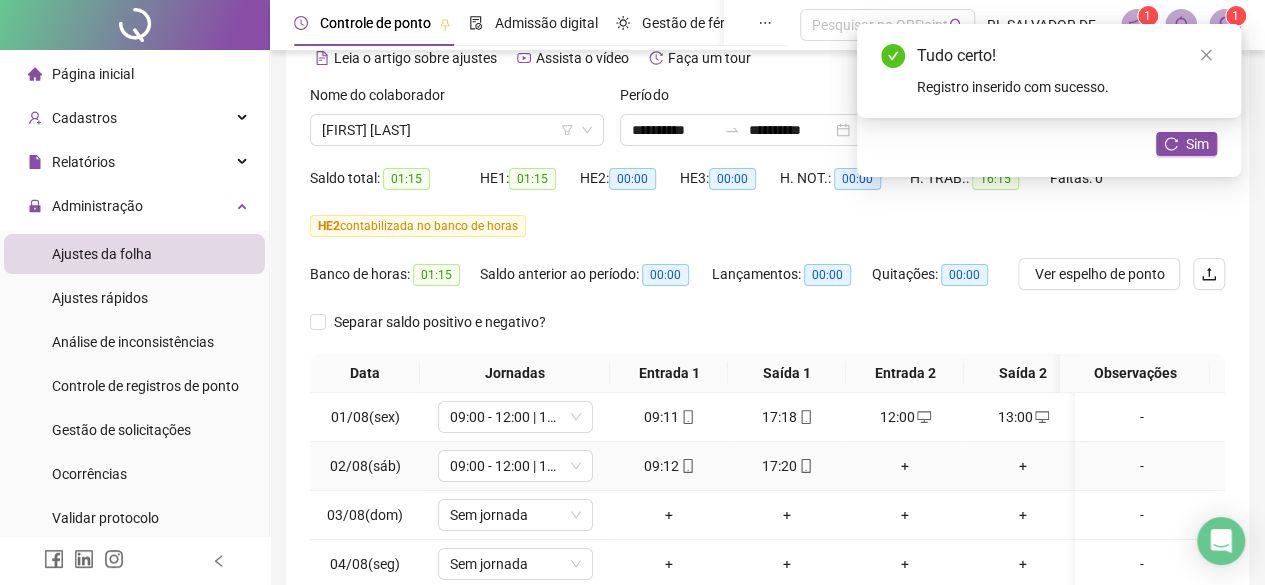 click on "+" at bounding box center (905, 466) 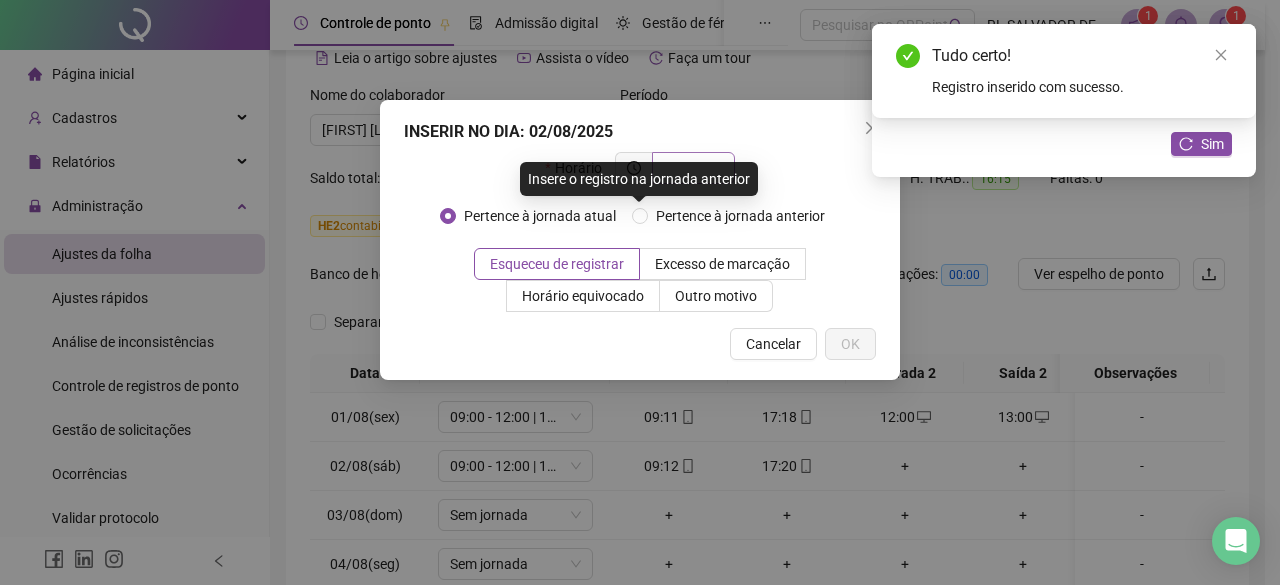click at bounding box center (693, 168) 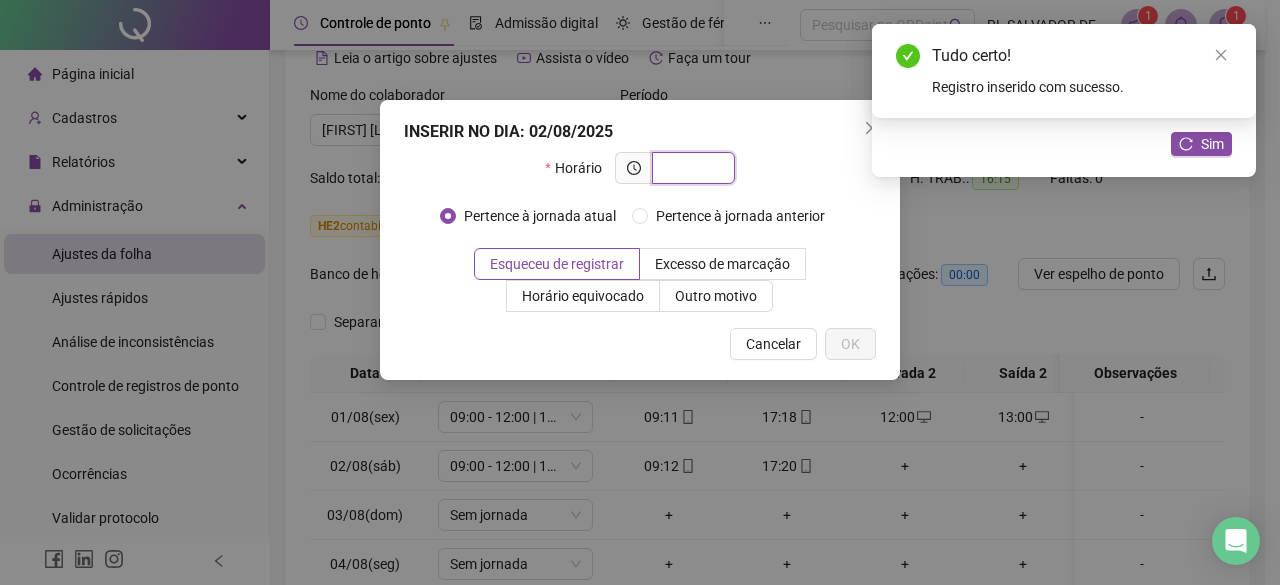 click at bounding box center [693, 168] 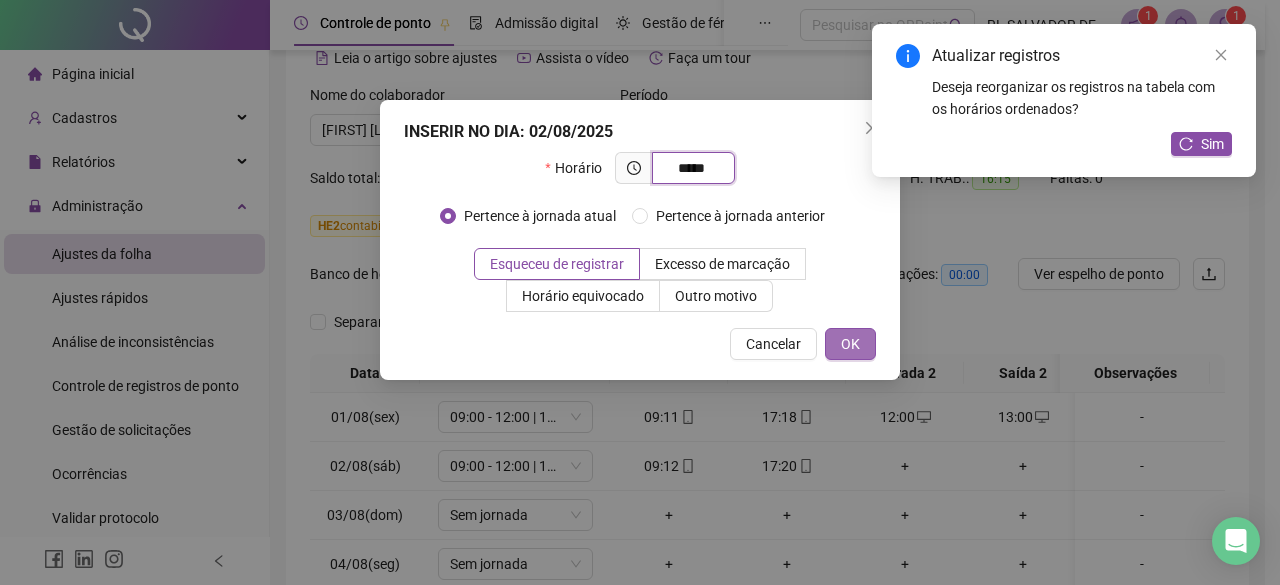 type on "*****" 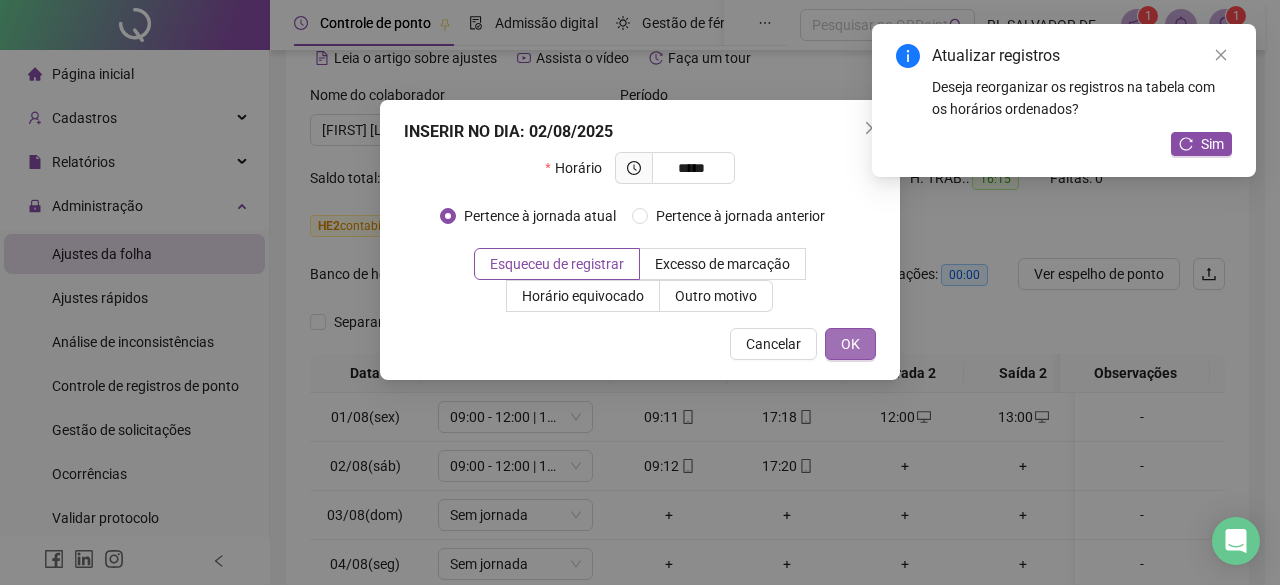 drag, startPoint x: 848, startPoint y: 350, endPoint x: 858, endPoint y: 355, distance: 11.18034 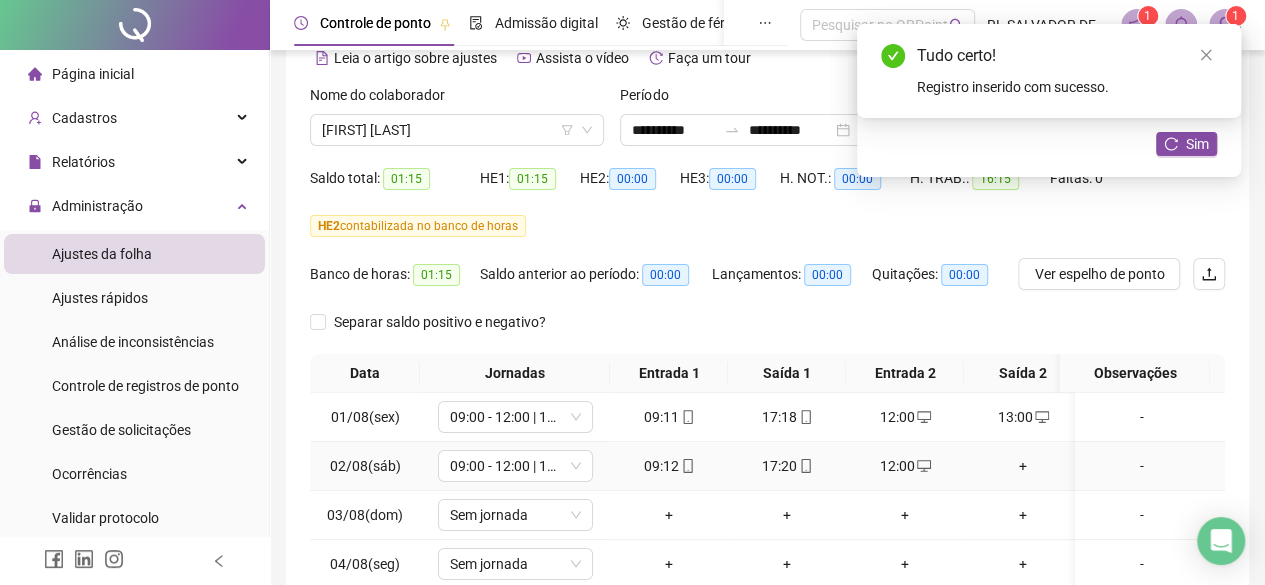 click on "+" at bounding box center (1023, 466) 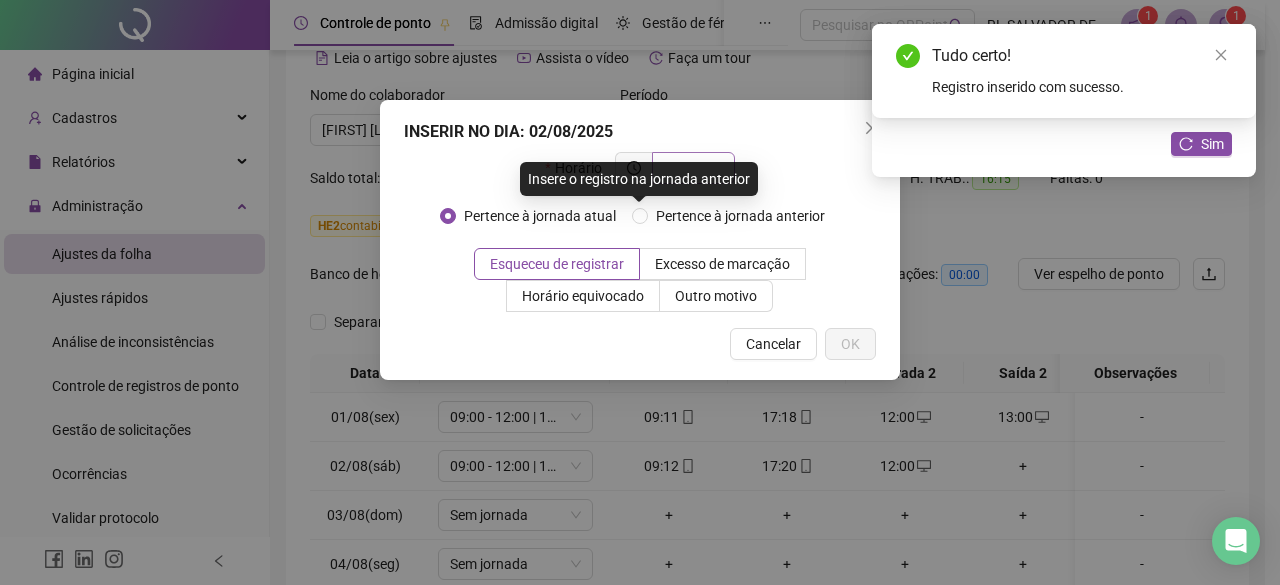 click at bounding box center (693, 168) 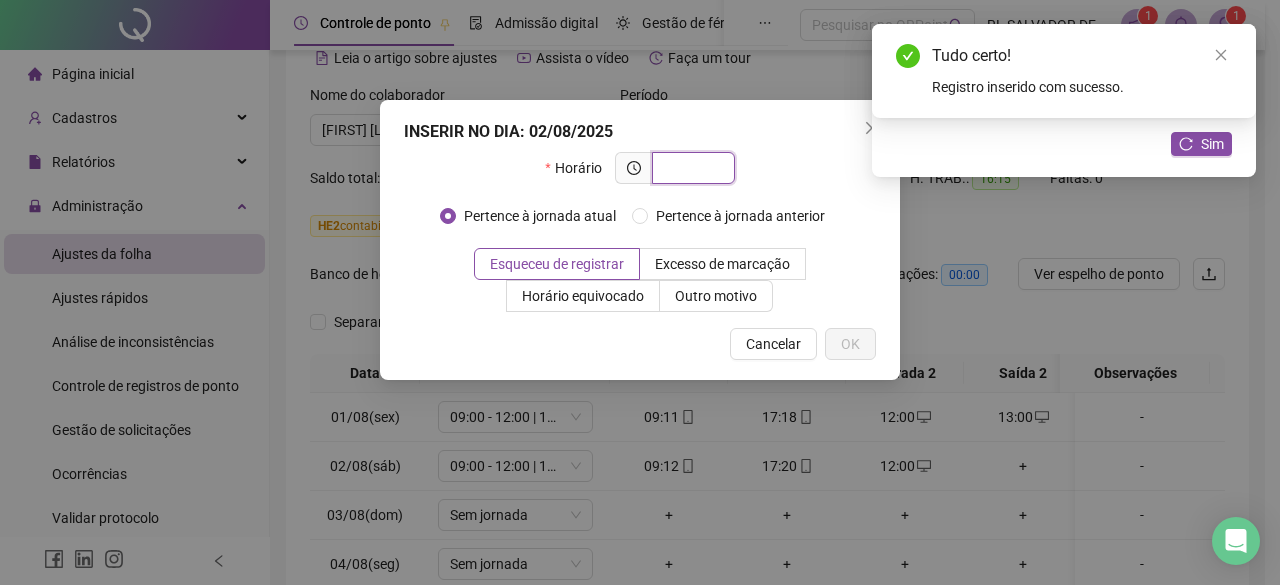 click at bounding box center [691, 168] 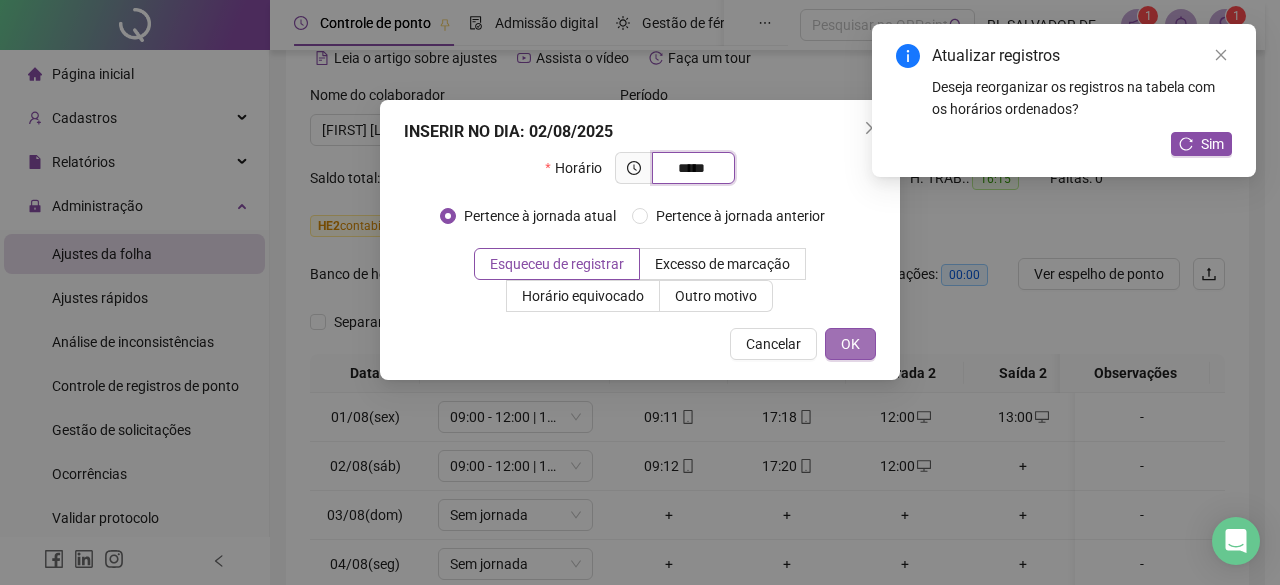 type on "*****" 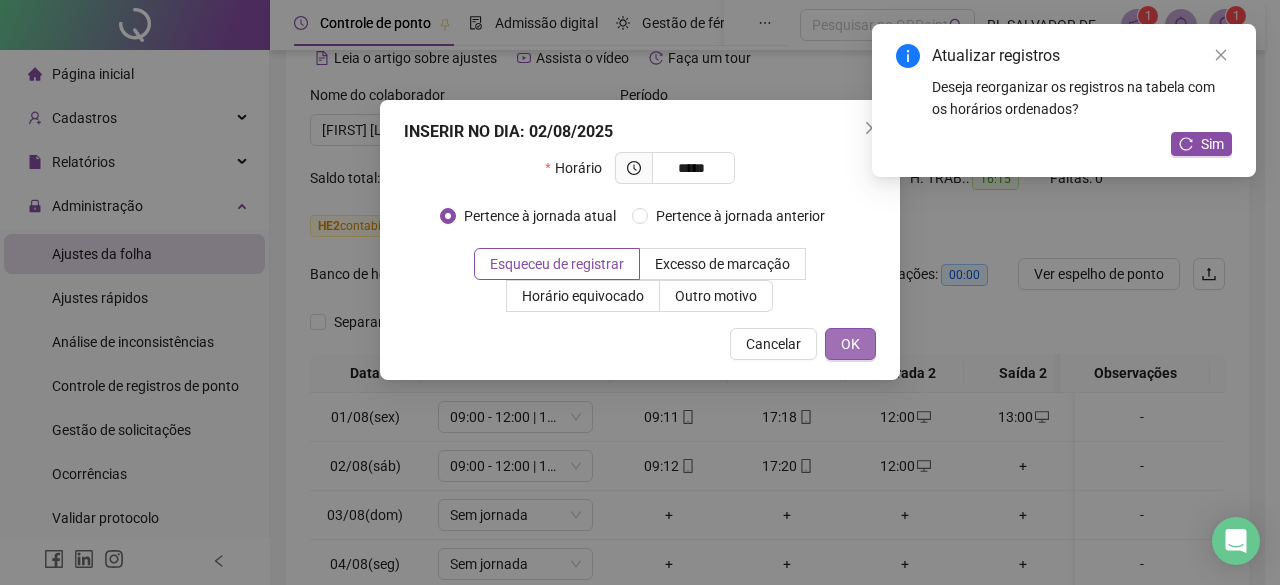 click on "OK" at bounding box center (850, 344) 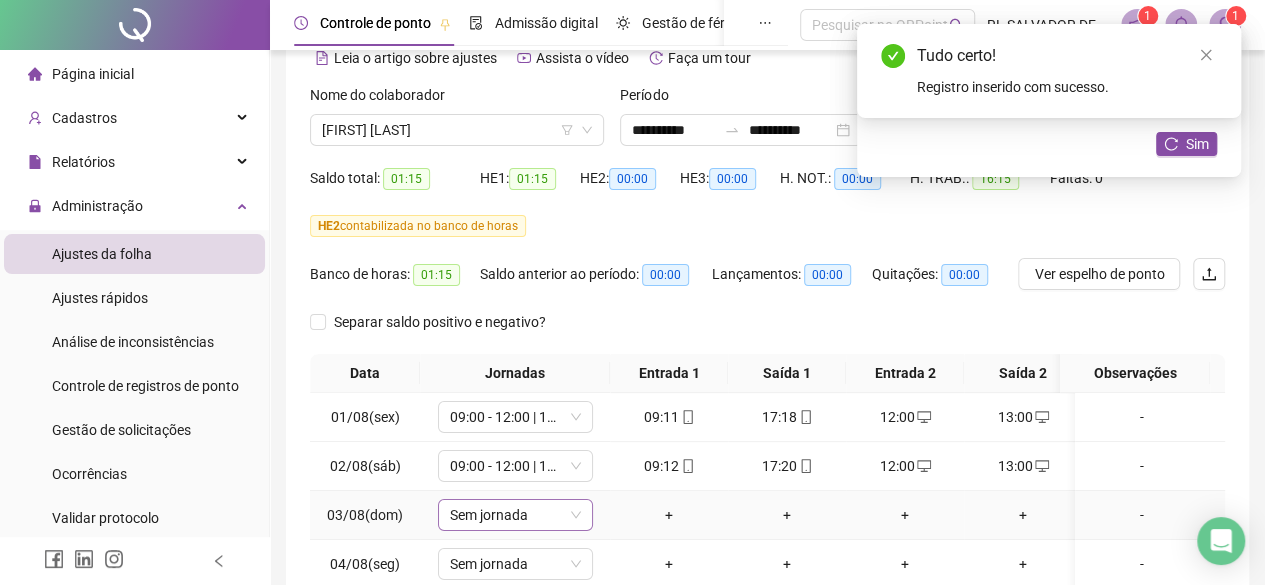 click on "Sem jornada" at bounding box center (515, 515) 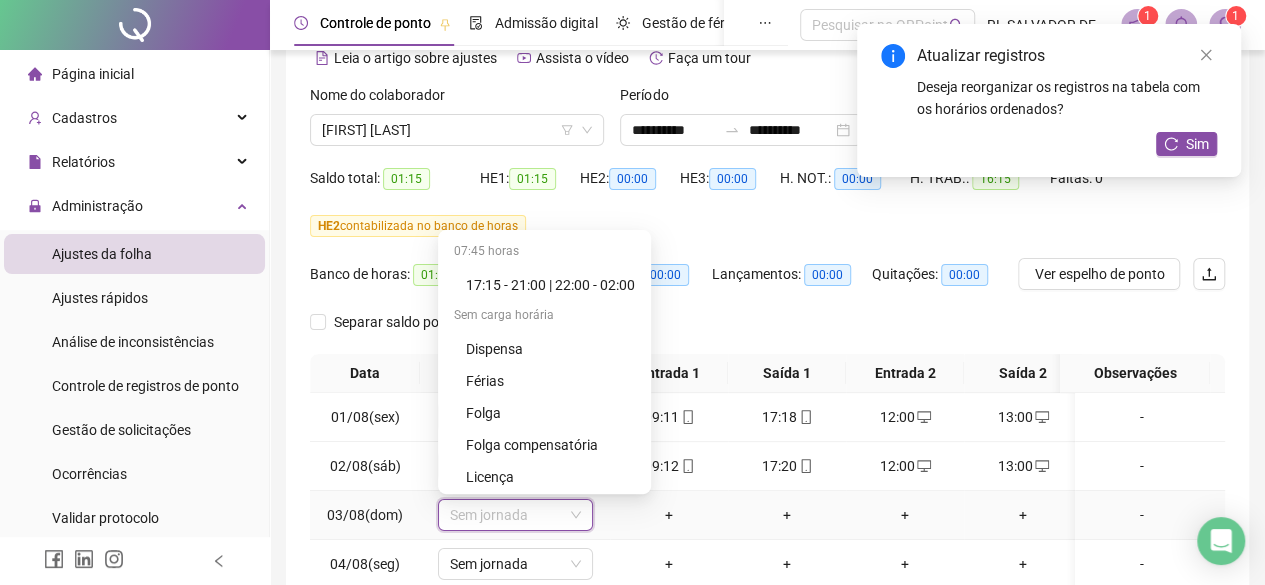 scroll, scrollTop: 1280, scrollLeft: 0, axis: vertical 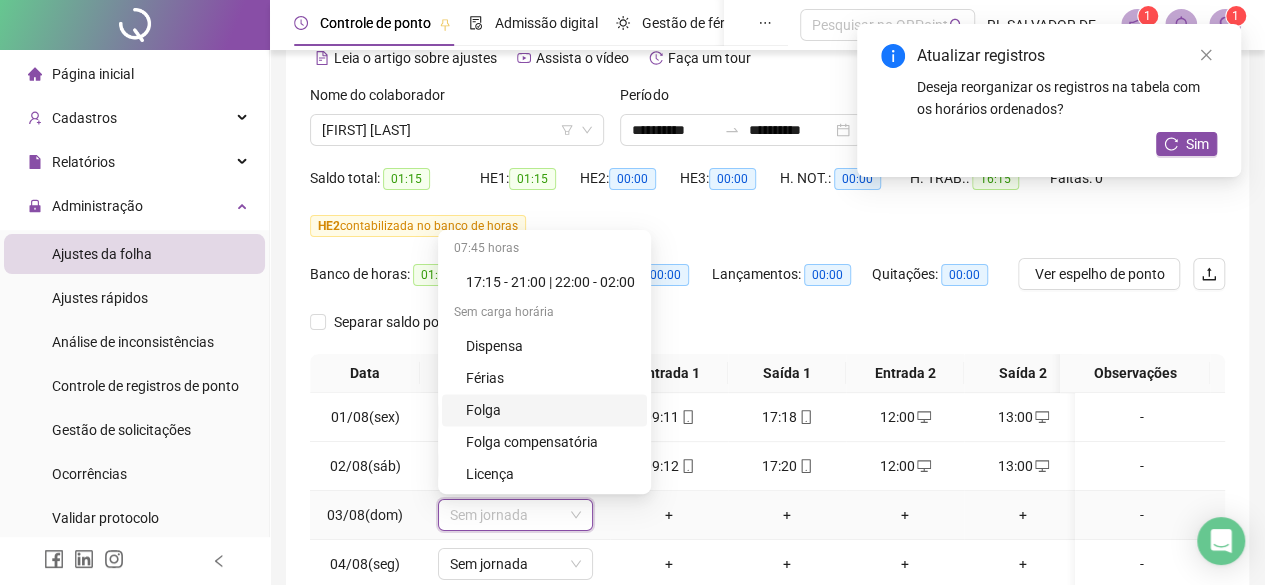 click on "Folga" at bounding box center (550, 410) 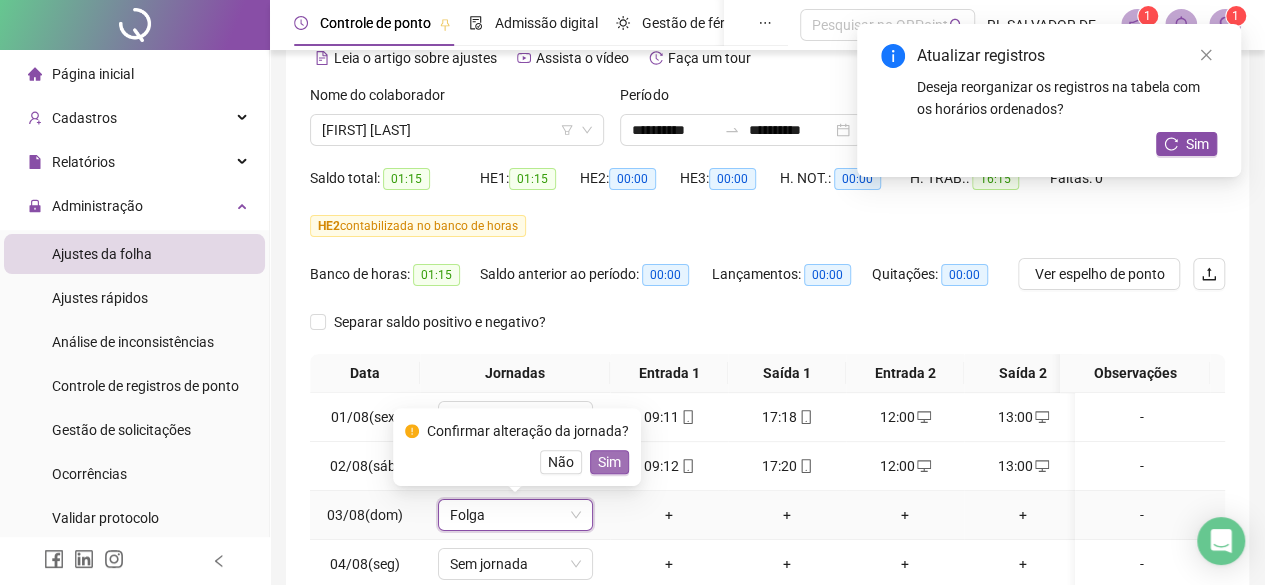 click on "Sim" at bounding box center [609, 462] 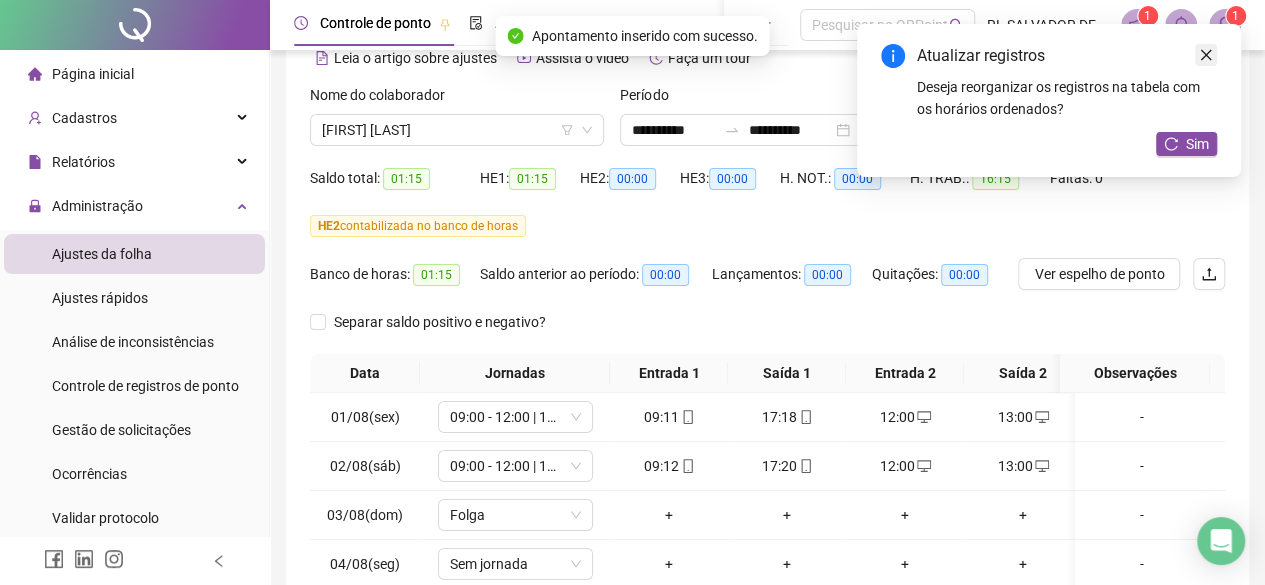 click 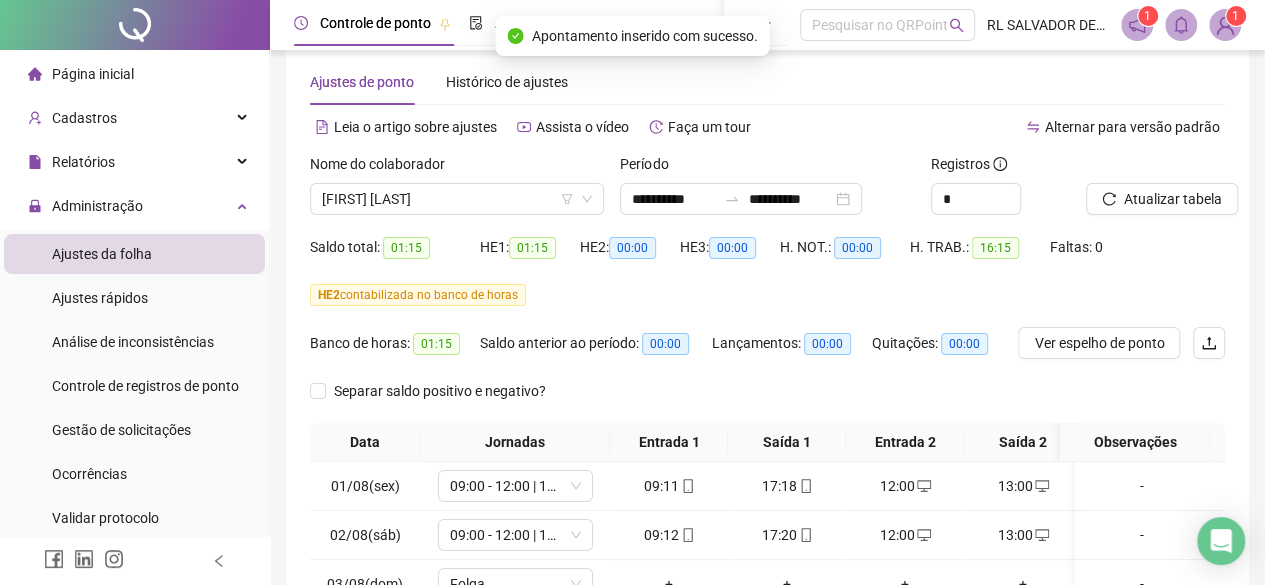 scroll, scrollTop: 0, scrollLeft: 0, axis: both 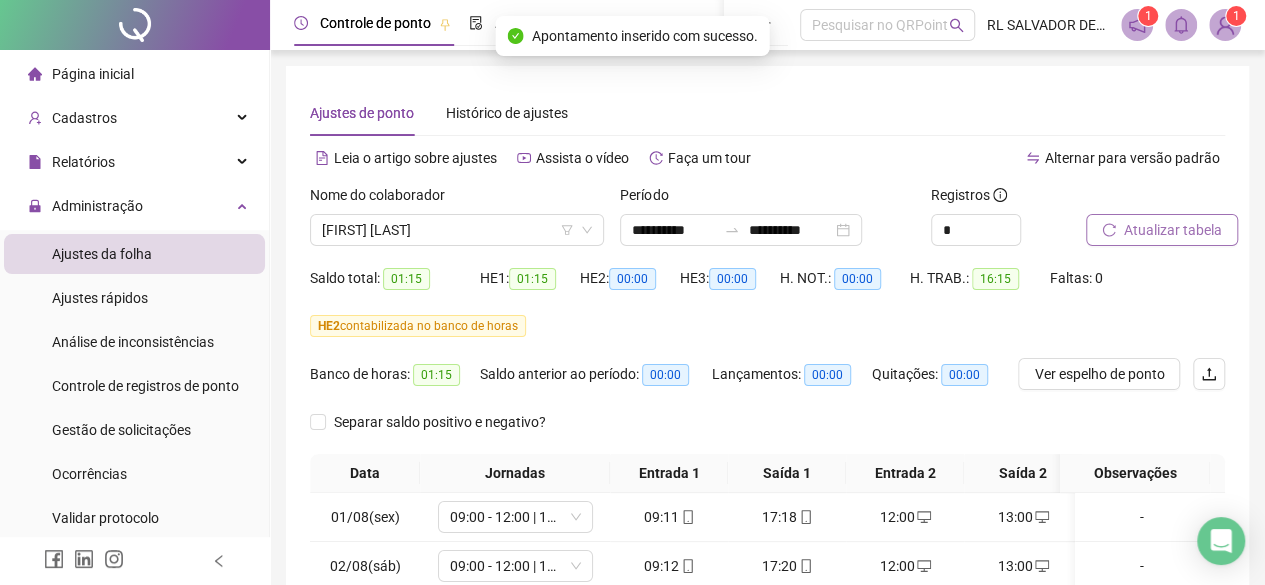 click on "Atualizar tabela" at bounding box center [1173, 230] 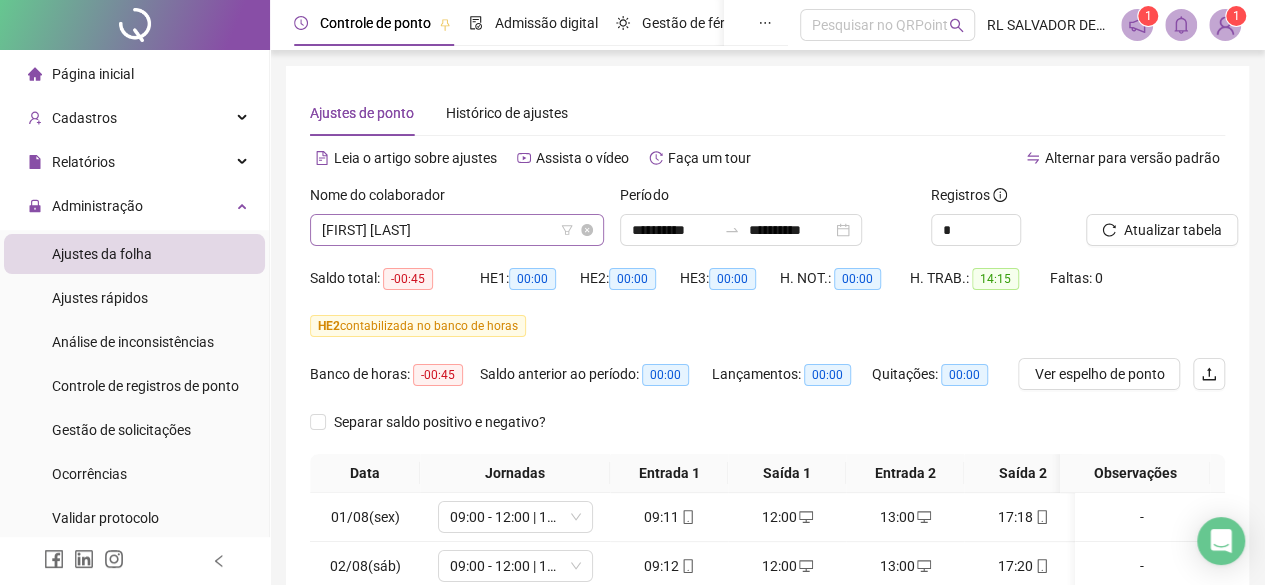 click on "[FIRST] [LAST]" at bounding box center (457, 230) 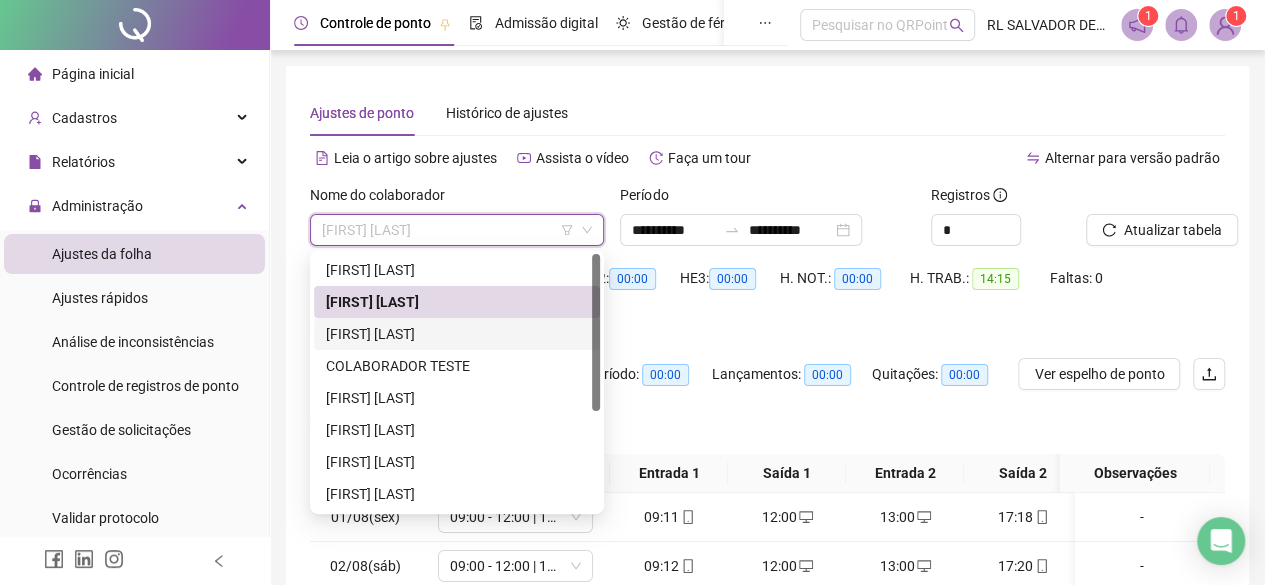 drag, startPoint x: 426, startPoint y: 332, endPoint x: 610, endPoint y: 313, distance: 184.97838 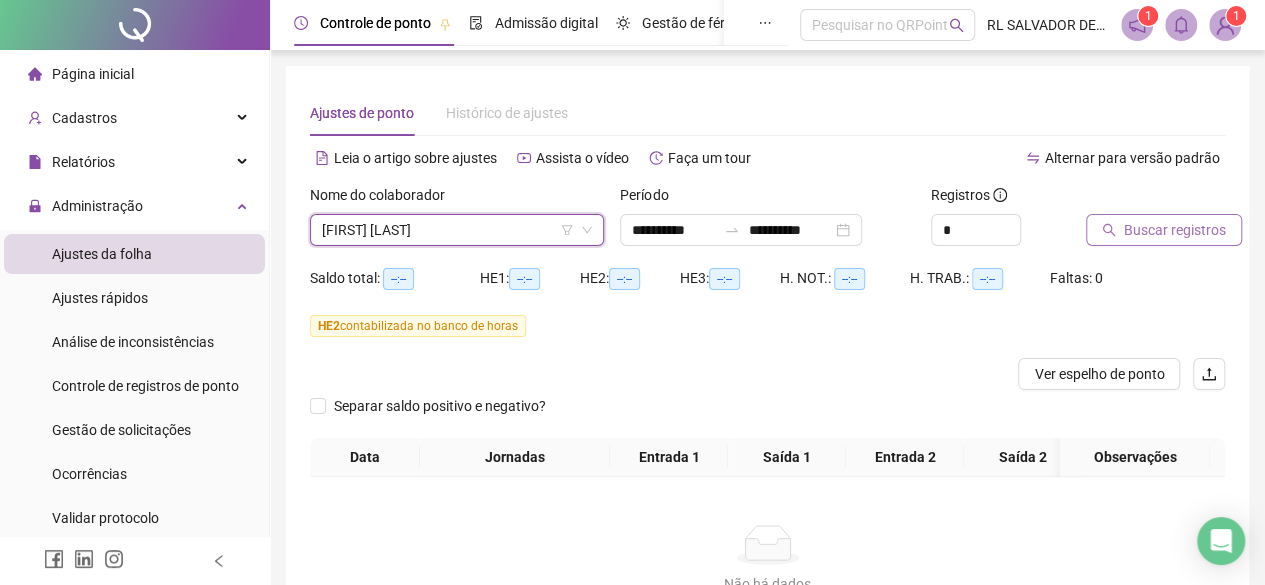 click on "Buscar registros" at bounding box center [1175, 230] 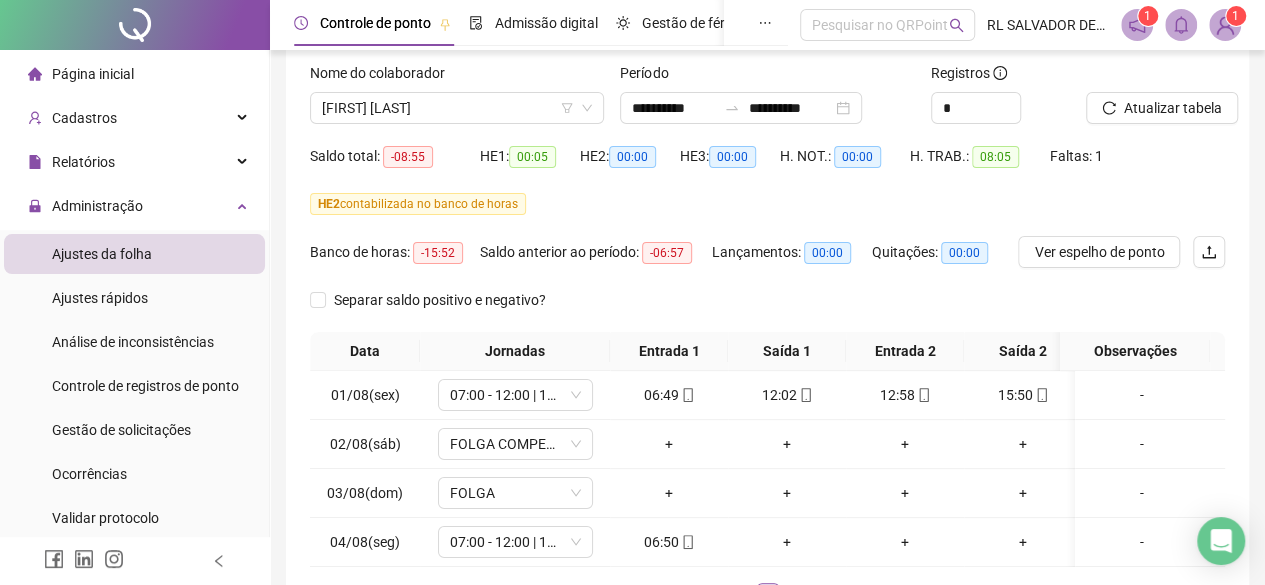 scroll, scrollTop: 100, scrollLeft: 0, axis: vertical 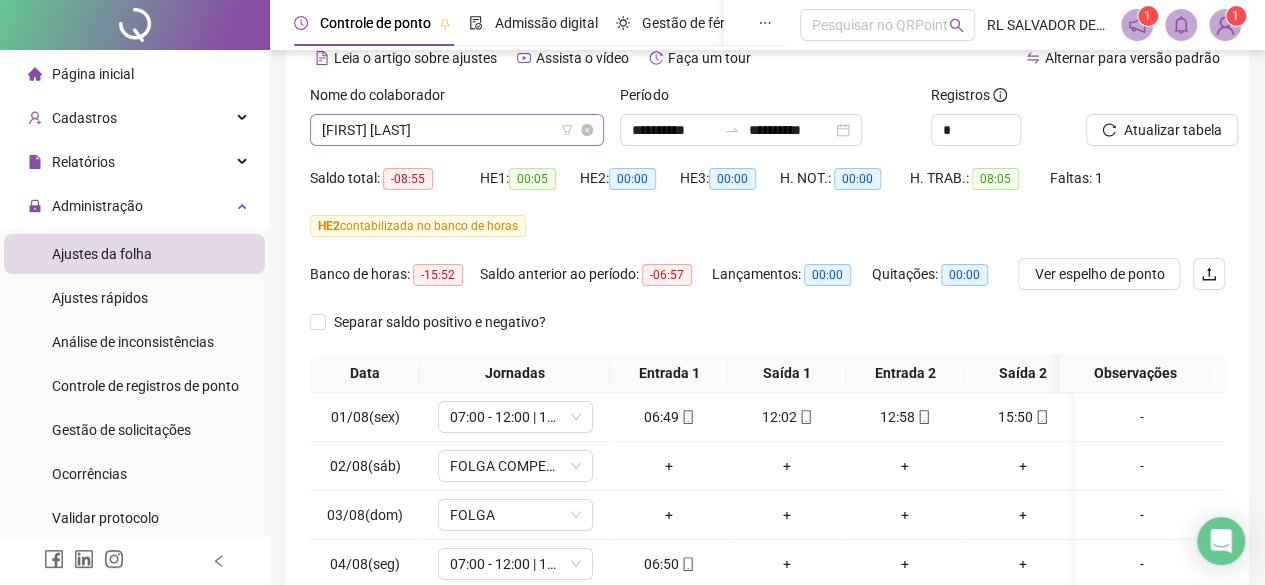 click on "[FIRST] [LAST]" at bounding box center (457, 130) 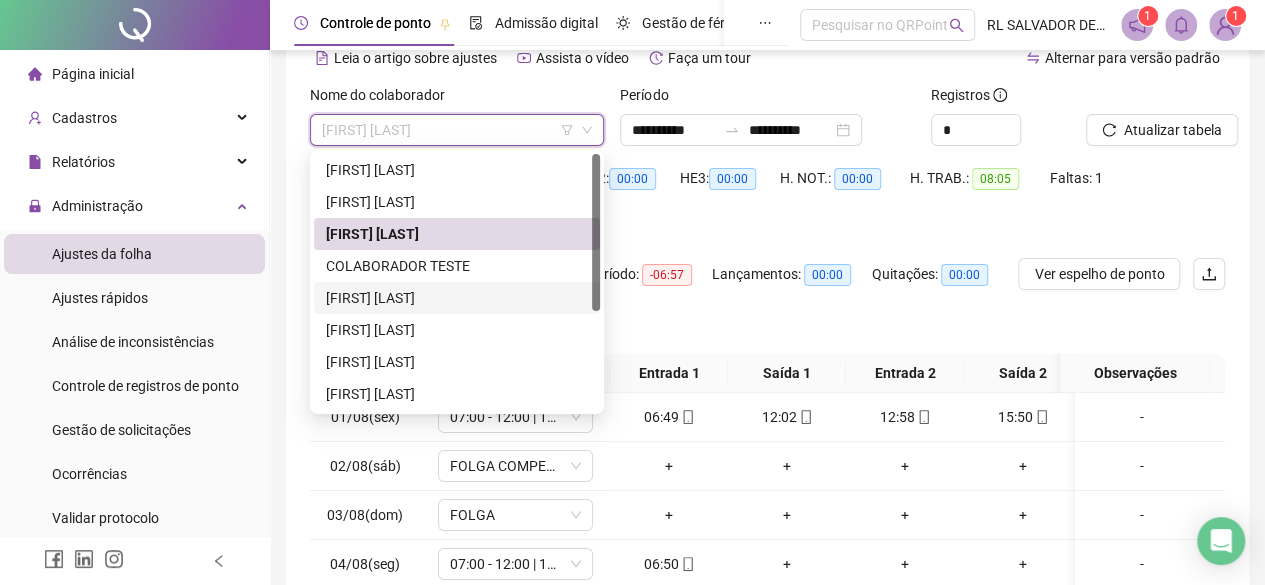 click on "[FIRST] [LAST]" at bounding box center [457, 298] 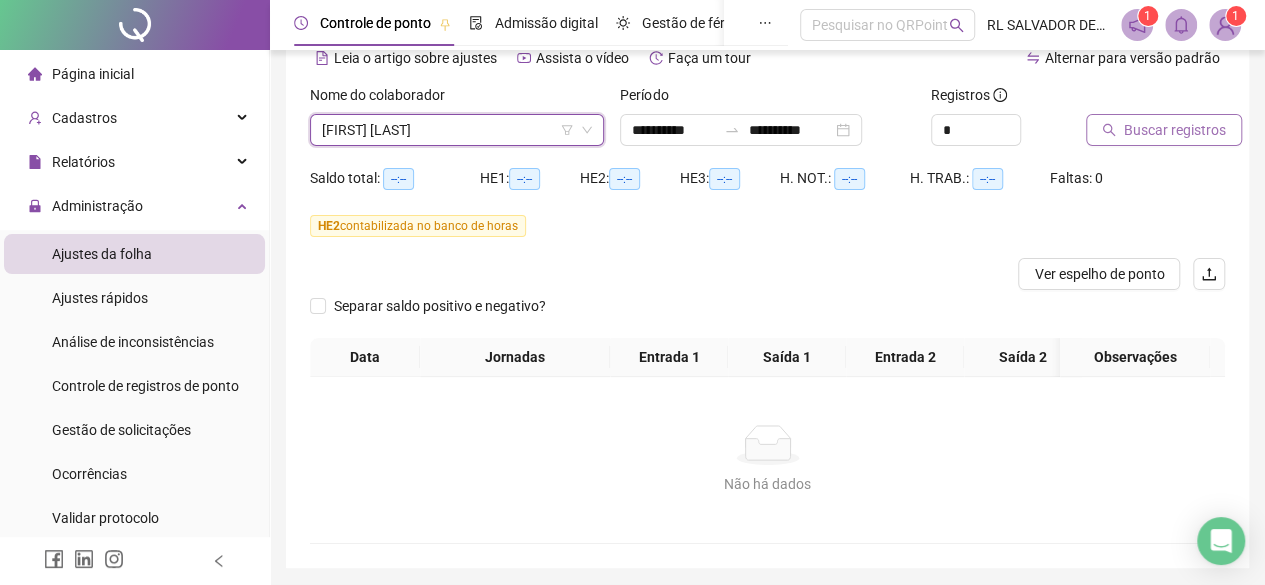 click on "Buscar registros" at bounding box center [1175, 130] 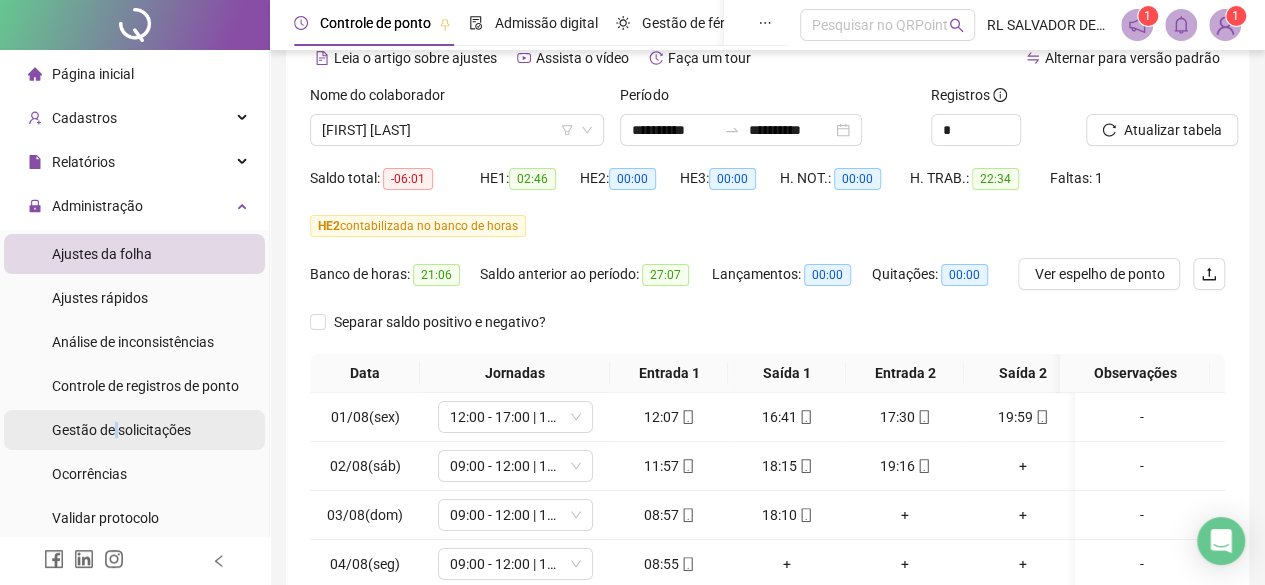 drag, startPoint x: 116, startPoint y: 434, endPoint x: 243, endPoint y: 409, distance: 129.43724 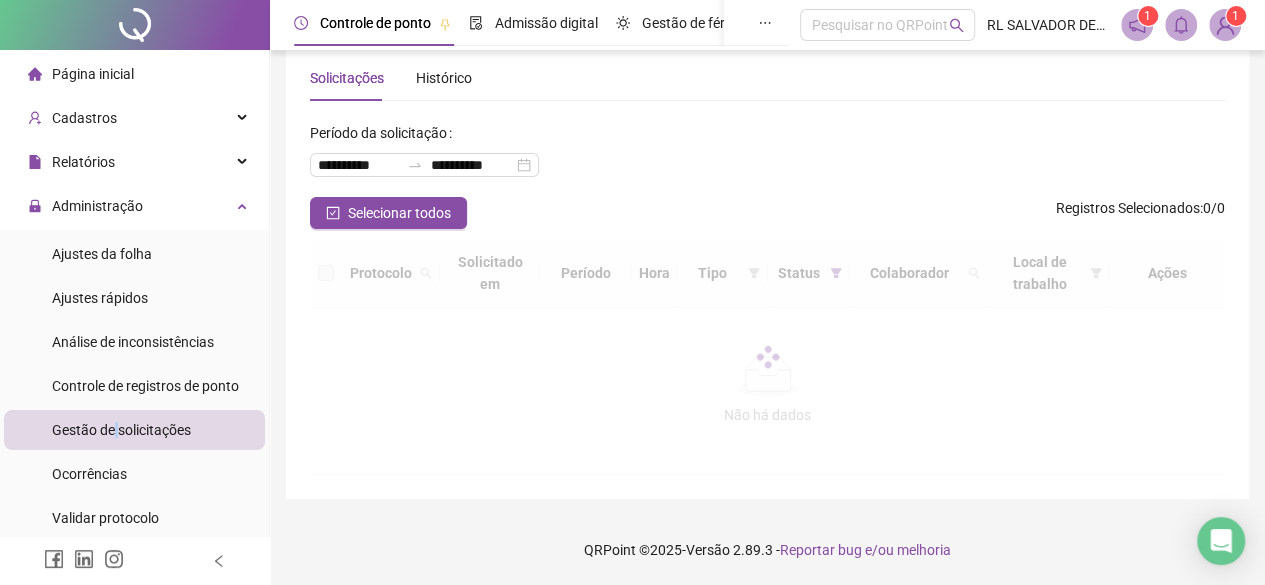 scroll, scrollTop: 100, scrollLeft: 0, axis: vertical 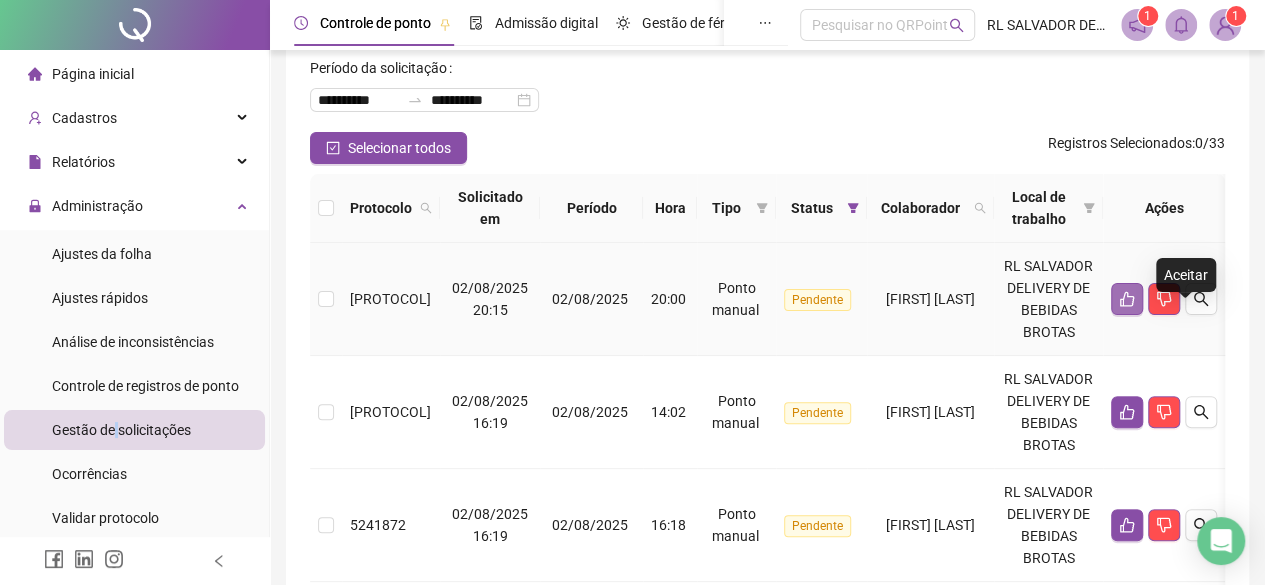 click 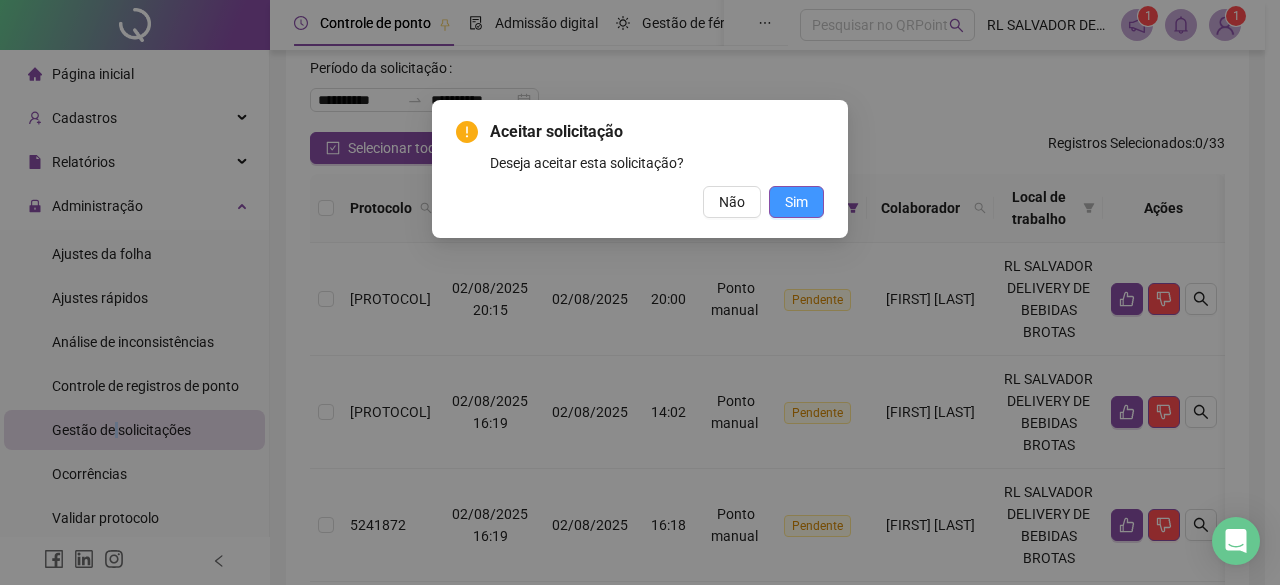 click on "Sim" at bounding box center [796, 202] 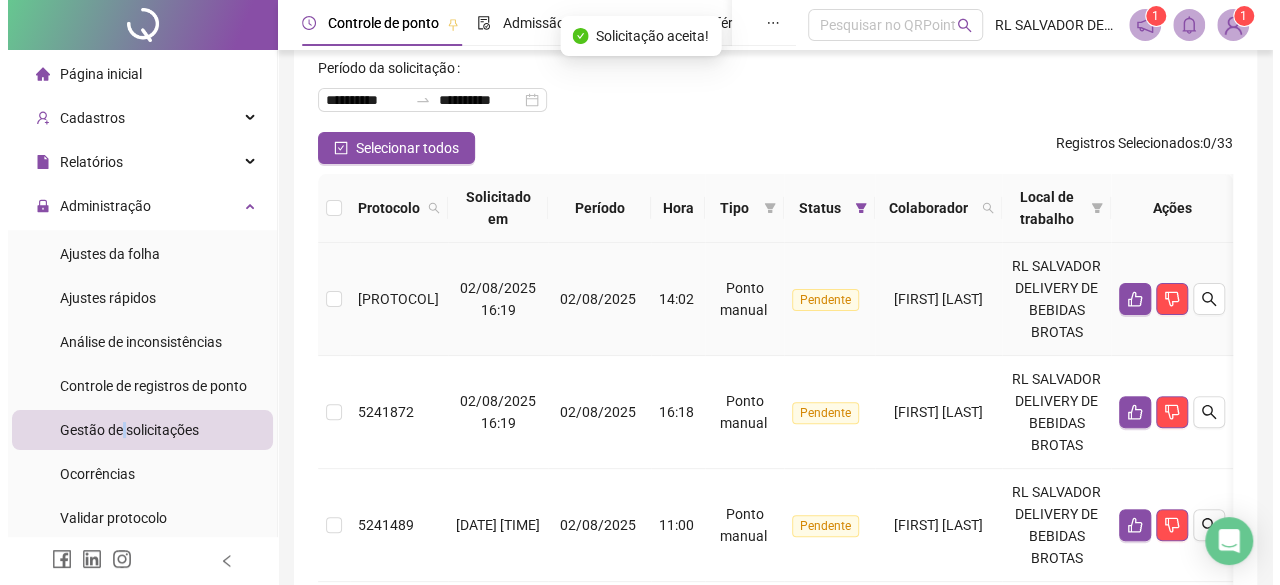 scroll, scrollTop: 200, scrollLeft: 0, axis: vertical 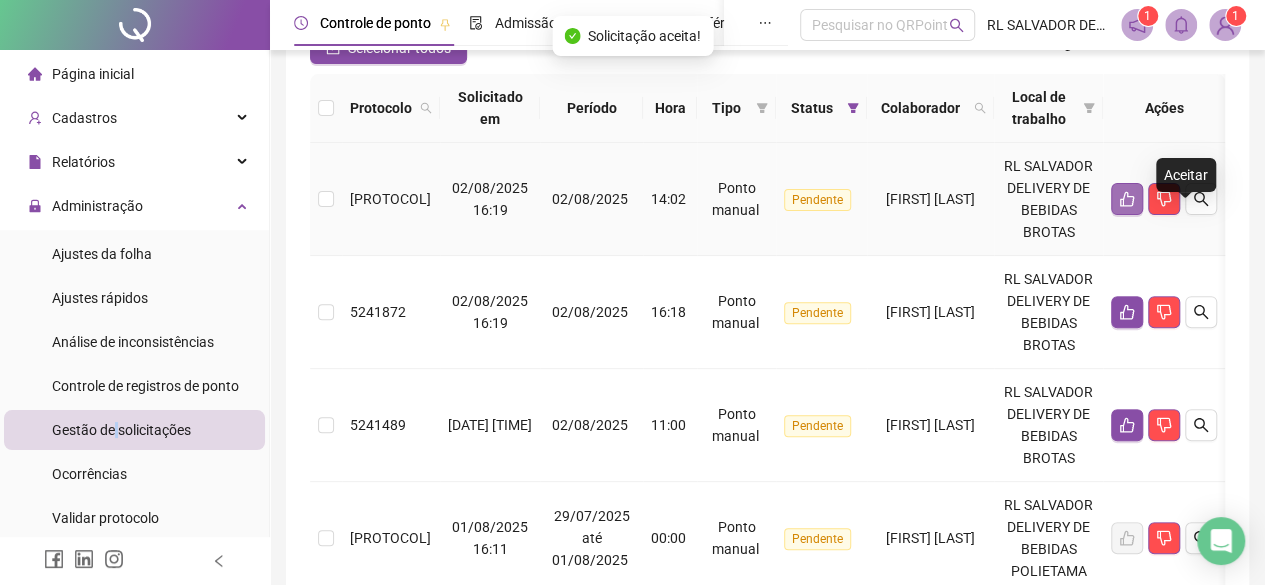 click 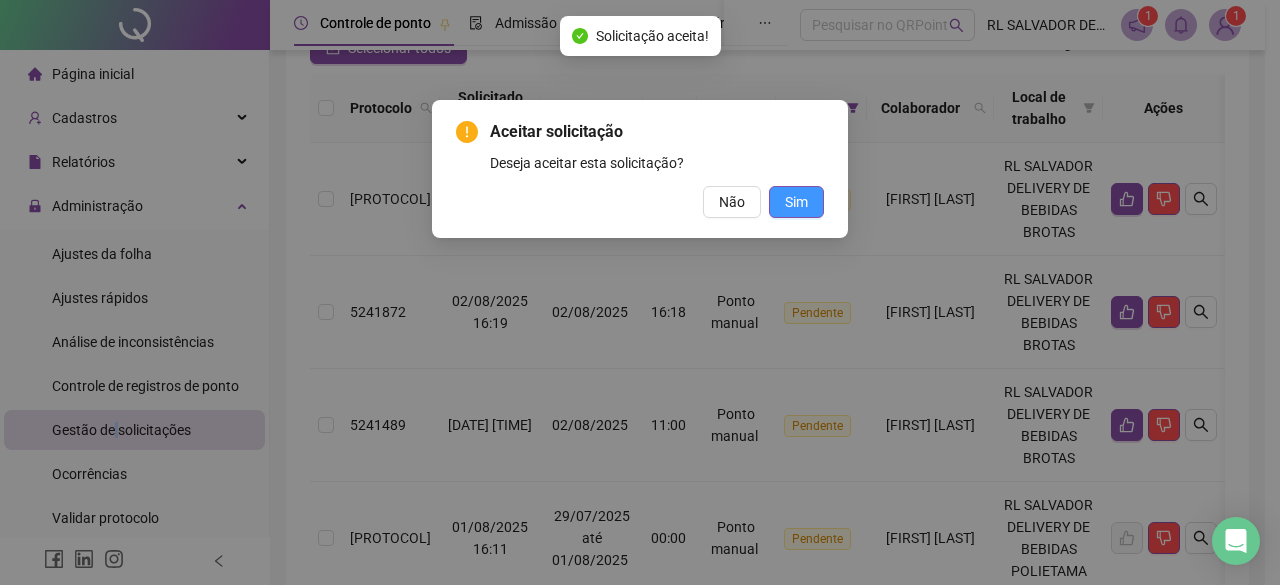 click on "Sim" at bounding box center [796, 202] 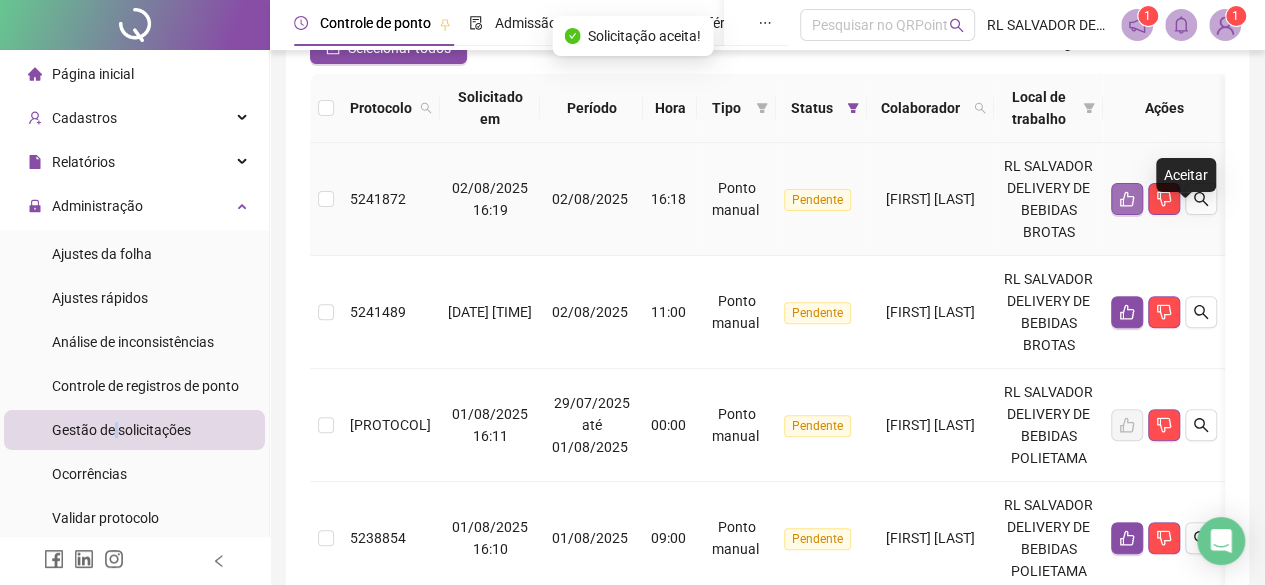 click 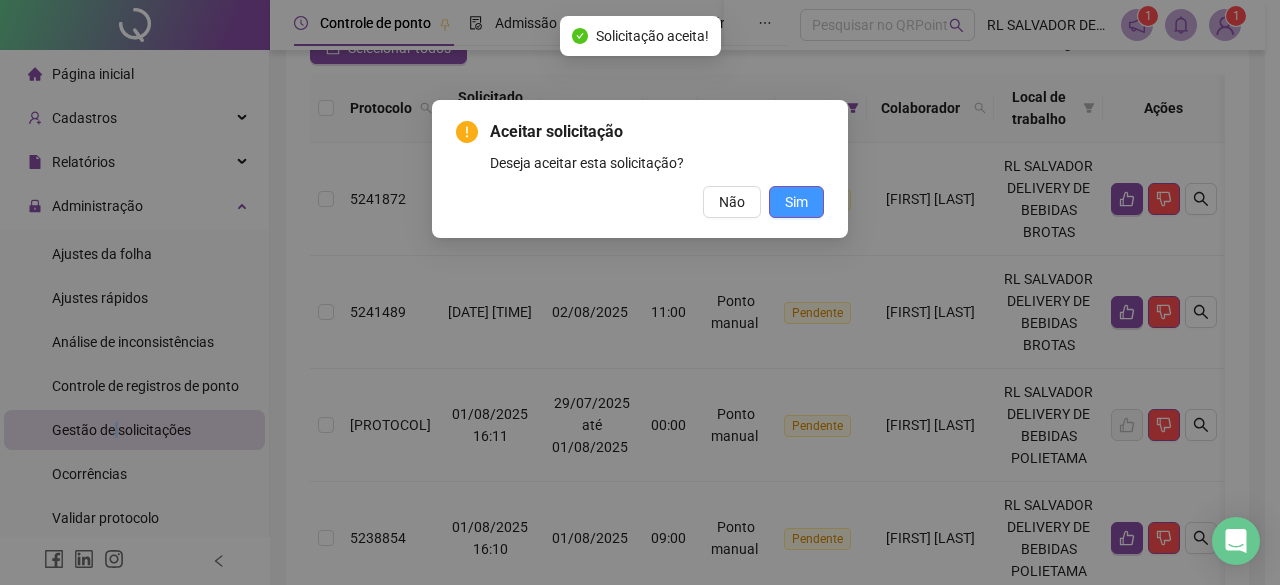 click on "Sim" at bounding box center [796, 202] 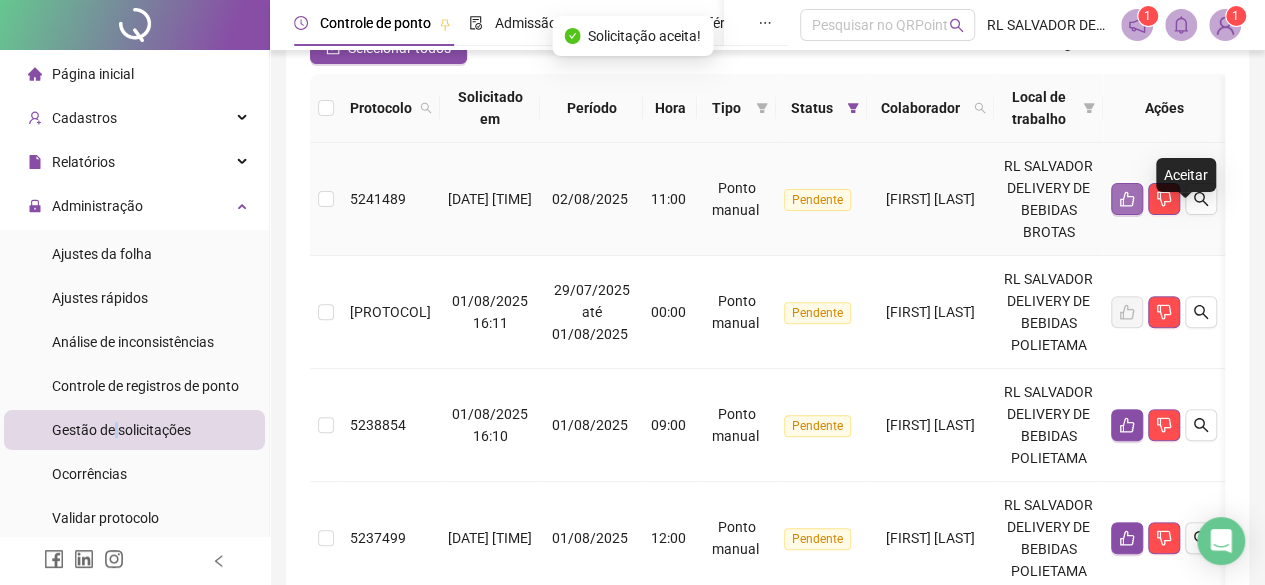 click 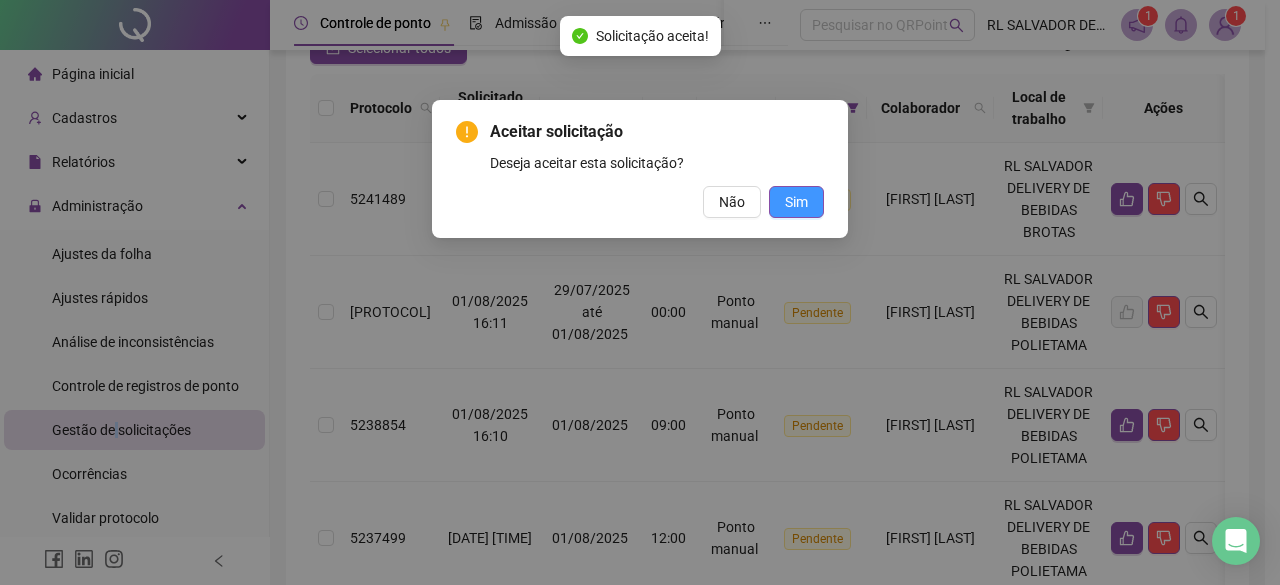 click on "Sim" at bounding box center [796, 202] 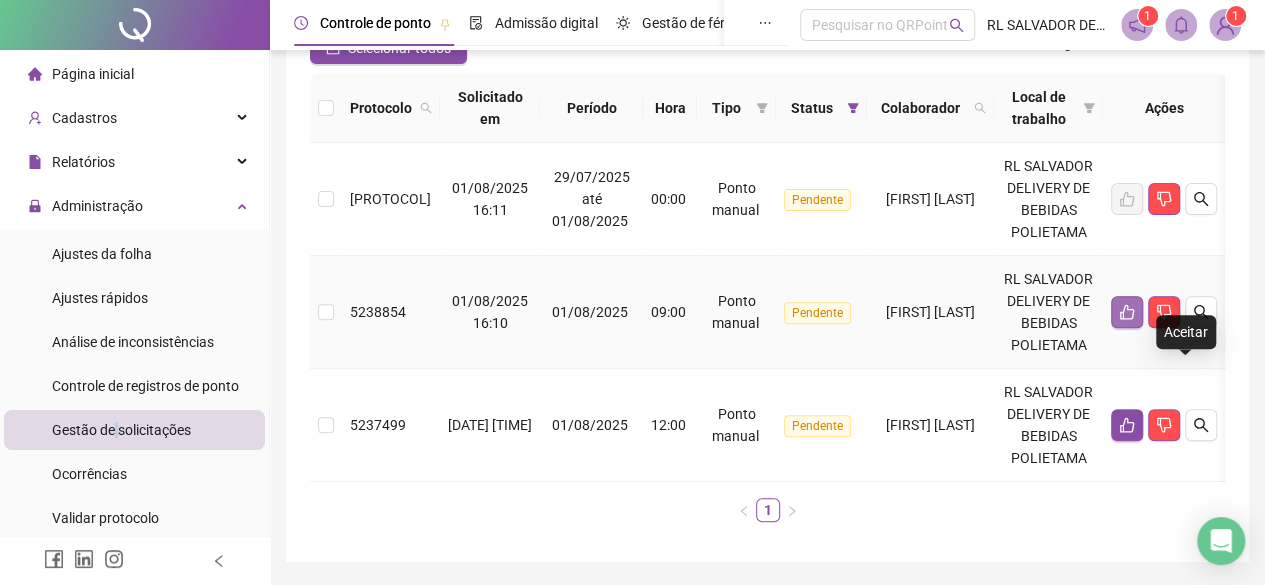 click 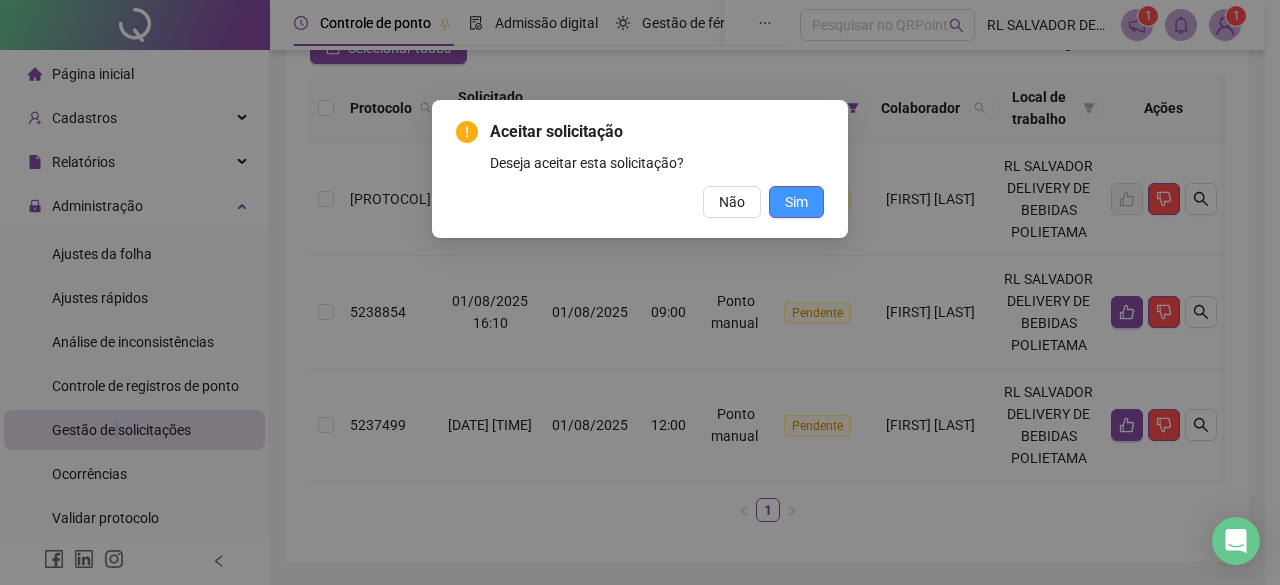 click on "Sim" at bounding box center (796, 202) 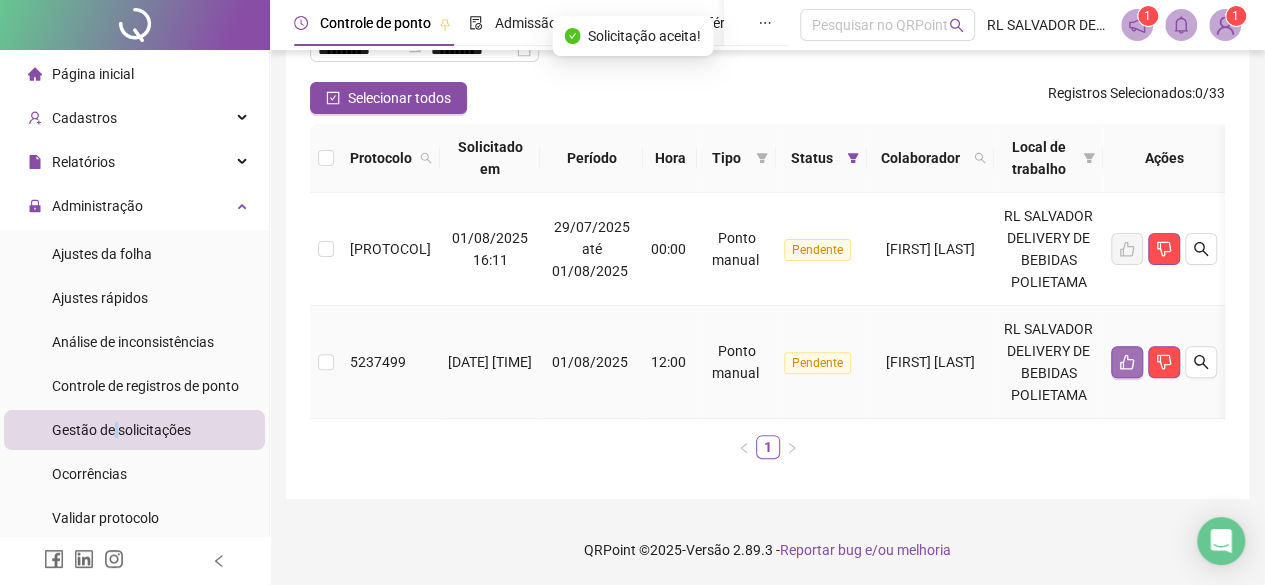 click 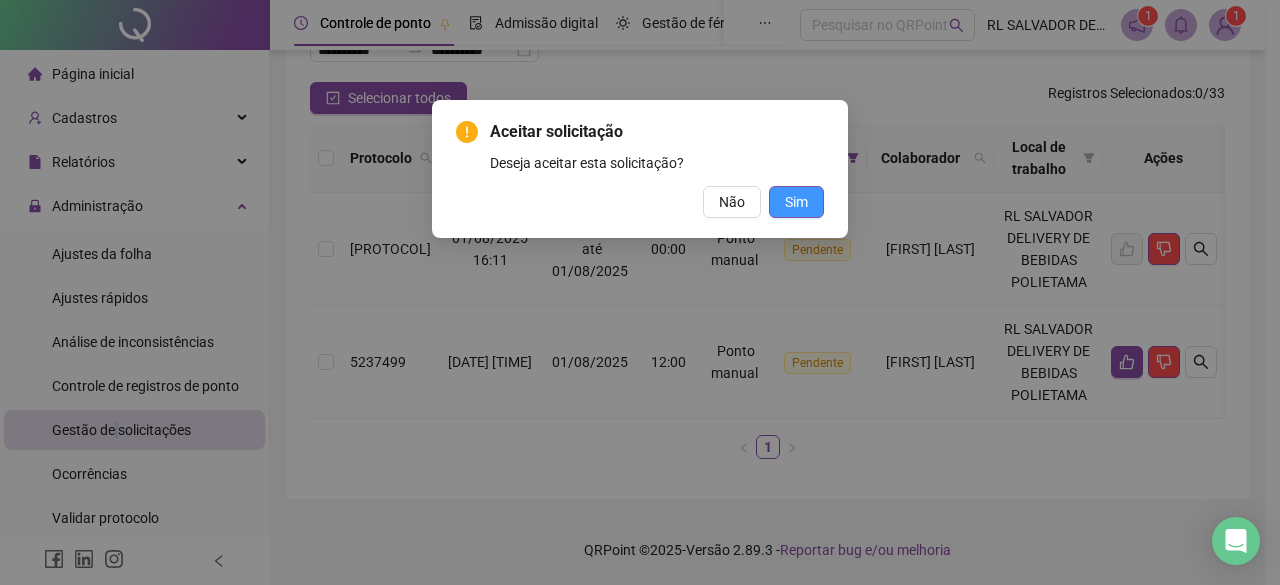 click on "Sim" at bounding box center (796, 202) 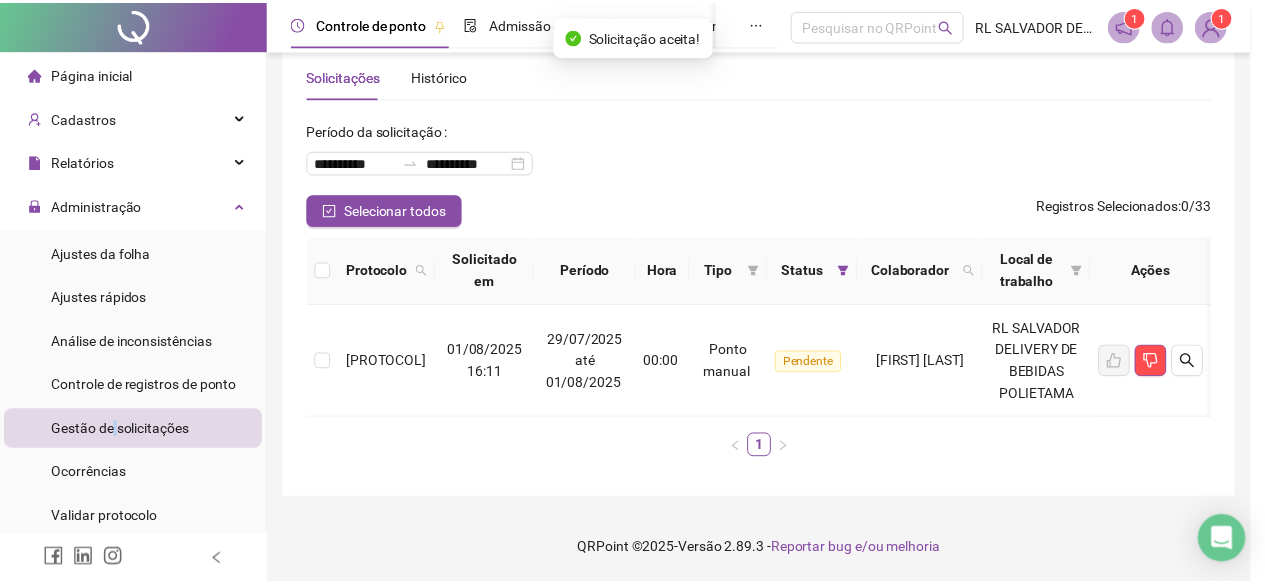 scroll, scrollTop: 95, scrollLeft: 0, axis: vertical 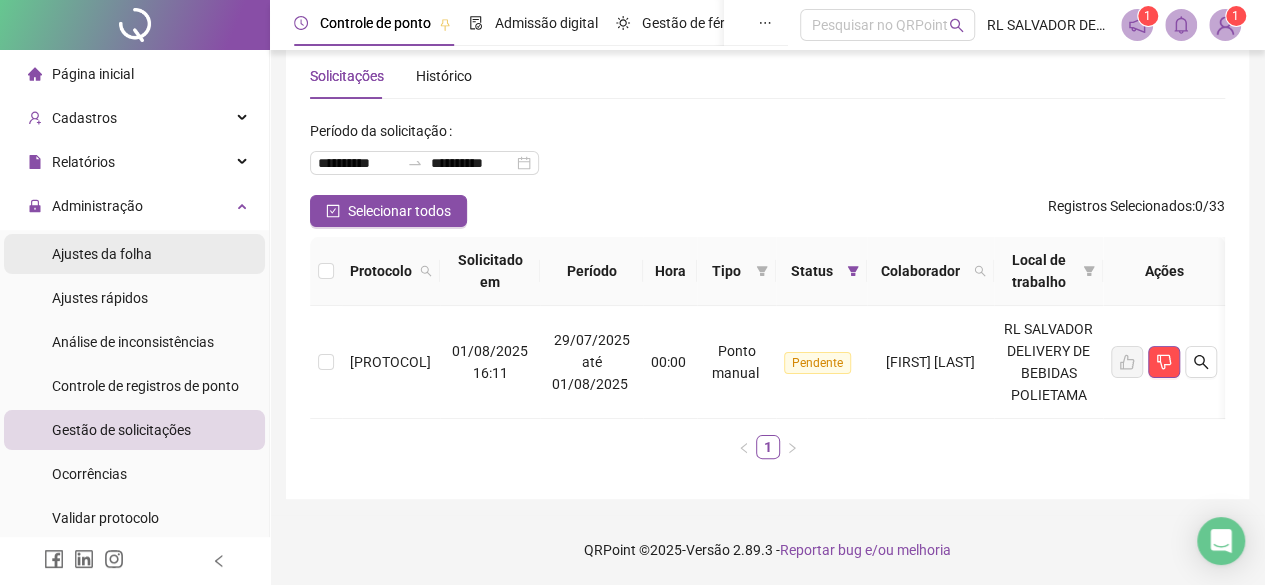 drag, startPoint x: 99, startPoint y: 269, endPoint x: 108, endPoint y: 263, distance: 10.816654 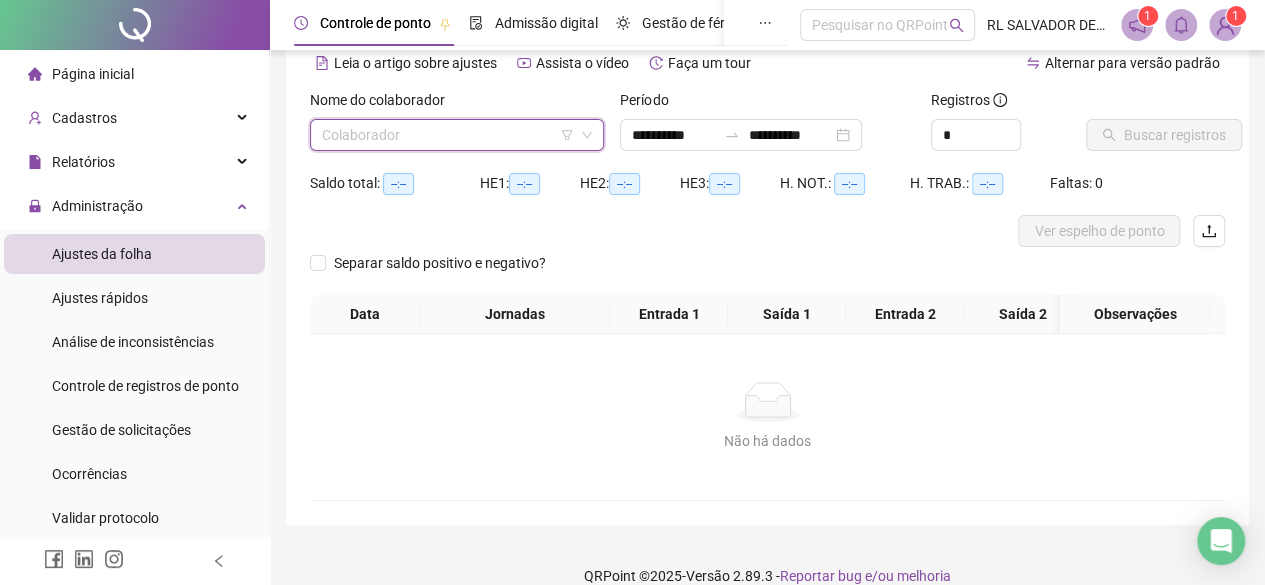 click at bounding box center [448, 135] 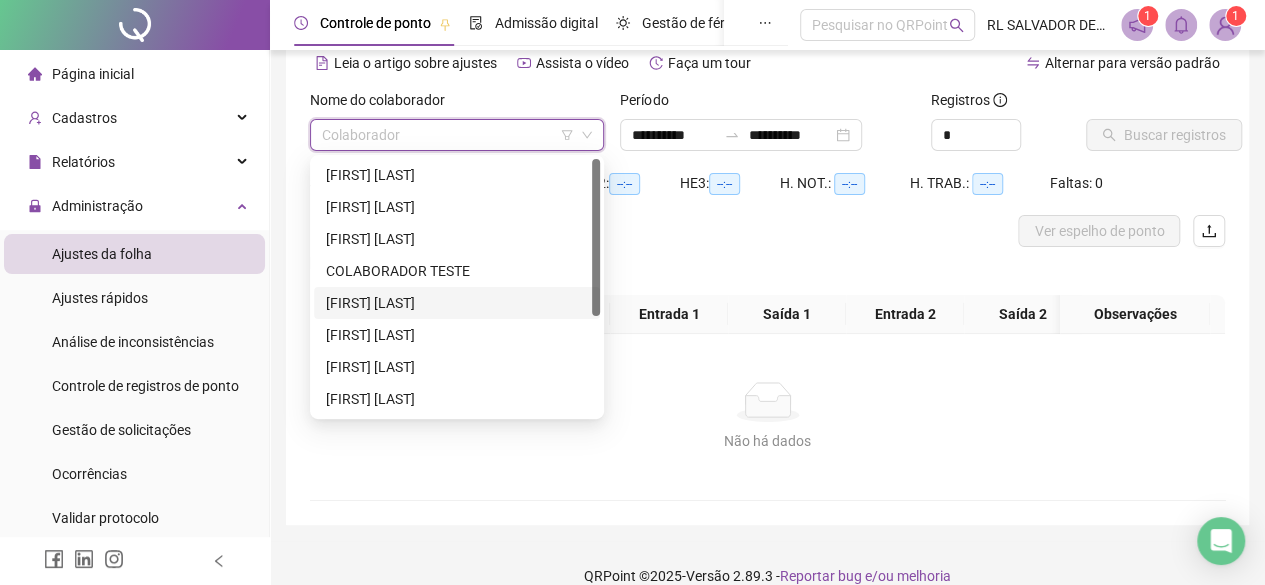 click on "[FIRST] [LAST]" at bounding box center (457, 303) 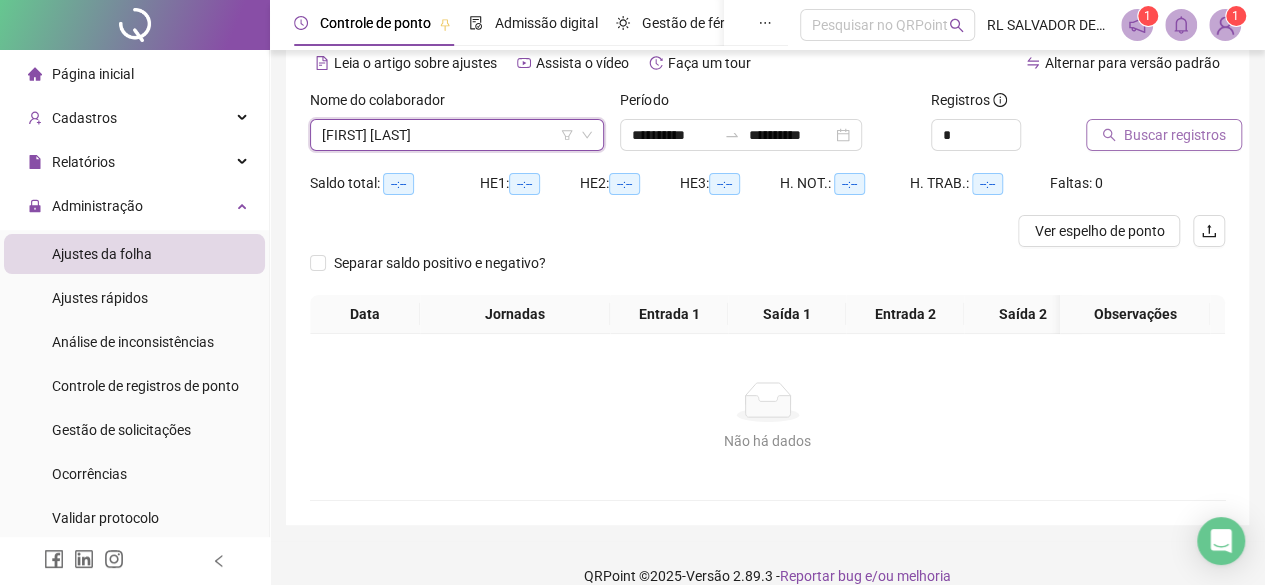 click on "Buscar registros" at bounding box center [1175, 135] 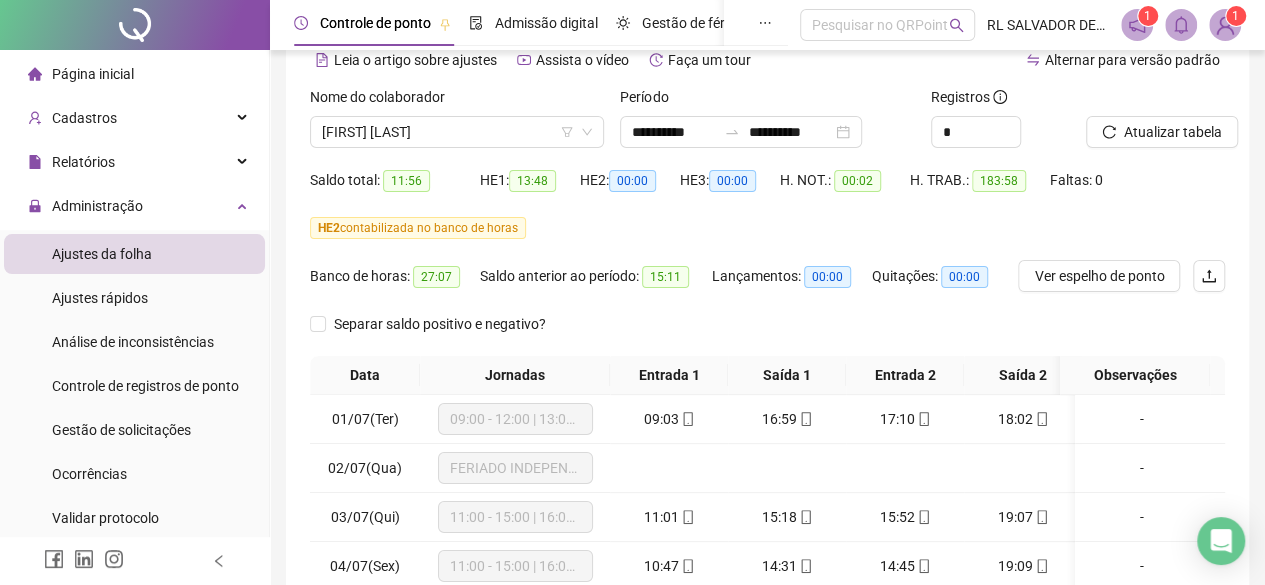 scroll, scrollTop: 0, scrollLeft: 0, axis: both 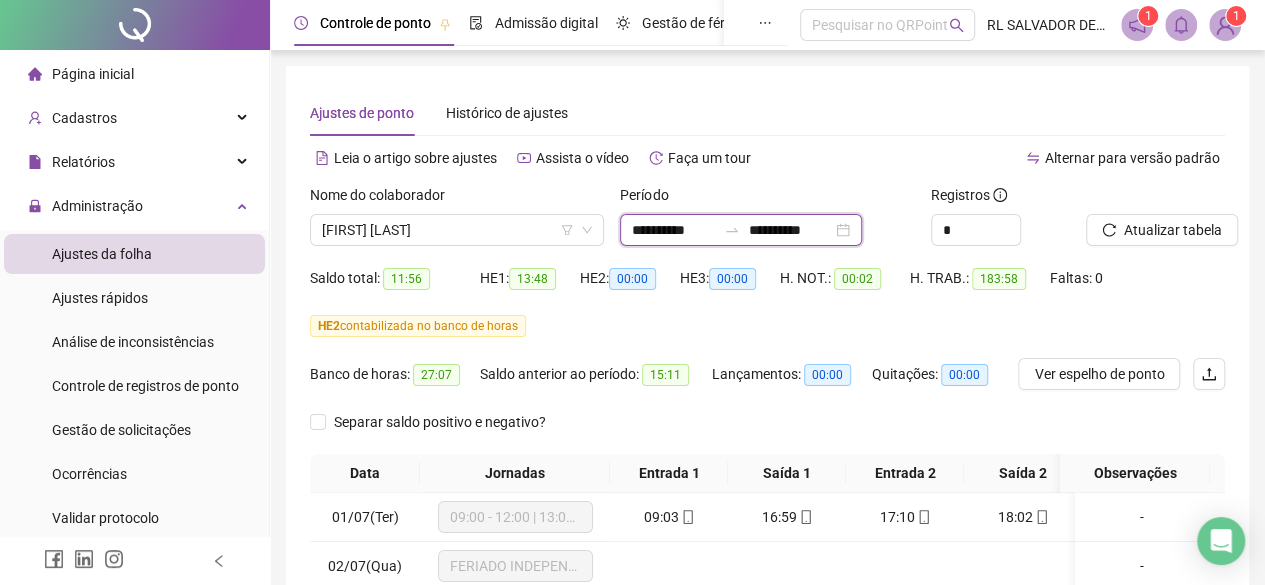 click on "**********" at bounding box center (674, 230) 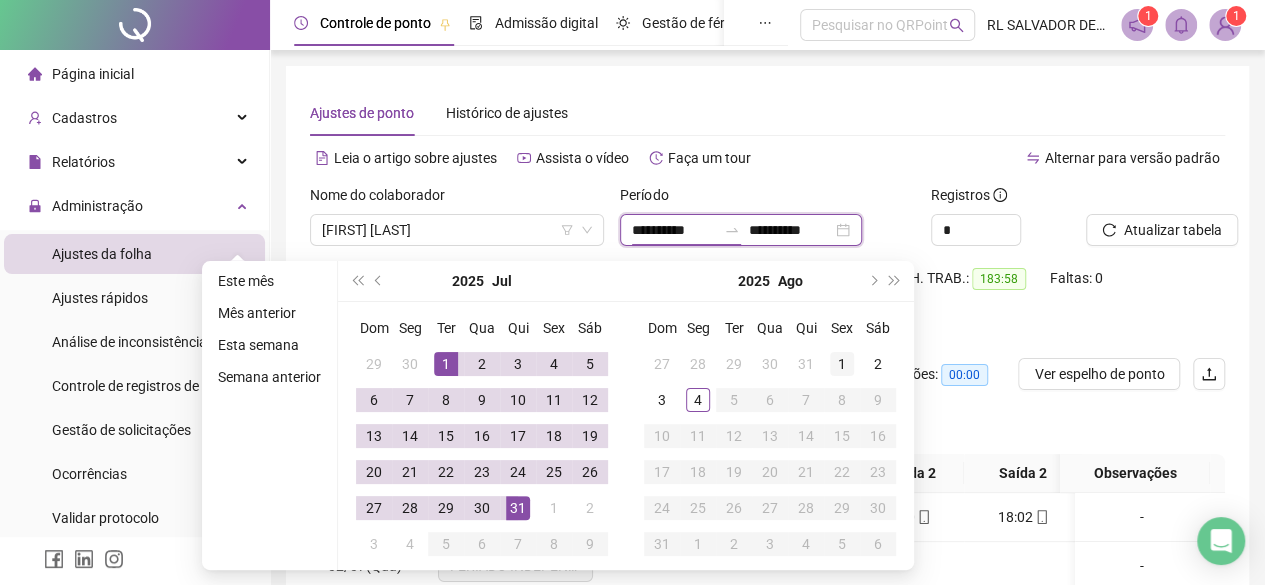 type on "**********" 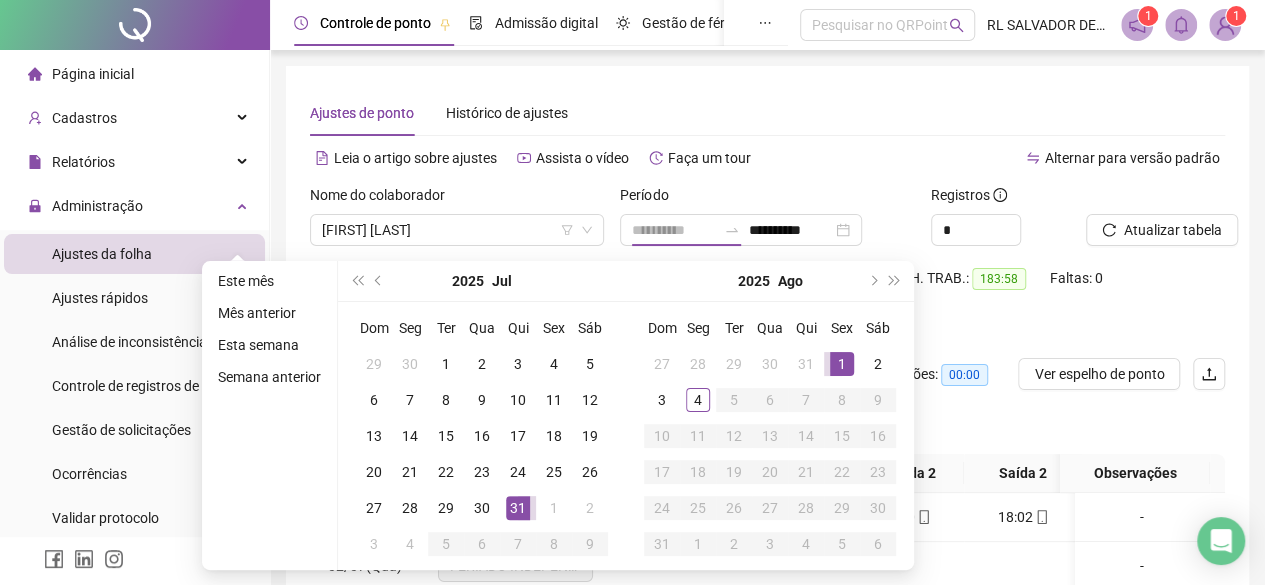 click on "1" at bounding box center [842, 364] 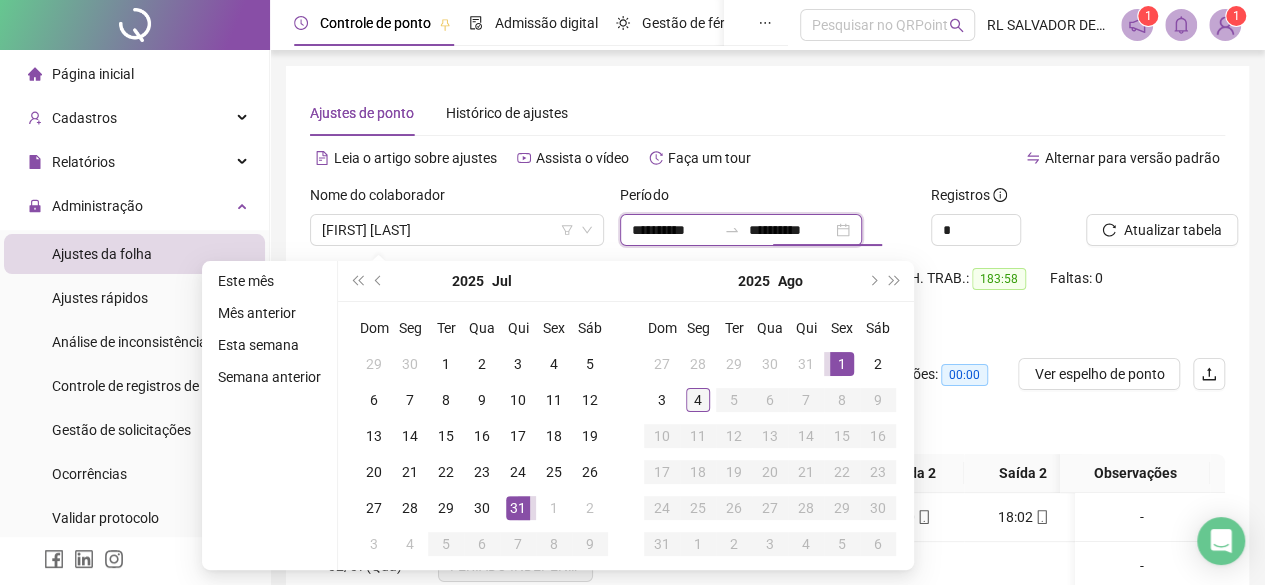 type on "**********" 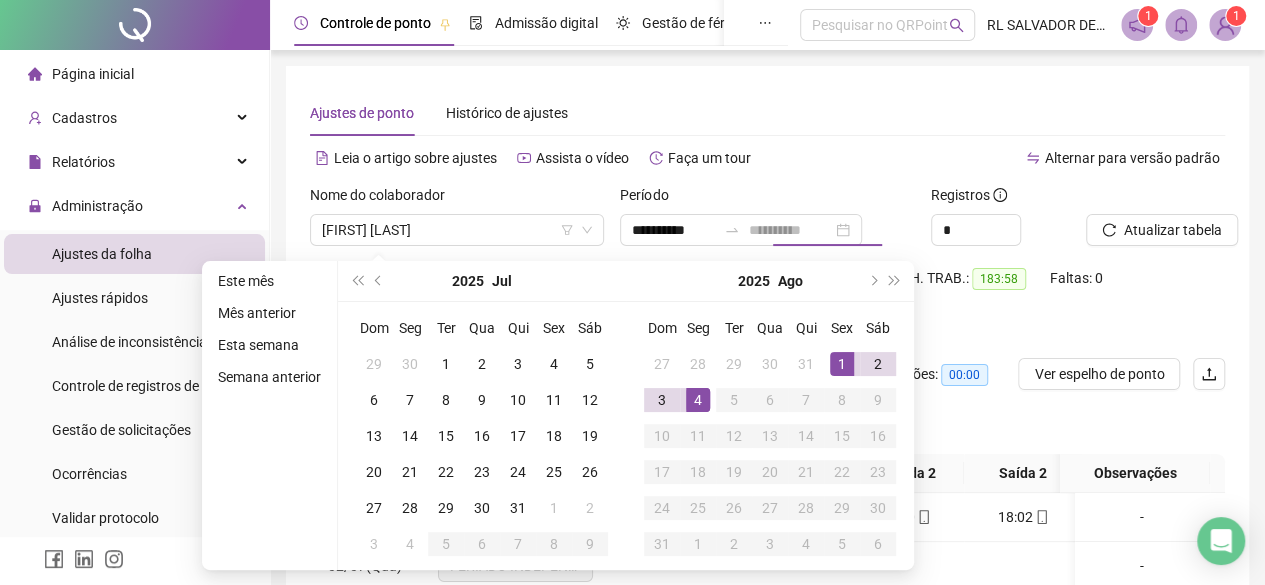 click on "4" at bounding box center (698, 400) 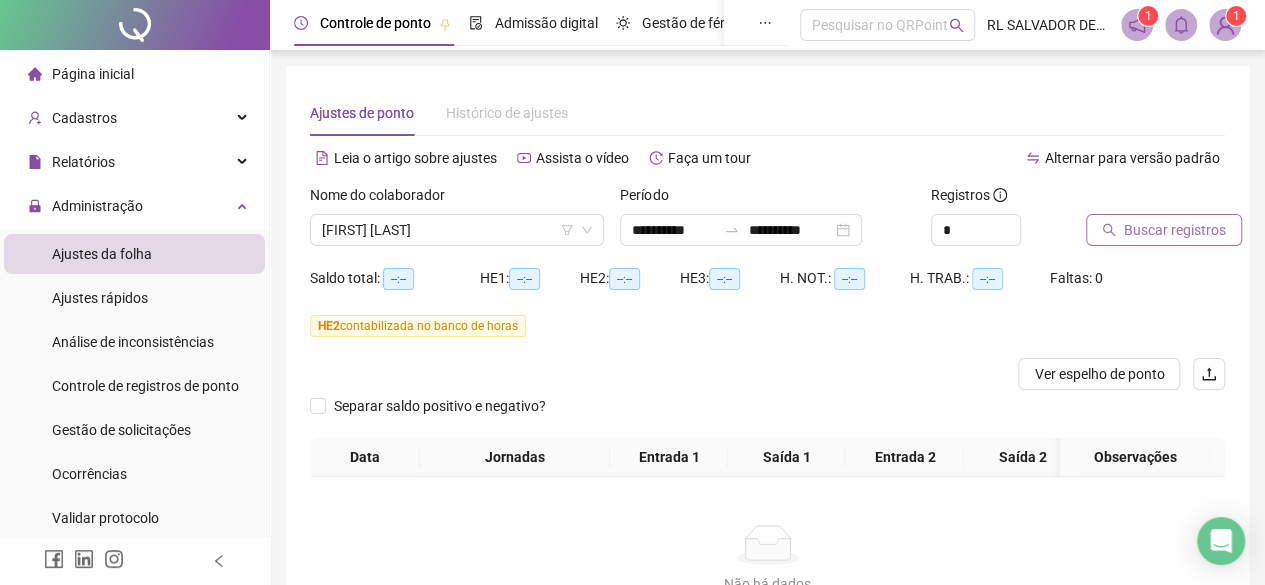 click on "Buscar registros" at bounding box center [1175, 230] 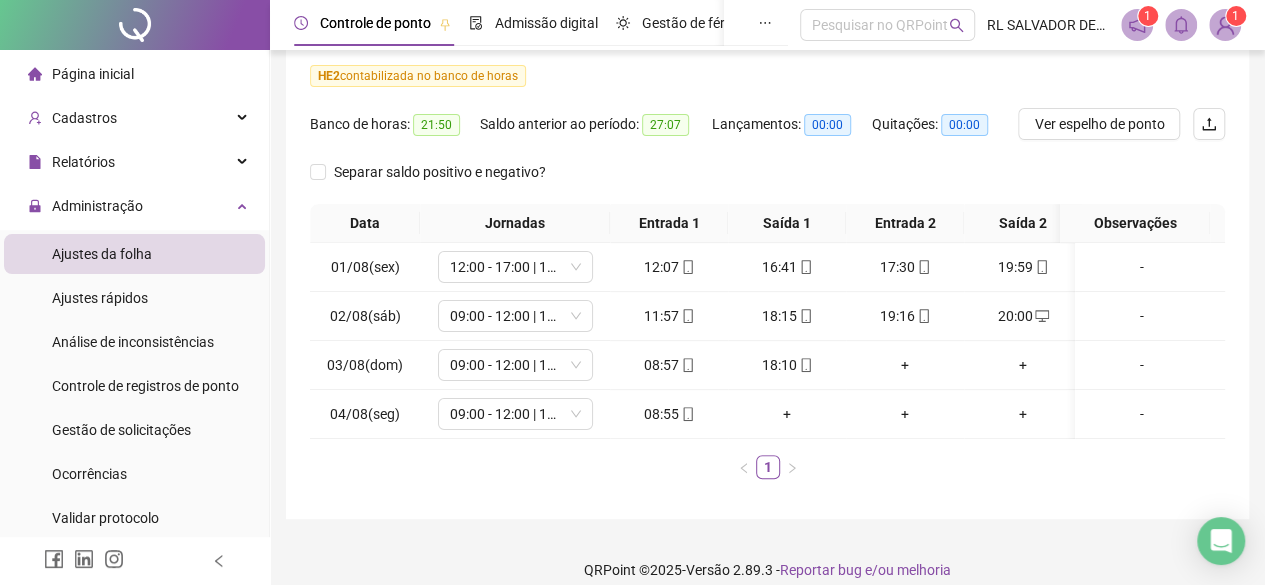 scroll, scrollTop: 283, scrollLeft: 0, axis: vertical 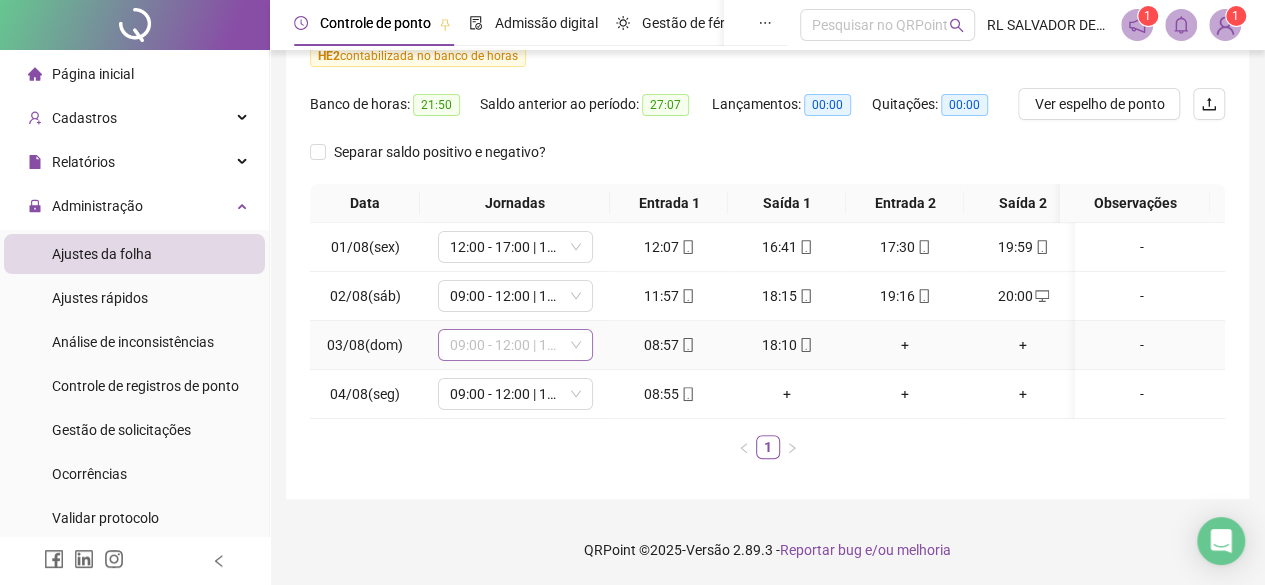 click on "09:00 - 12:00 | 13:00 - 16:30" at bounding box center [515, 345] 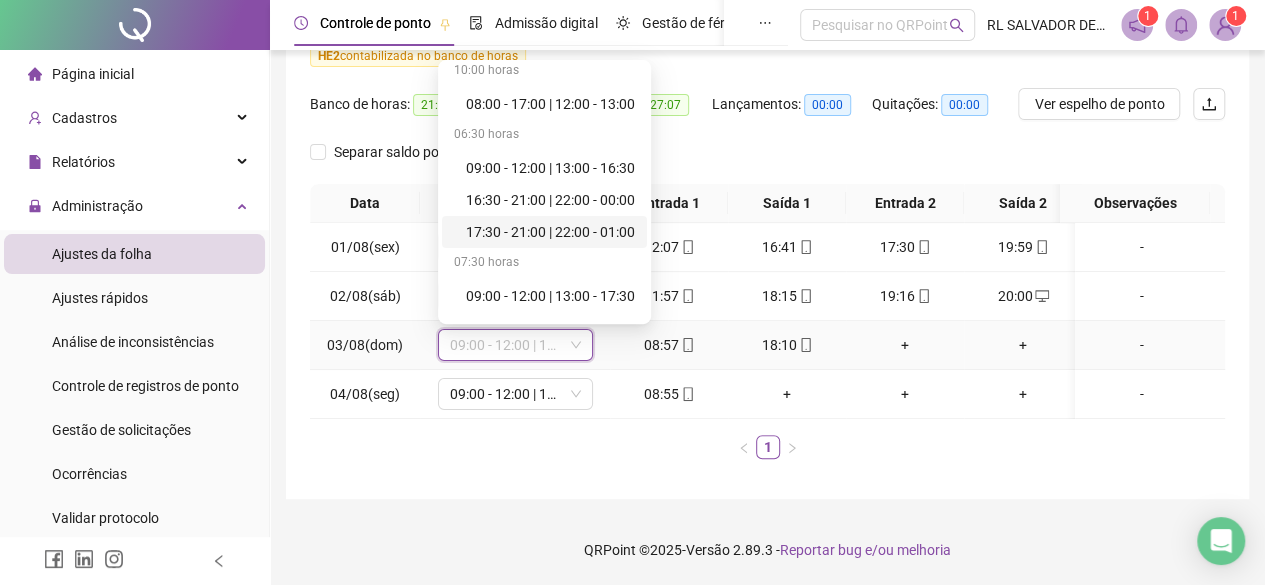 scroll, scrollTop: 100, scrollLeft: 0, axis: vertical 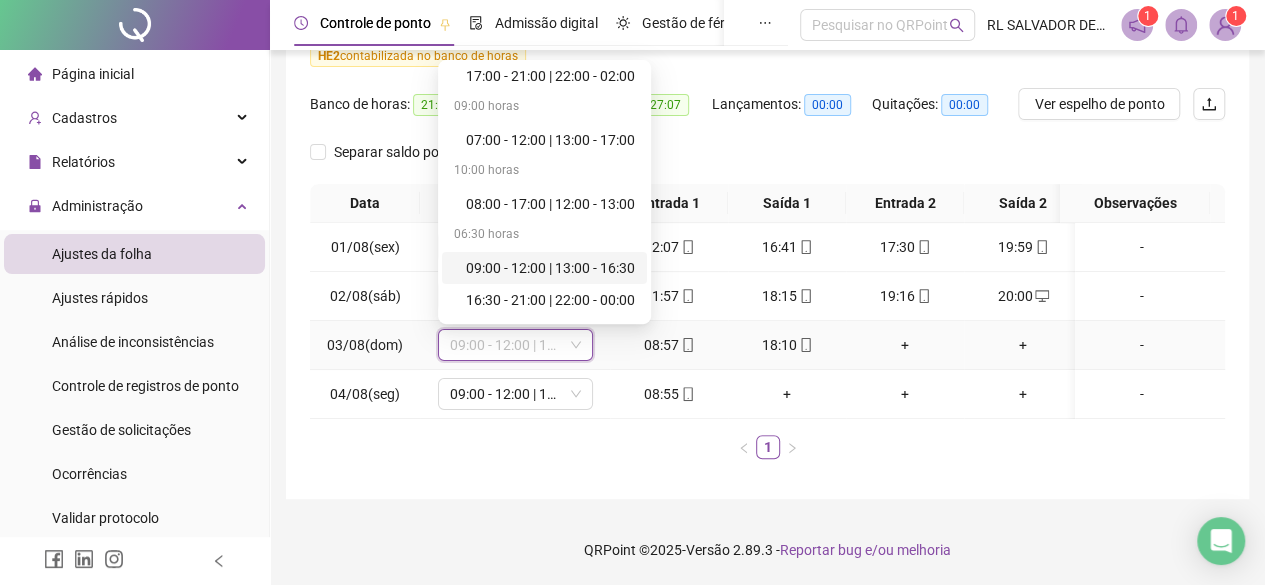 click on "09:00 - 12:00 | 13:00 - 16:30" at bounding box center [550, 268] 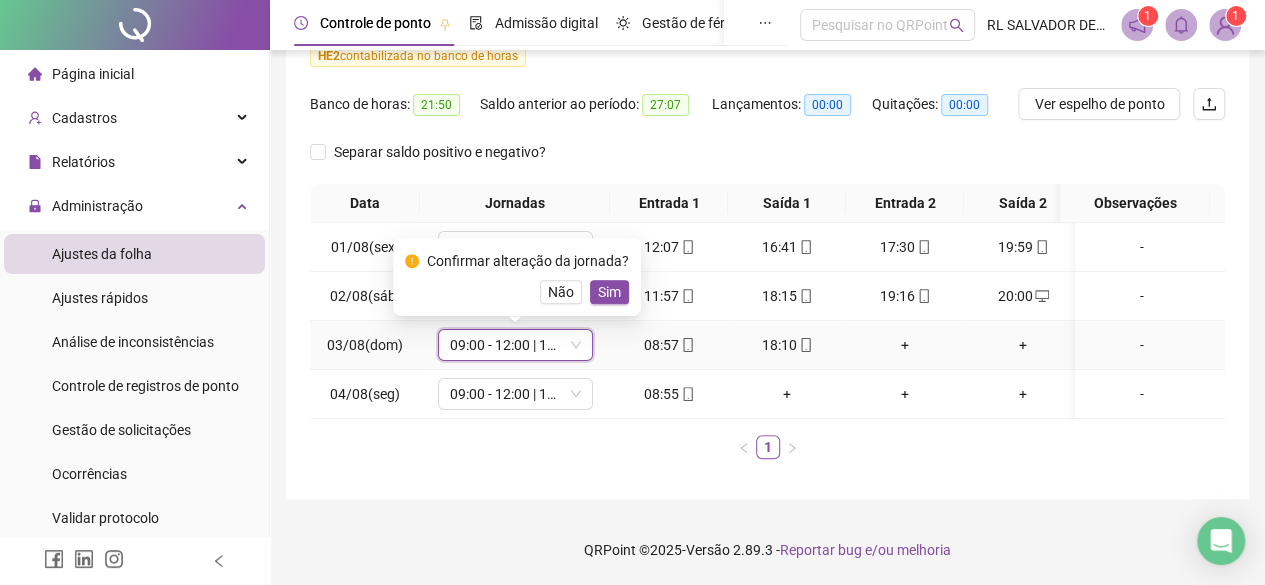 click on "Sim" at bounding box center [609, 292] 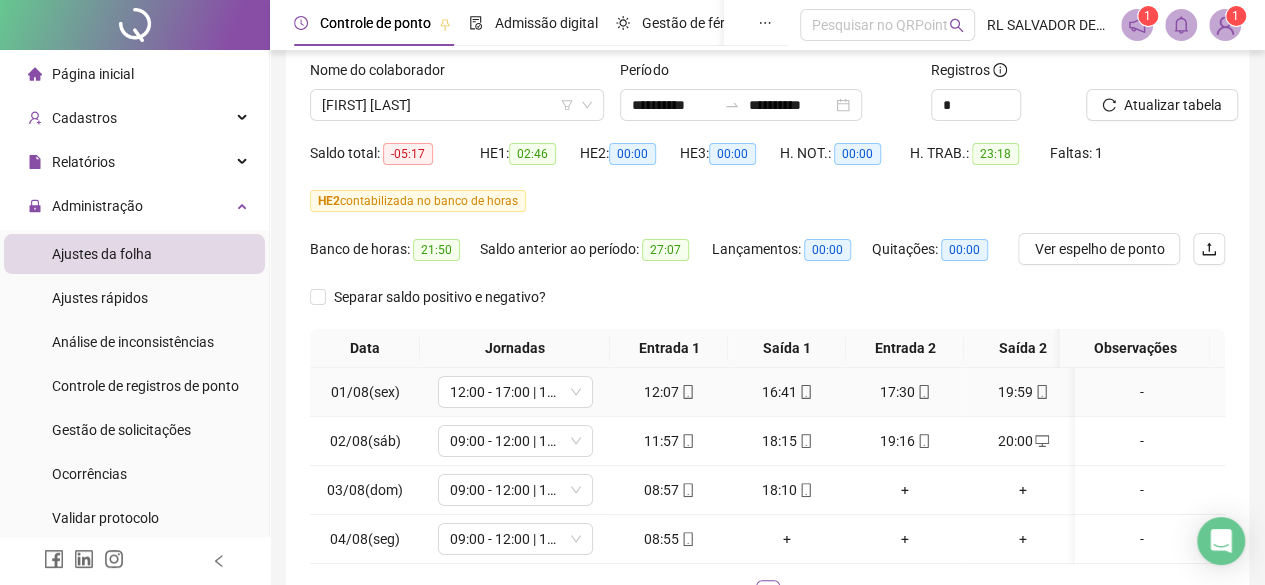 scroll, scrollTop: 83, scrollLeft: 0, axis: vertical 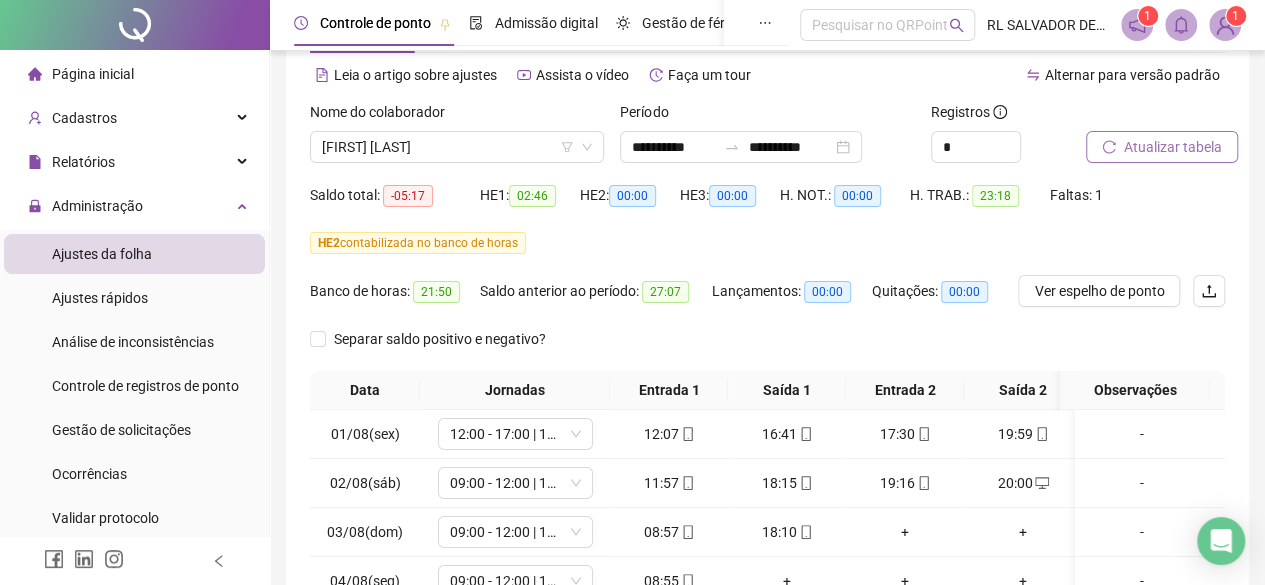 click on "Atualizar tabela" at bounding box center (1173, 147) 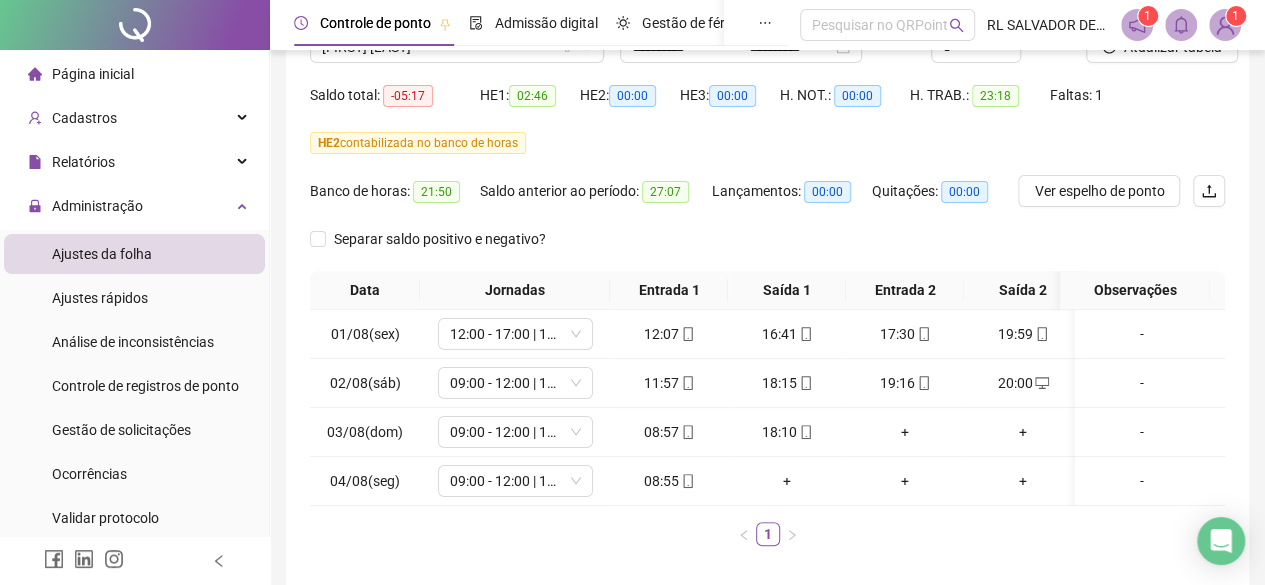 scroll, scrollTop: 283, scrollLeft: 0, axis: vertical 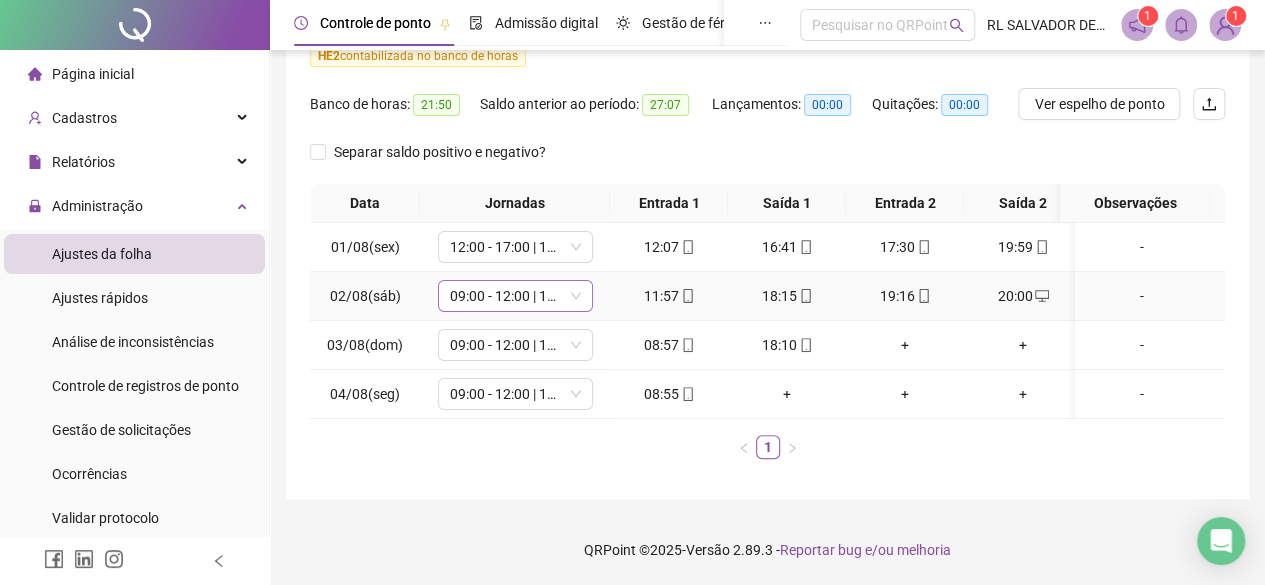click on "09:00 - 12:00 | 13:00 - 17:30" at bounding box center [515, 296] 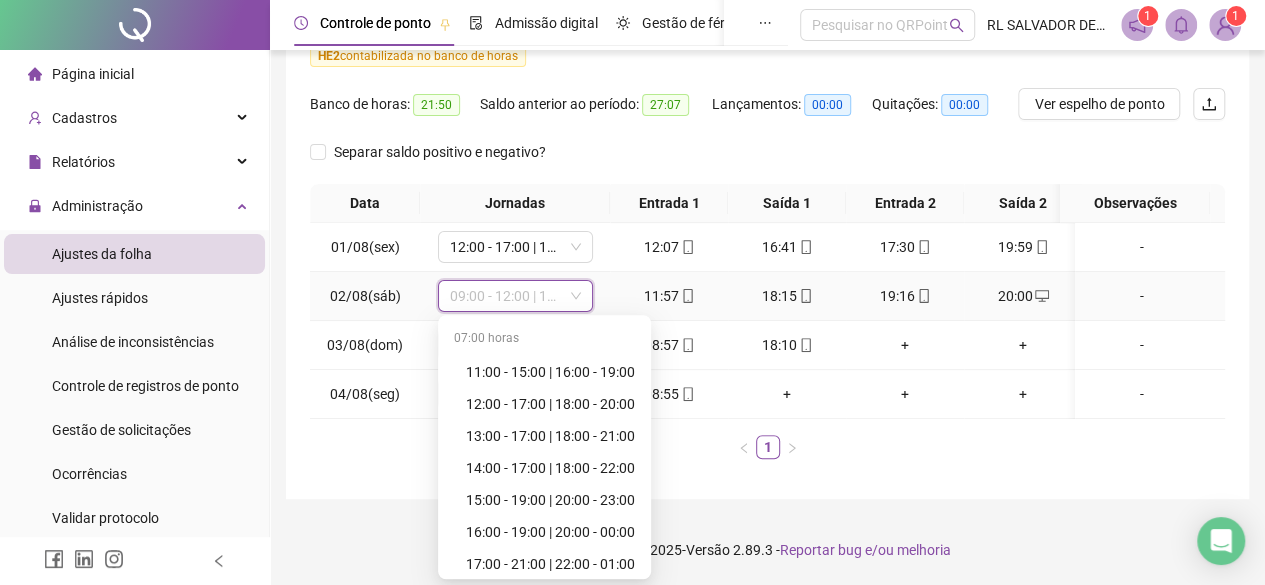 scroll, scrollTop: 1000, scrollLeft: 0, axis: vertical 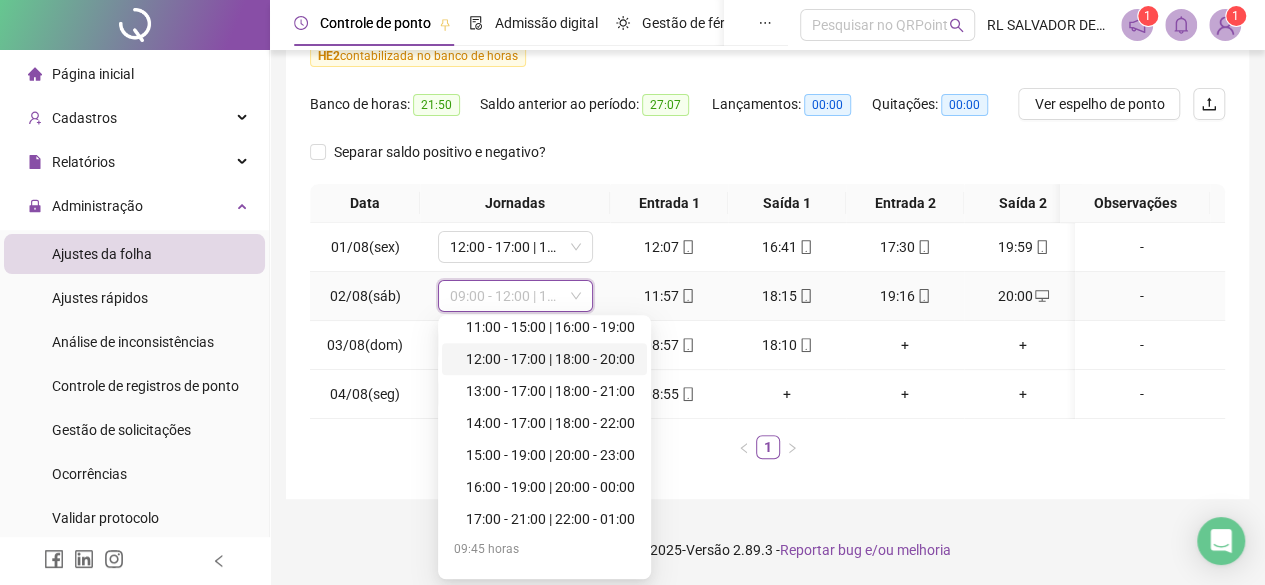 click on "12:00 - 17:00 | 18:00 - 20:00" at bounding box center (550, 359) 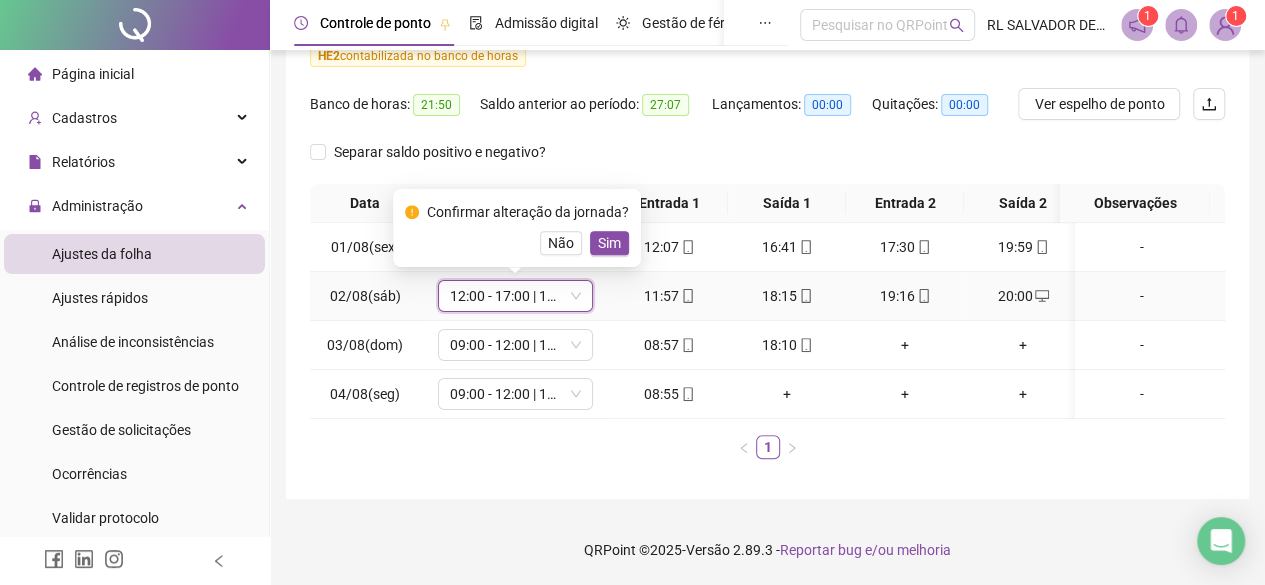 click on "Sim" at bounding box center (609, 243) 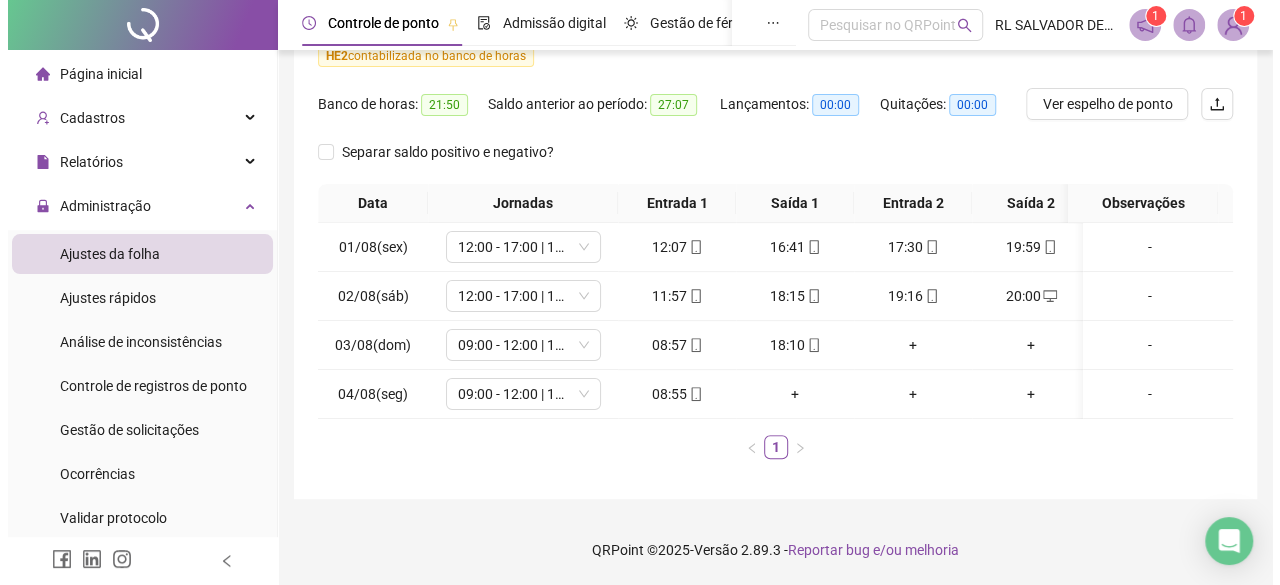 scroll, scrollTop: 0, scrollLeft: 0, axis: both 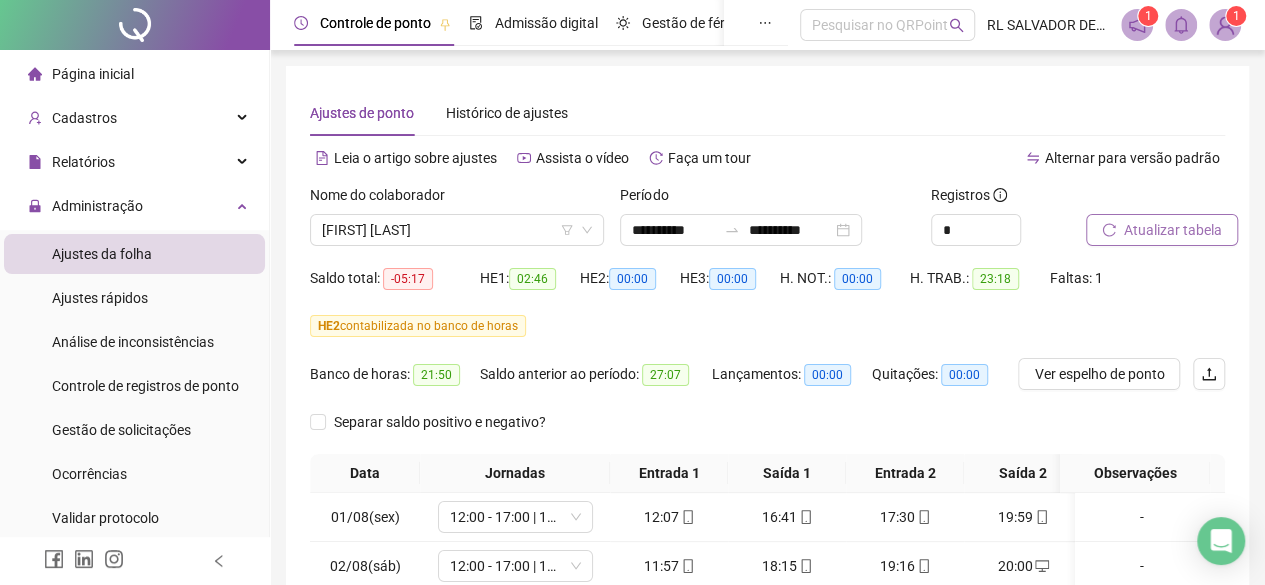 click on "Atualizar tabela" at bounding box center [1173, 230] 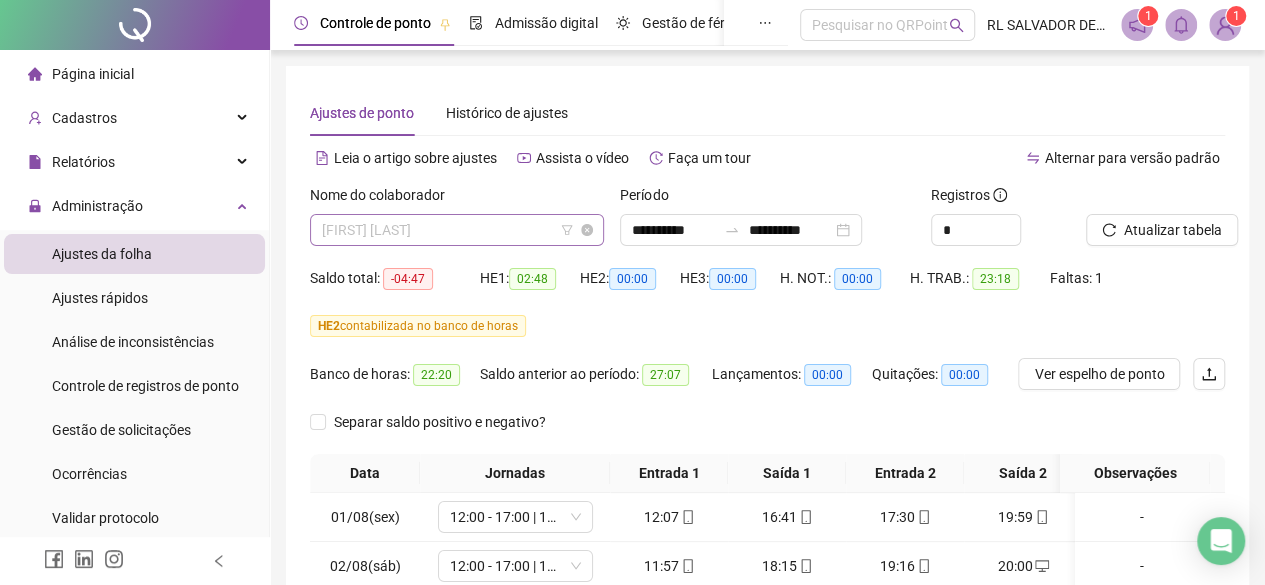 click on "[FIRST] [LAST]" at bounding box center (457, 230) 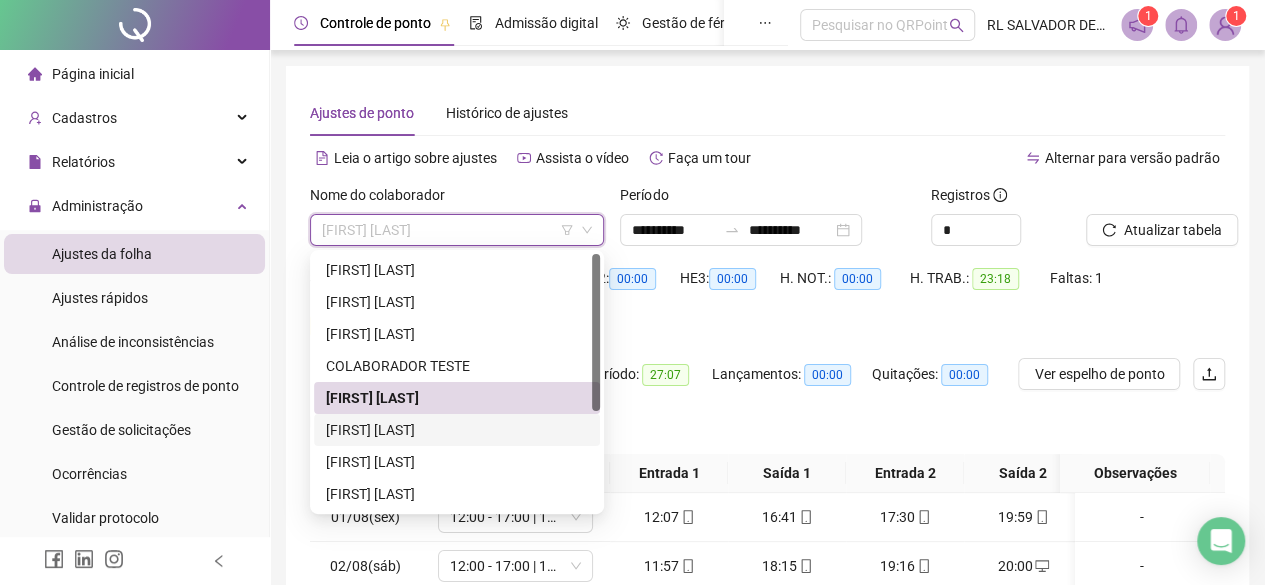 click on "[FIRST] [LAST]" at bounding box center [457, 430] 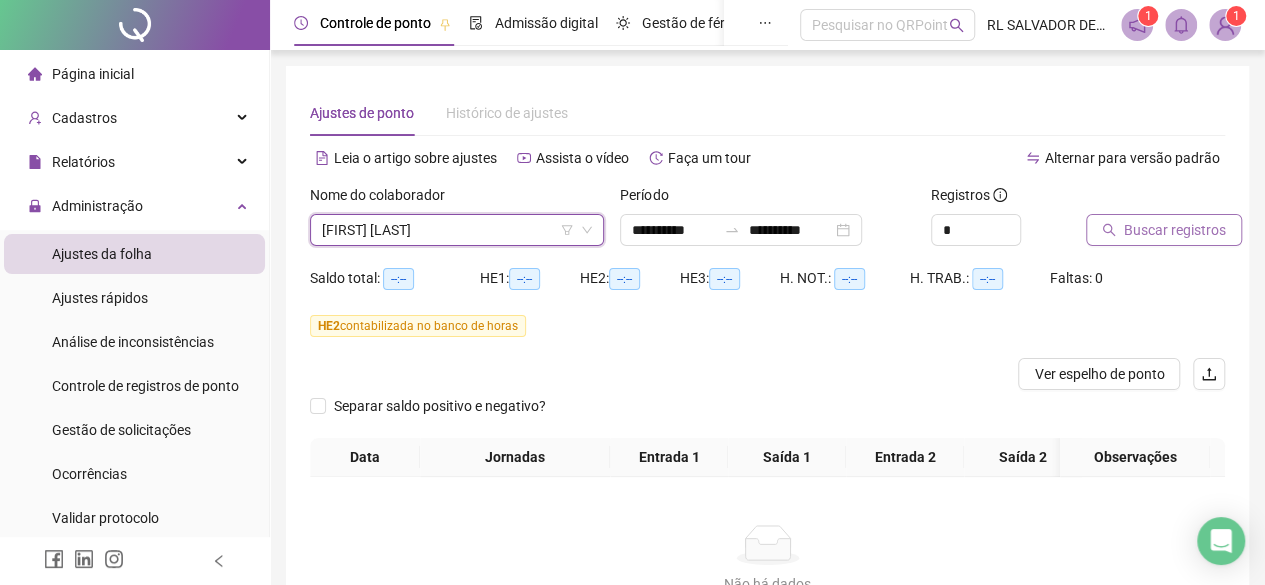 click on "Buscar registros" at bounding box center [1175, 230] 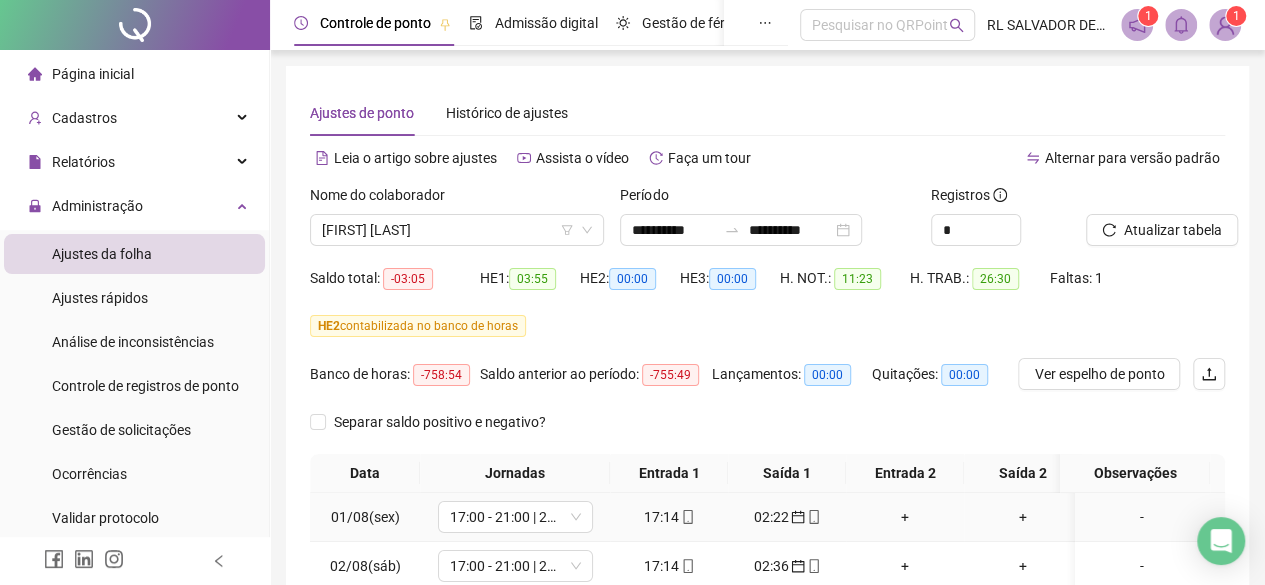 click on "+" at bounding box center [905, 517] 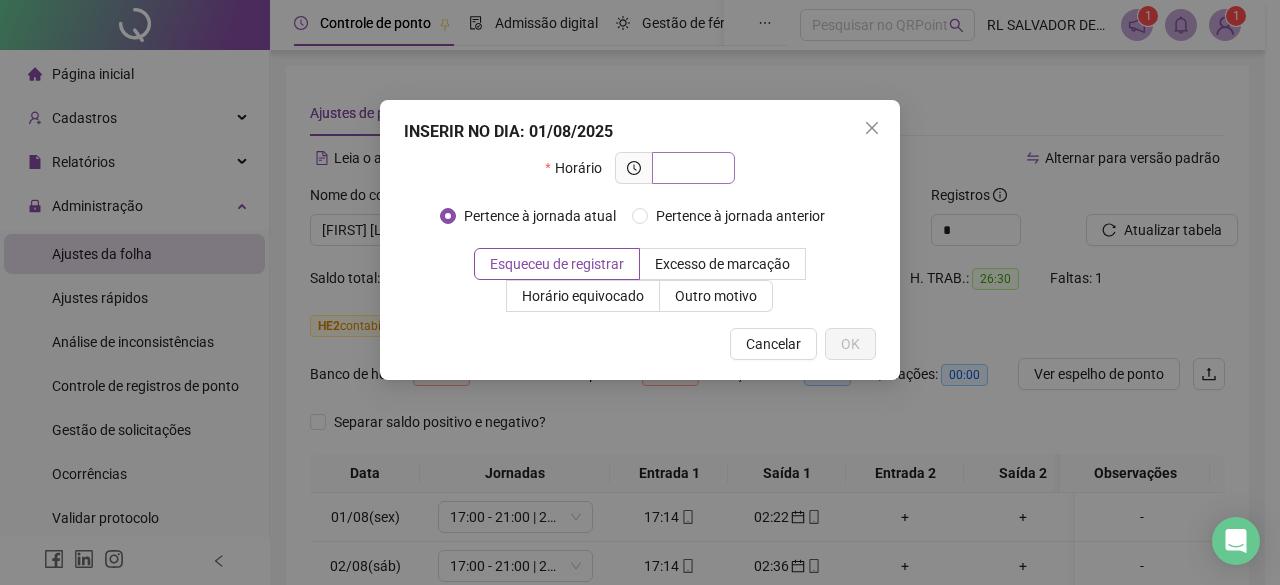 click at bounding box center [691, 168] 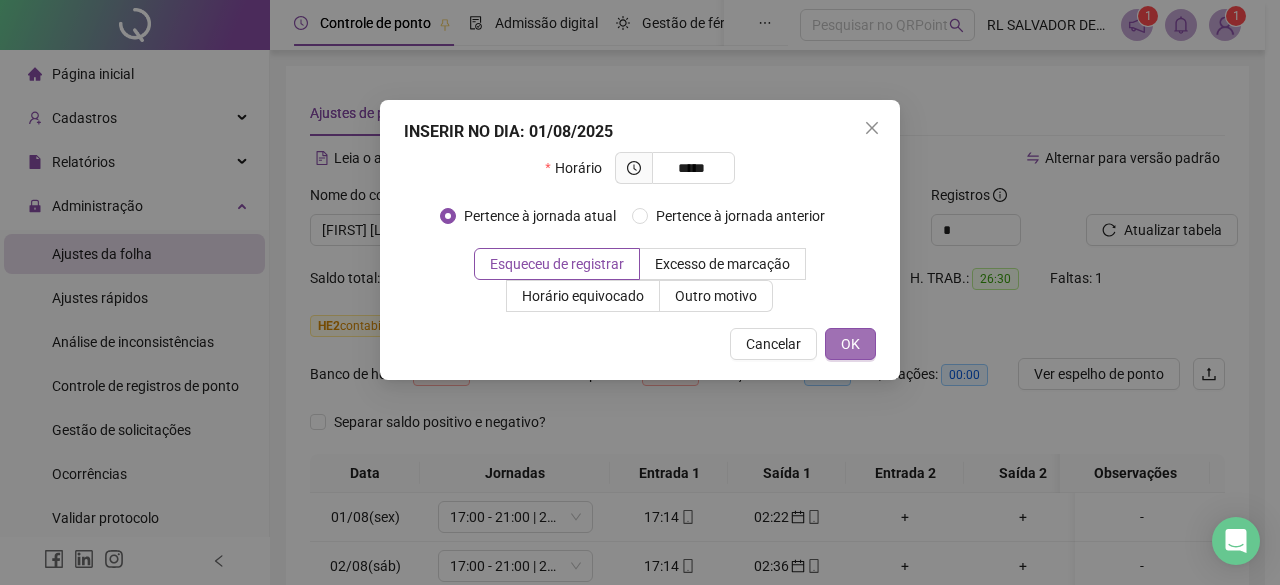 type on "*****" 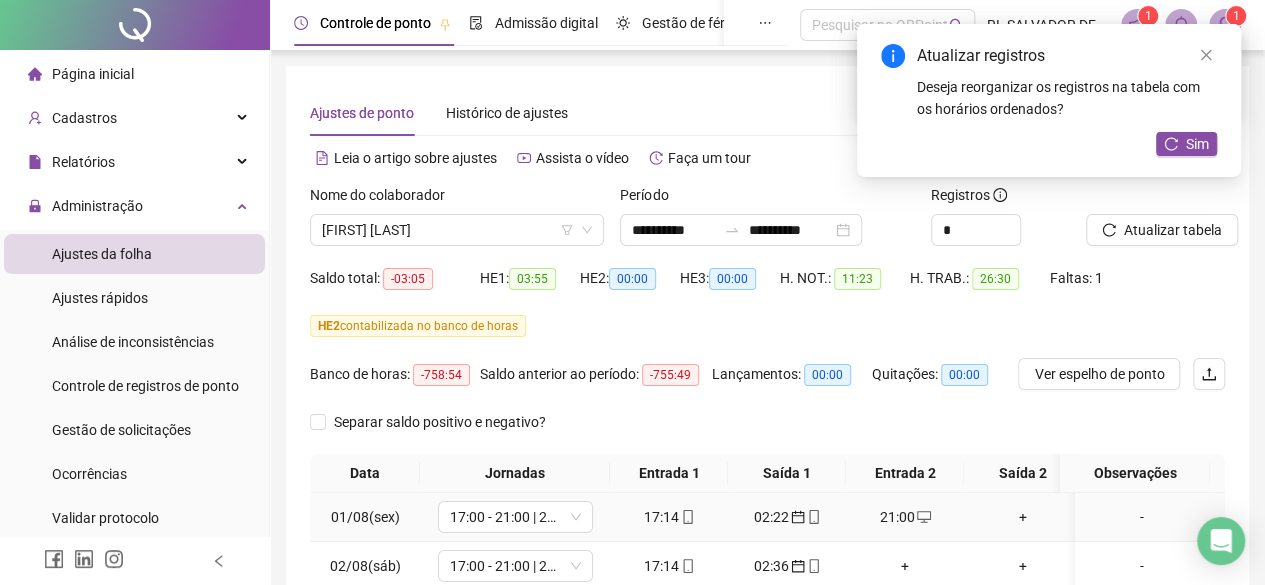 click on "+" at bounding box center (1023, 517) 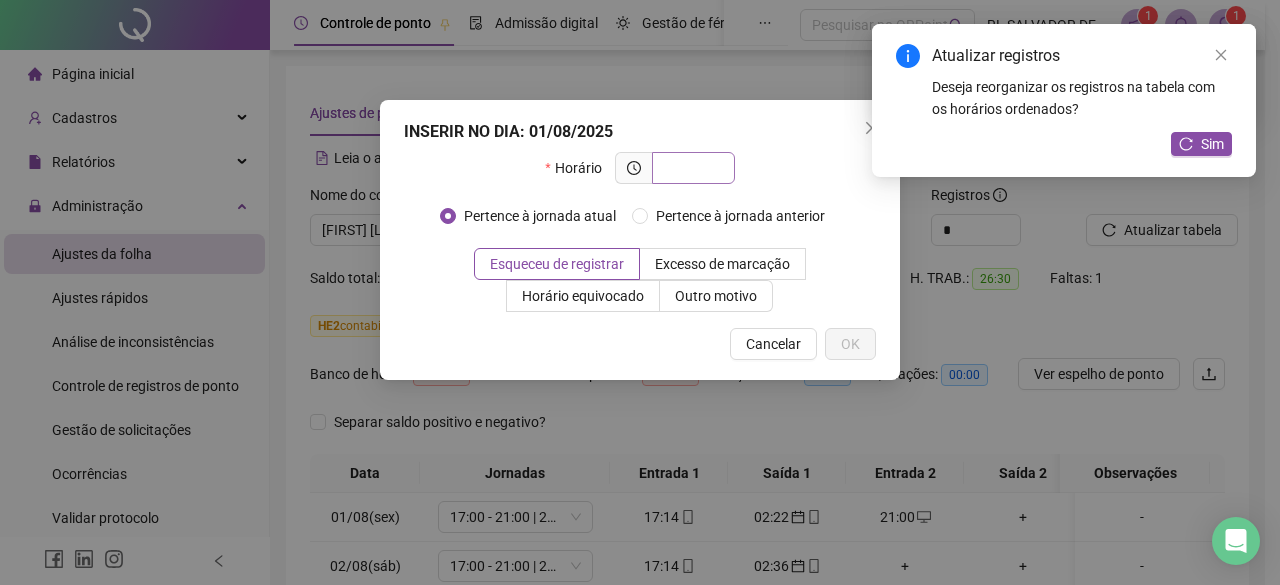 click at bounding box center (691, 168) 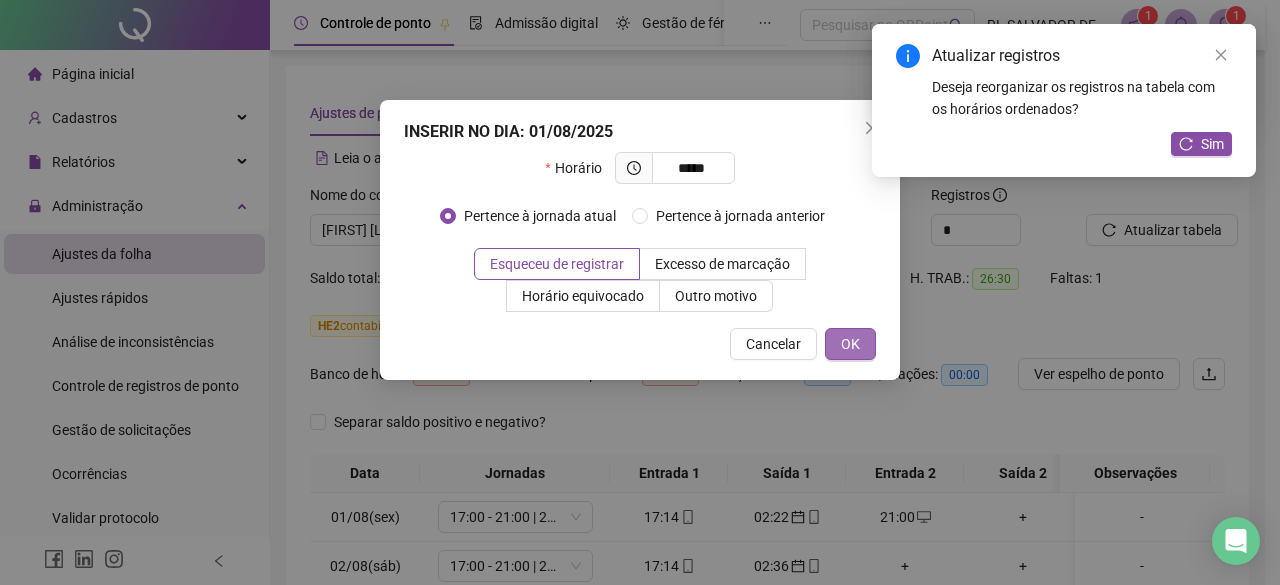 type on "*****" 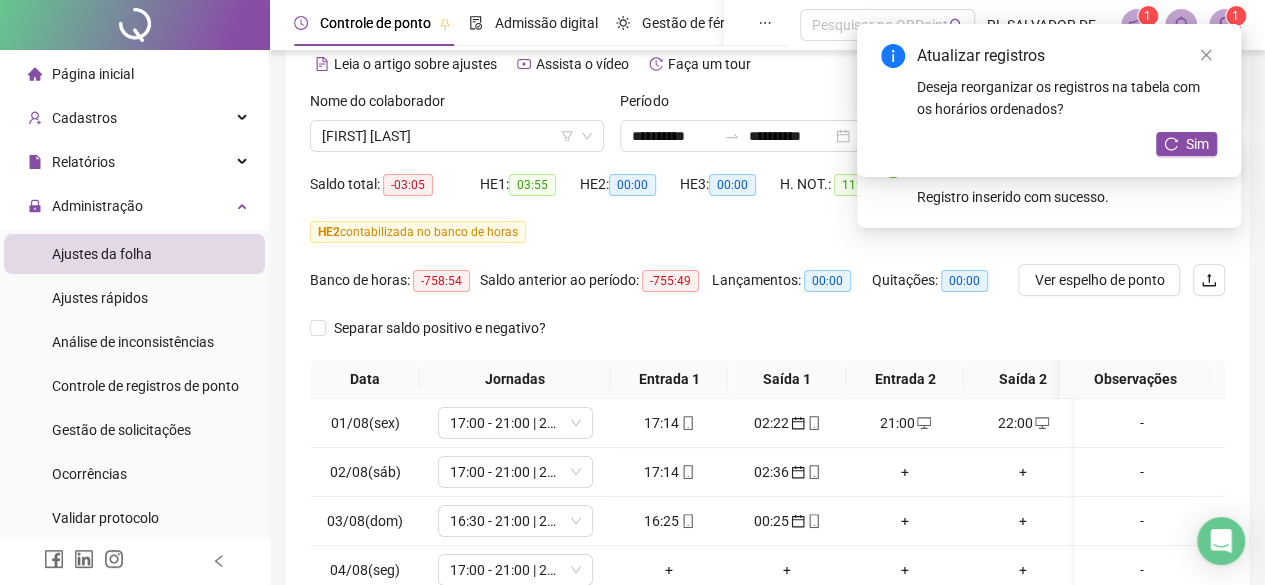 scroll, scrollTop: 200, scrollLeft: 0, axis: vertical 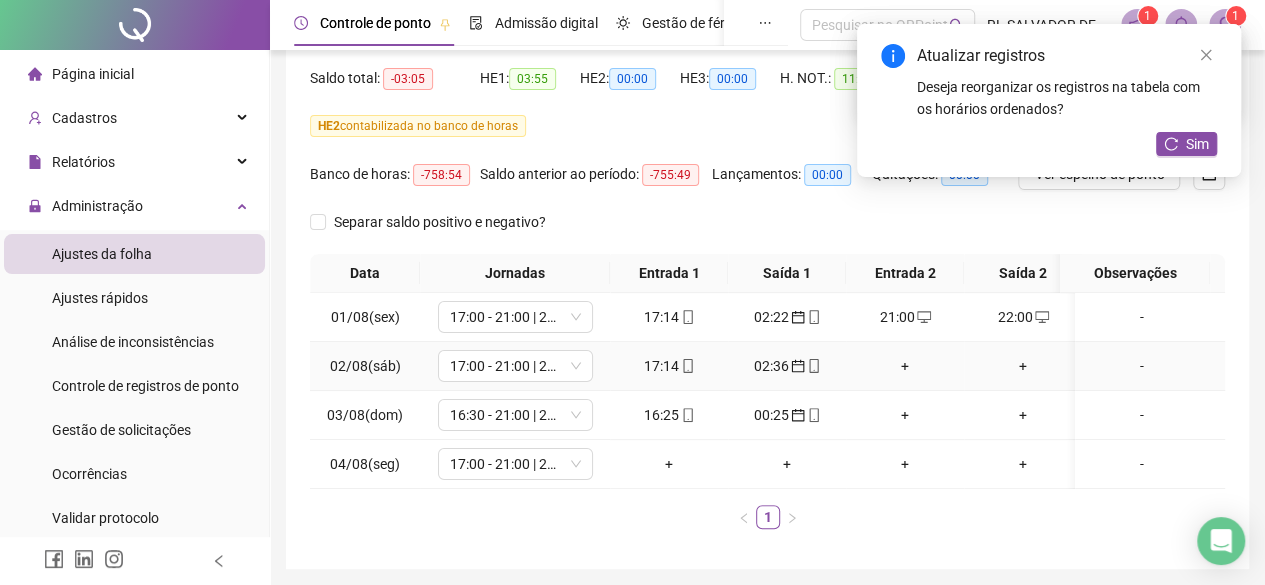 click on "+" at bounding box center [905, 366] 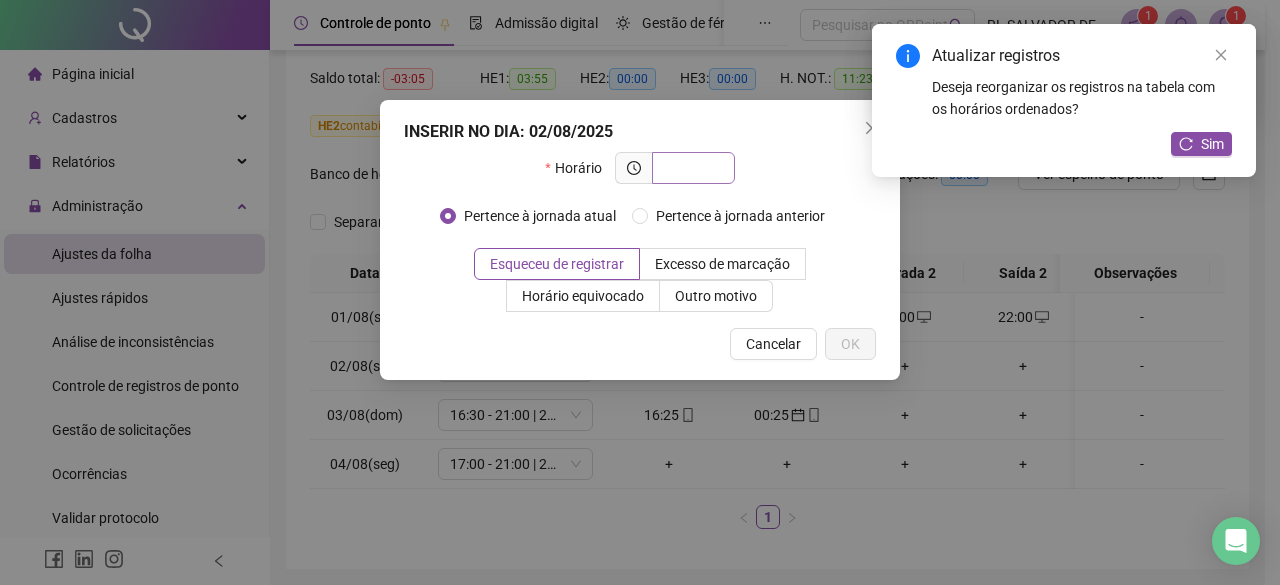 click at bounding box center (691, 168) 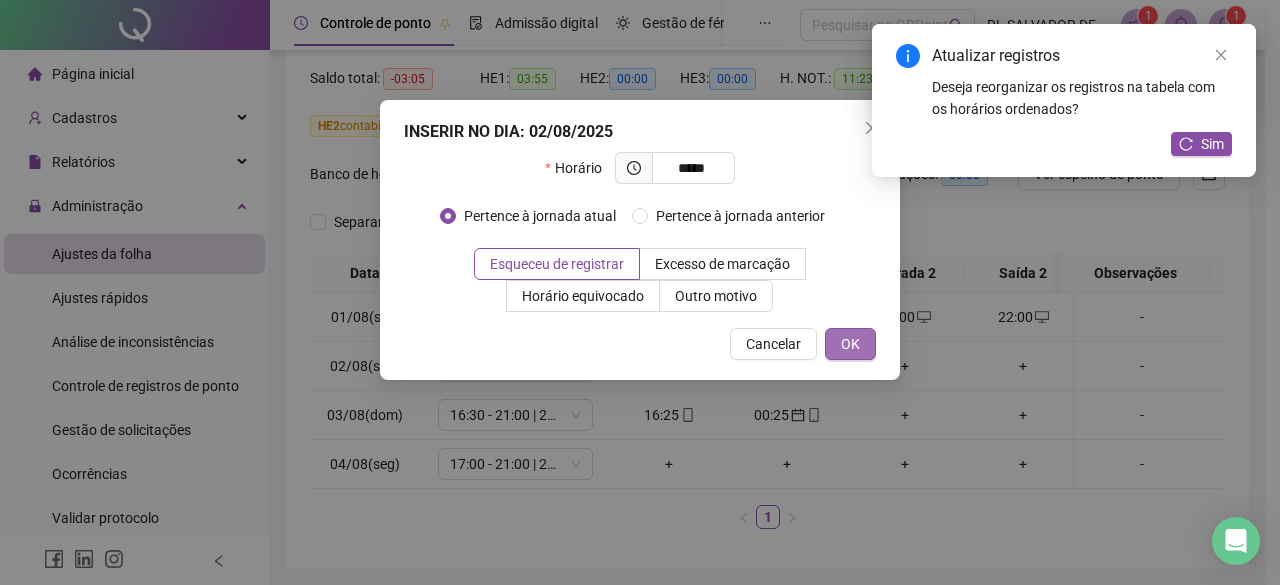 type on "*****" 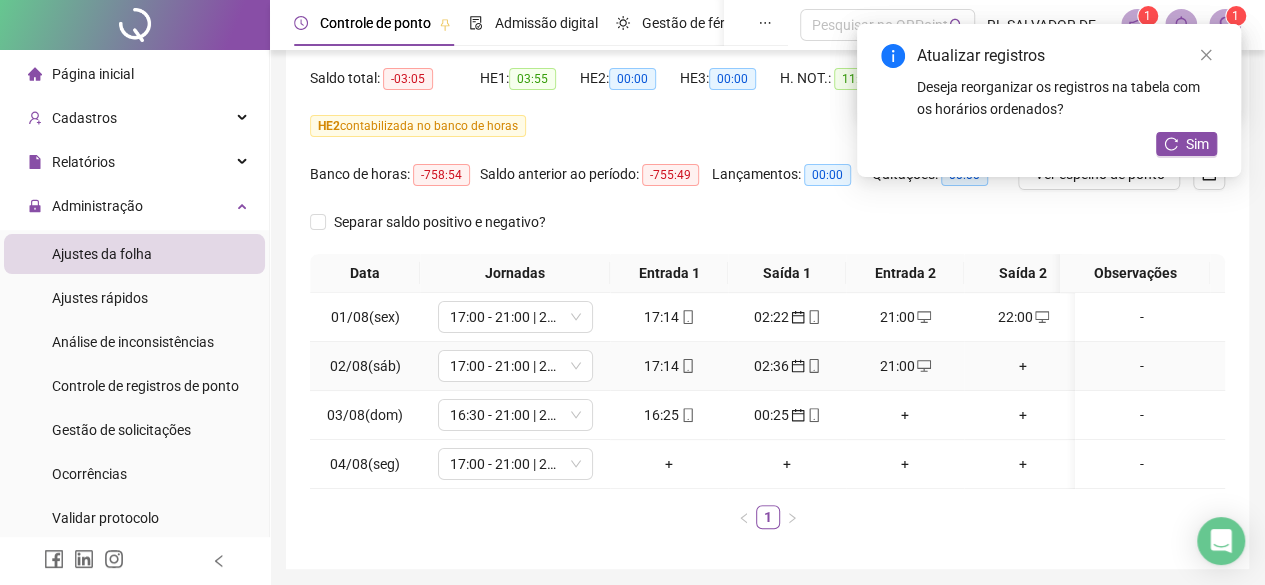 click on "+" at bounding box center [1023, 366] 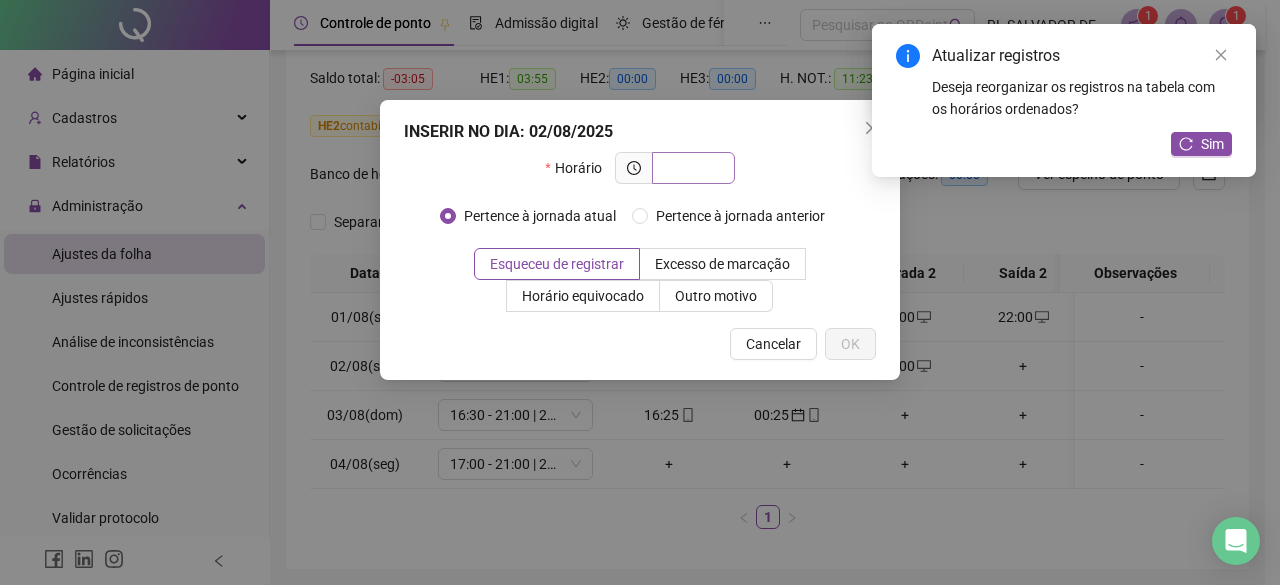 click at bounding box center [691, 168] 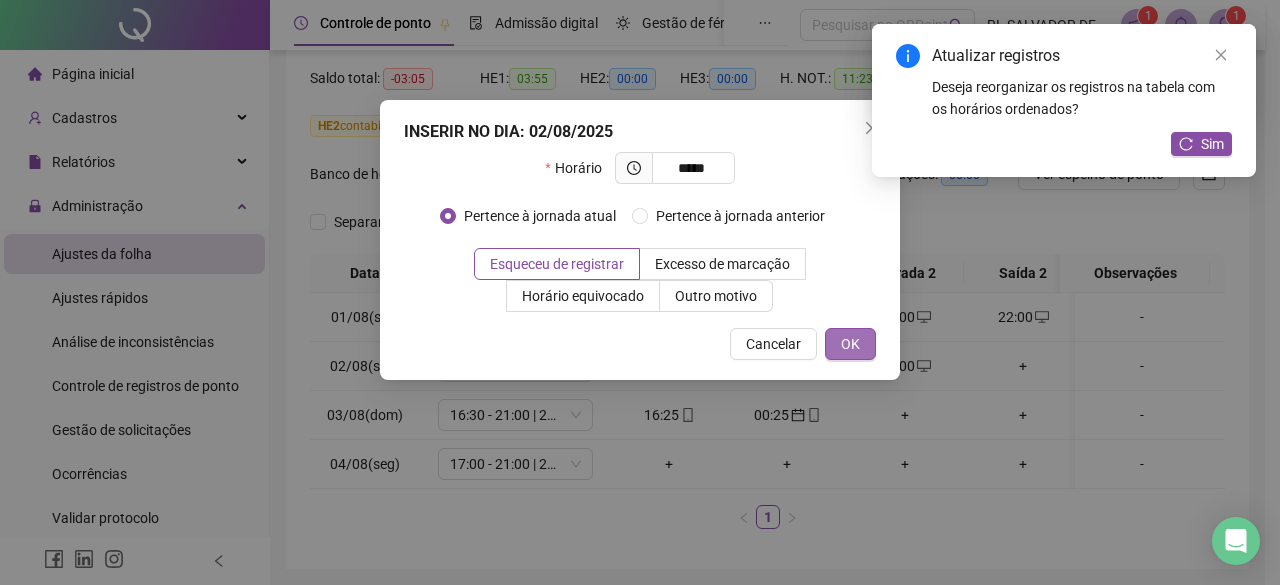 type on "*****" 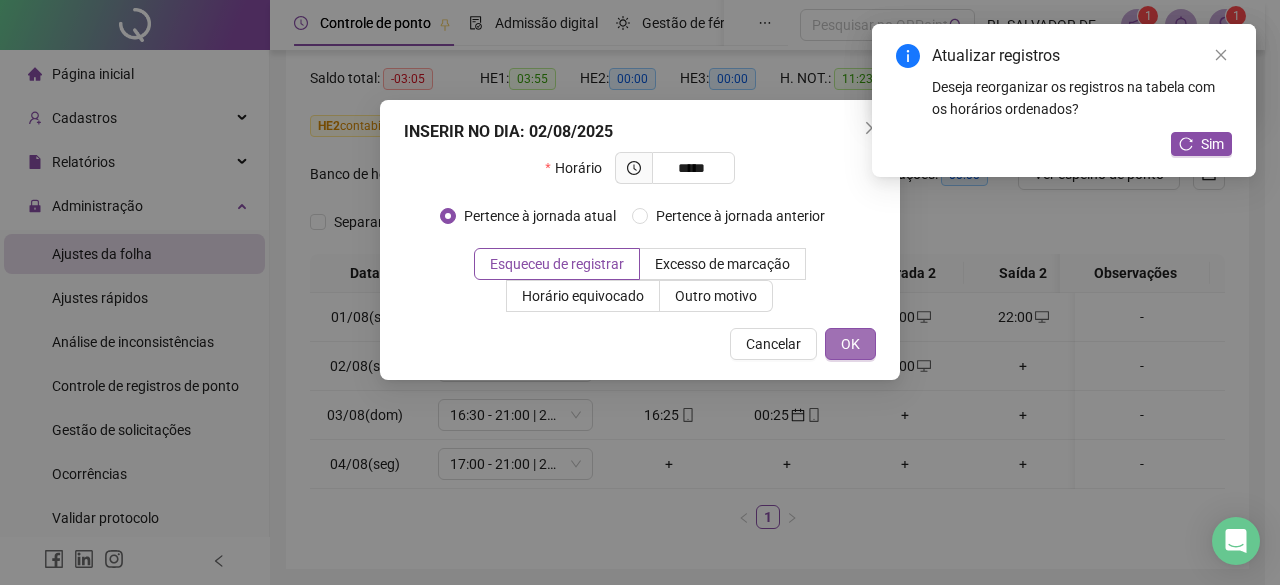 click on "OK" at bounding box center [850, 344] 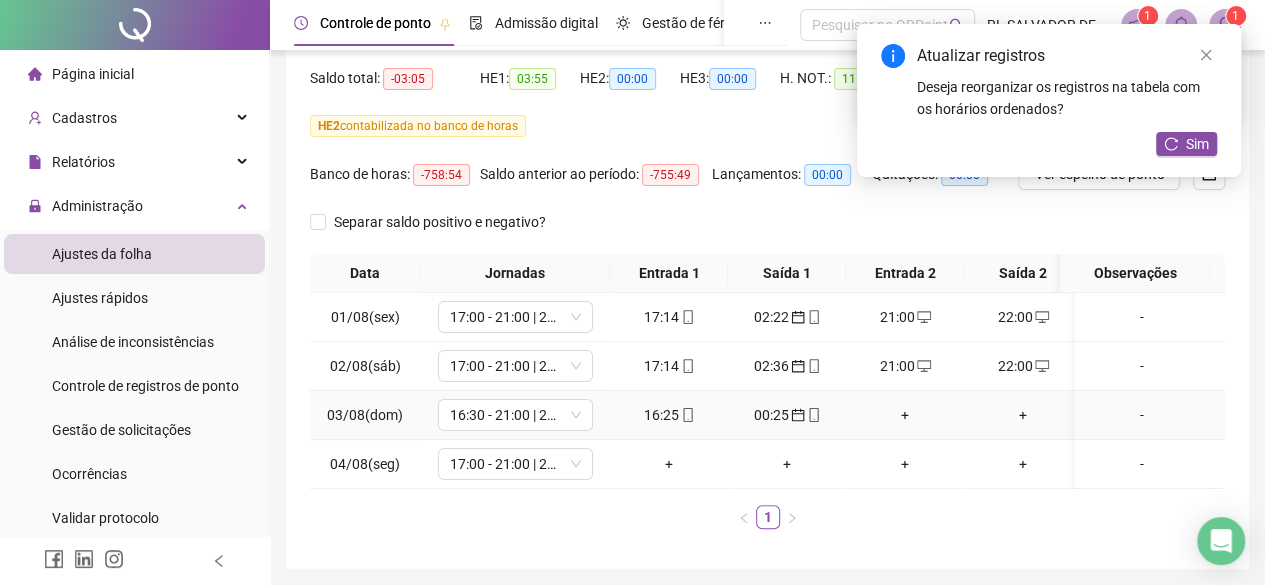 click on "+" at bounding box center [905, 415] 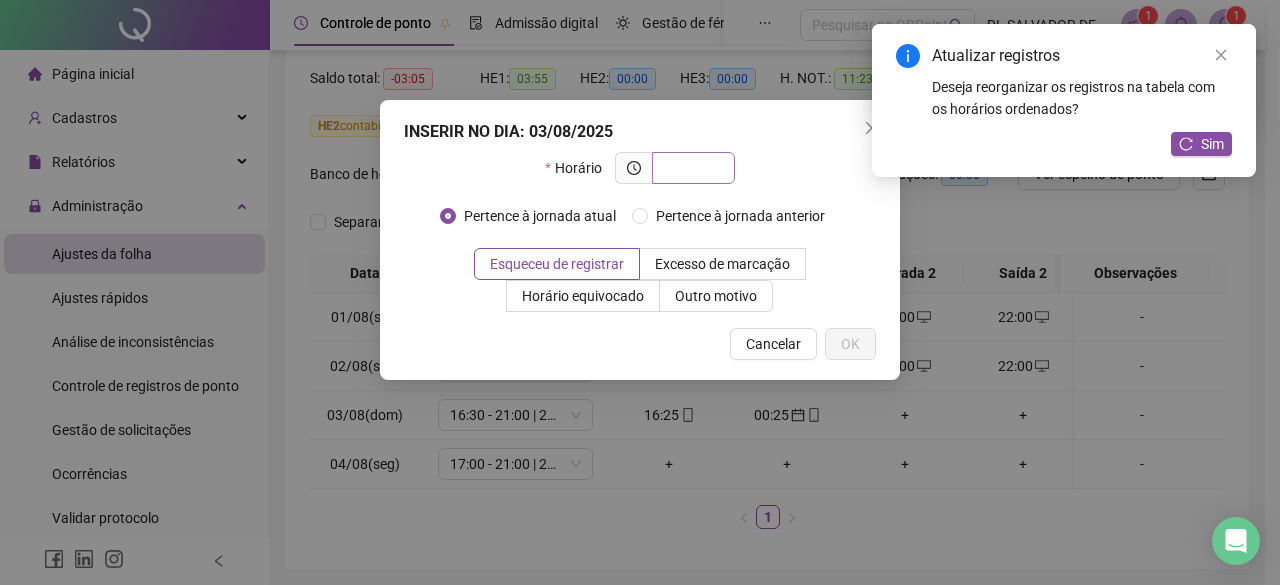 click at bounding box center (691, 168) 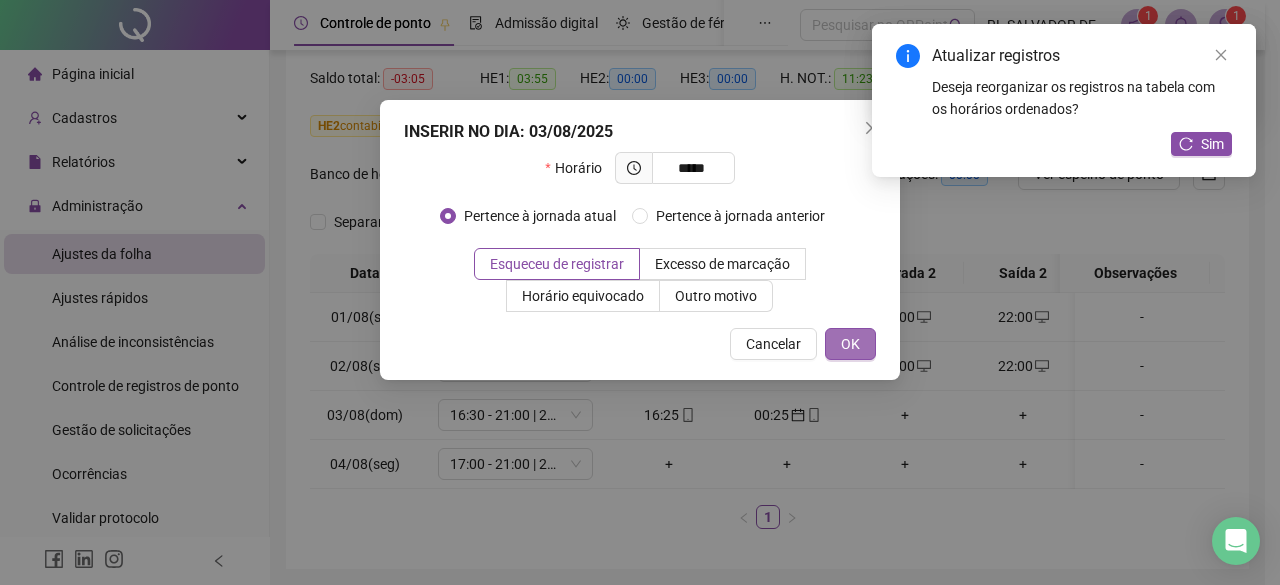 type on "*****" 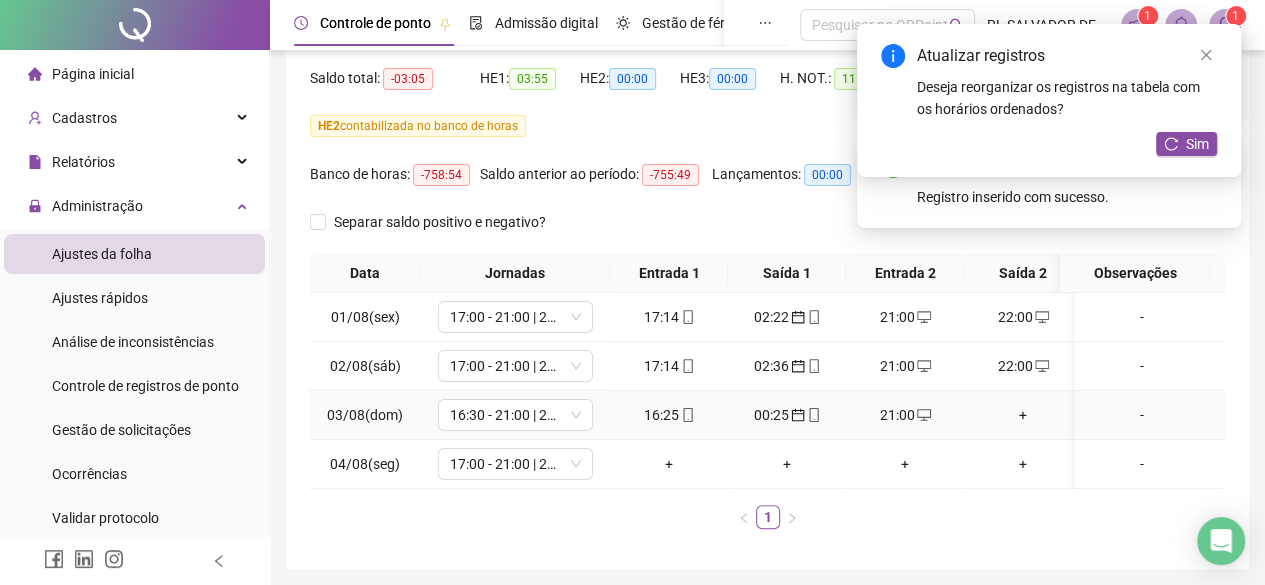 click on "+" at bounding box center [1023, 415] 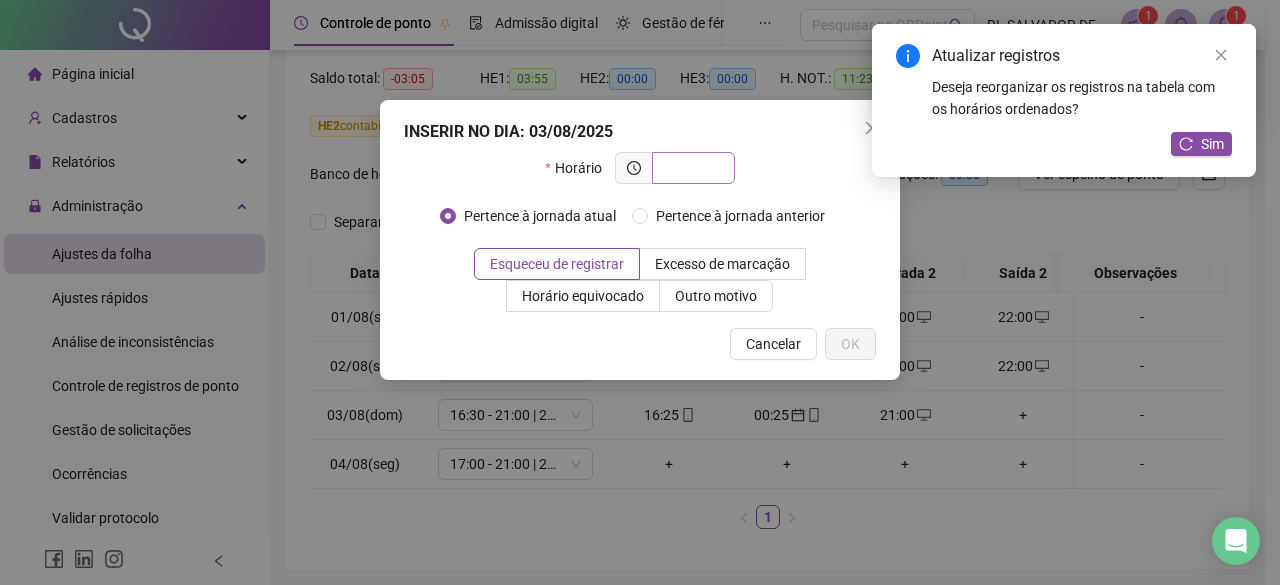click at bounding box center [691, 168] 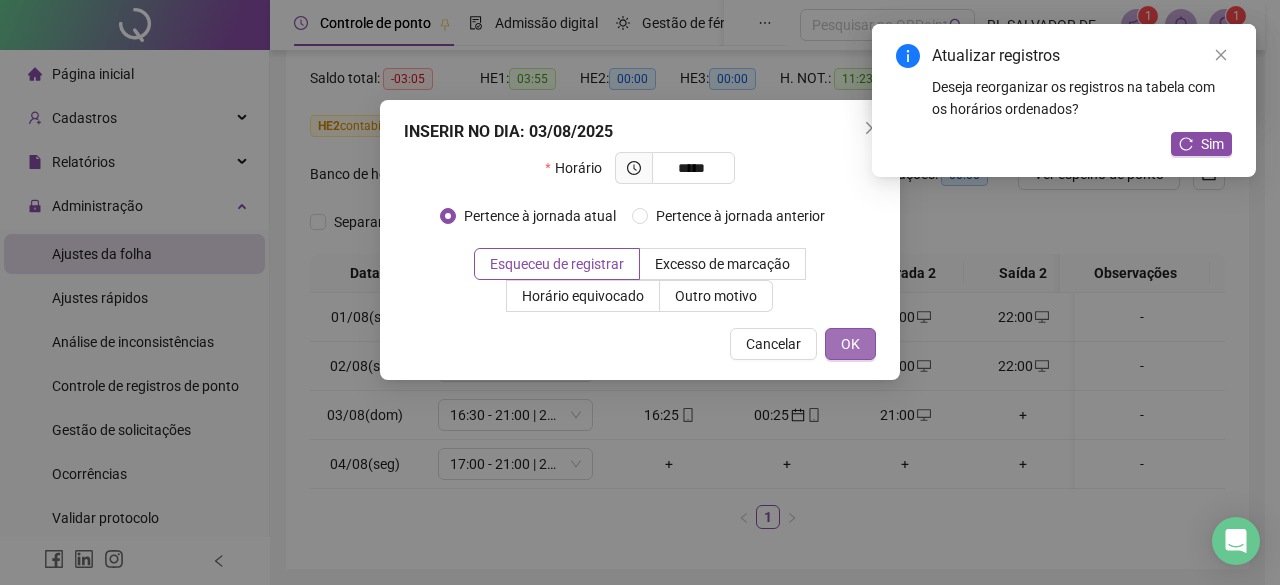 type on "*****" 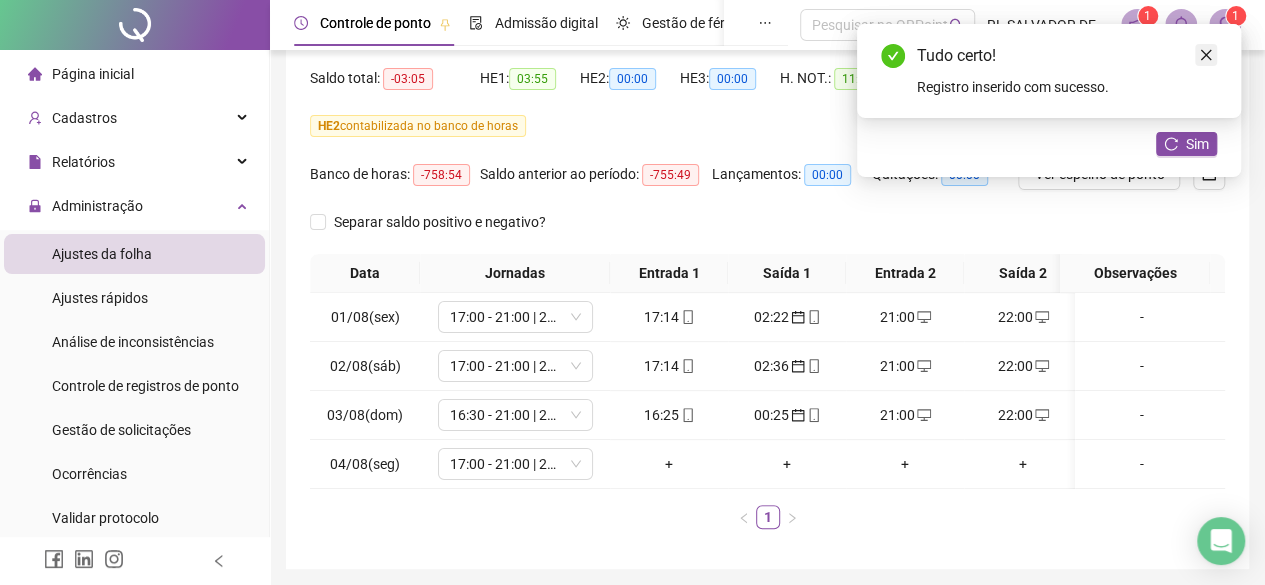 click 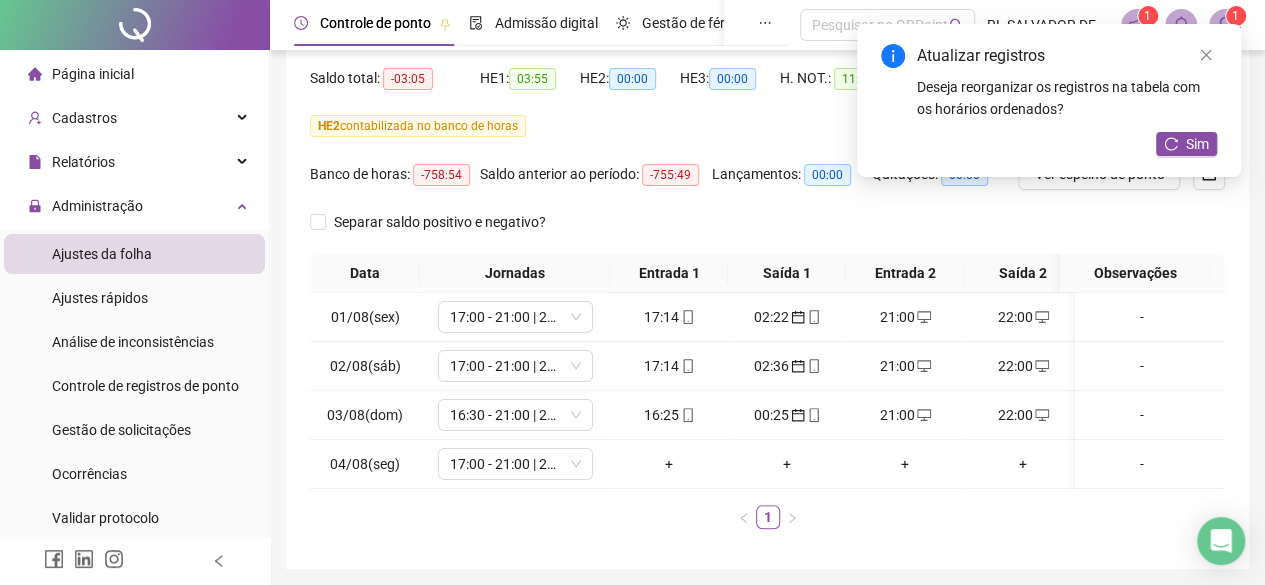 click 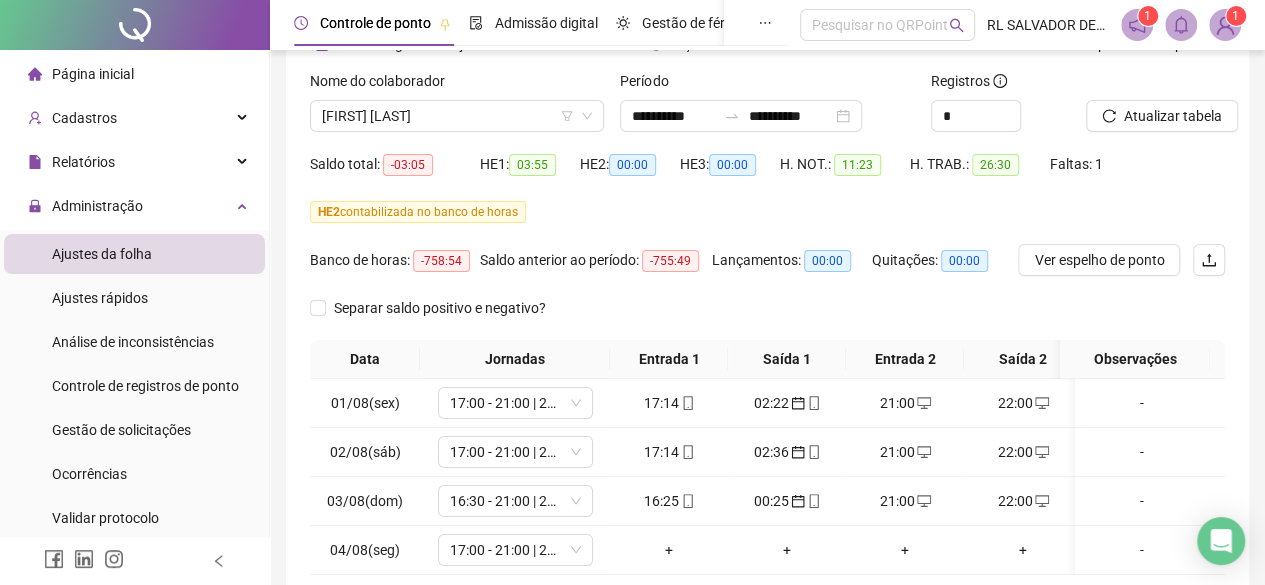 scroll, scrollTop: 0, scrollLeft: 0, axis: both 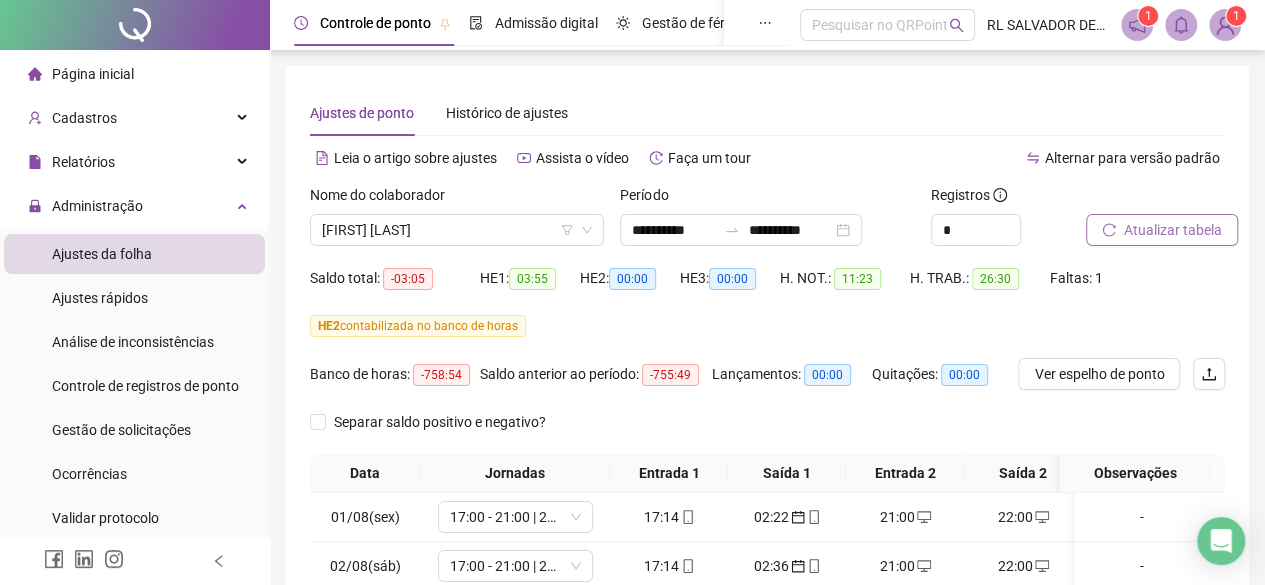 click on "Atualizar tabela" at bounding box center [1173, 230] 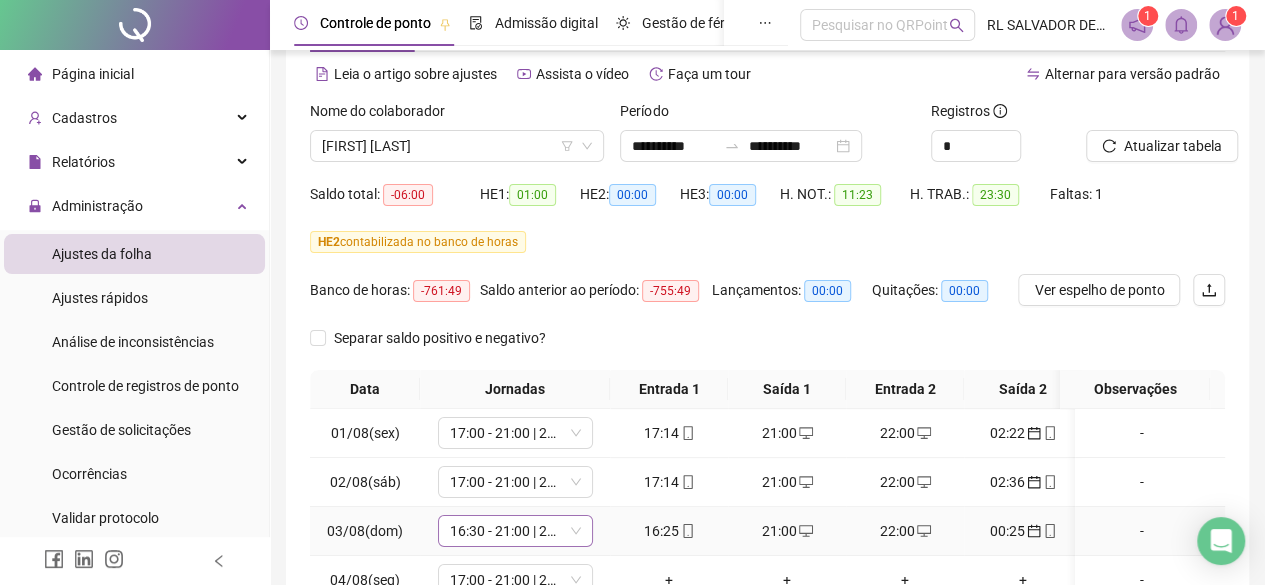 scroll, scrollTop: 0, scrollLeft: 0, axis: both 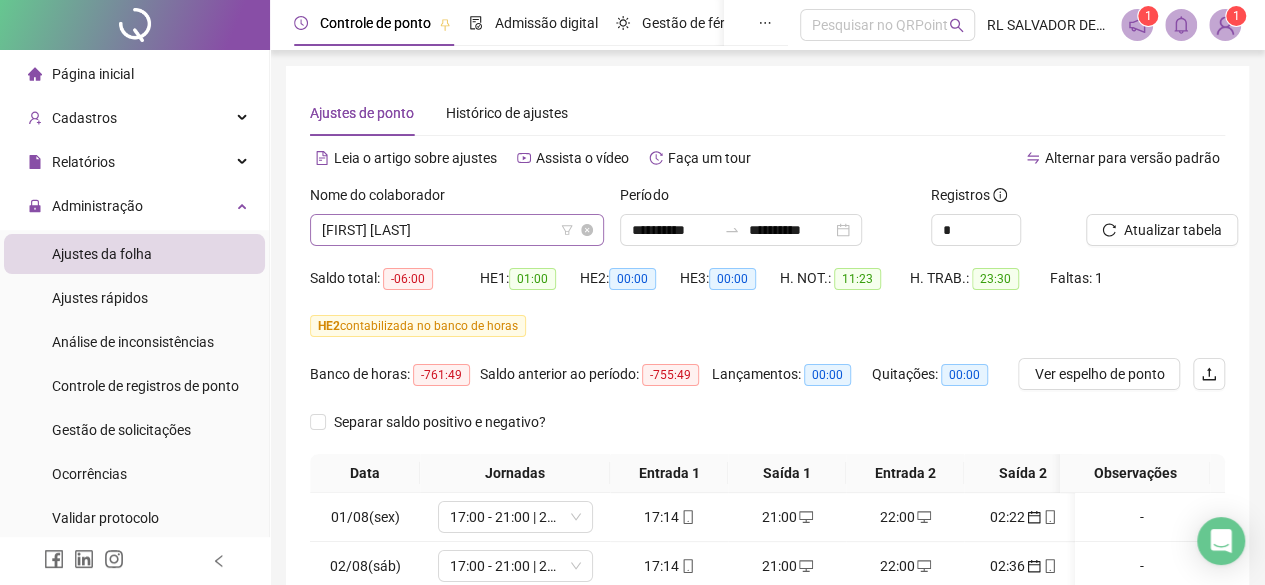 click on "[FIRST] [LAST]" at bounding box center (457, 230) 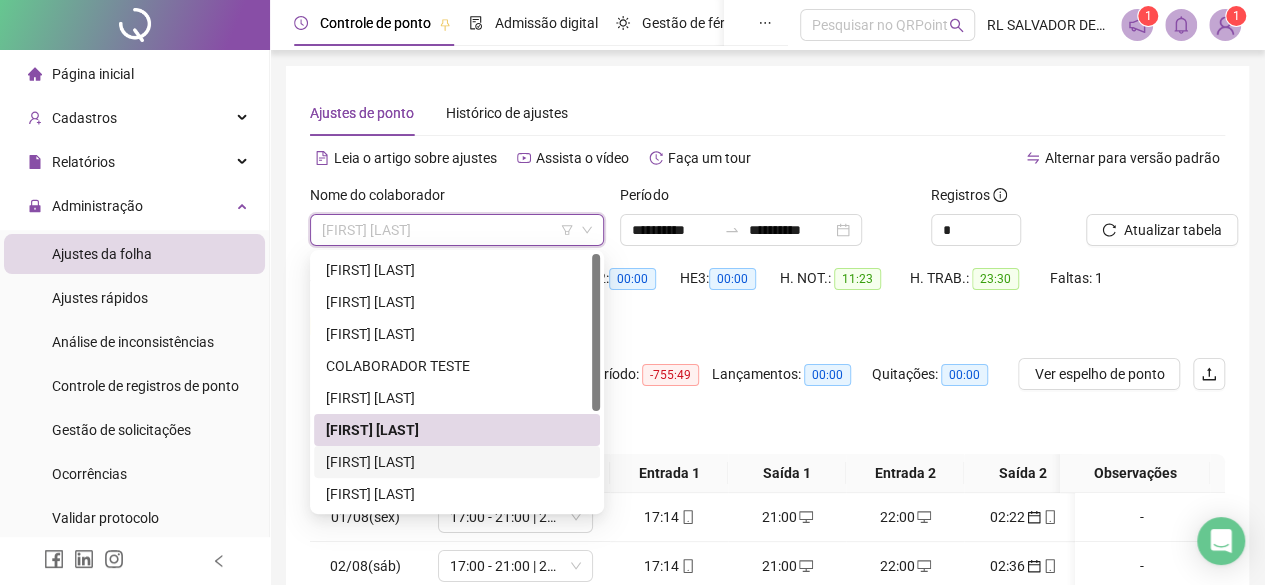 click on "[FIRST] [LAST]" at bounding box center (457, 462) 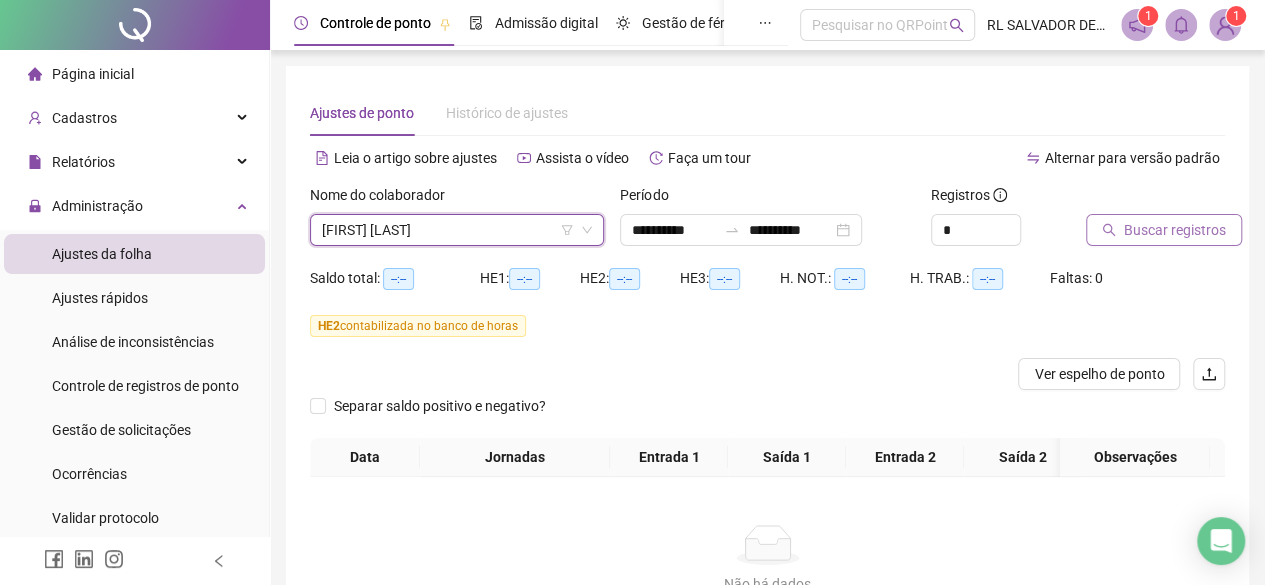 click on "Buscar registros" at bounding box center [1175, 230] 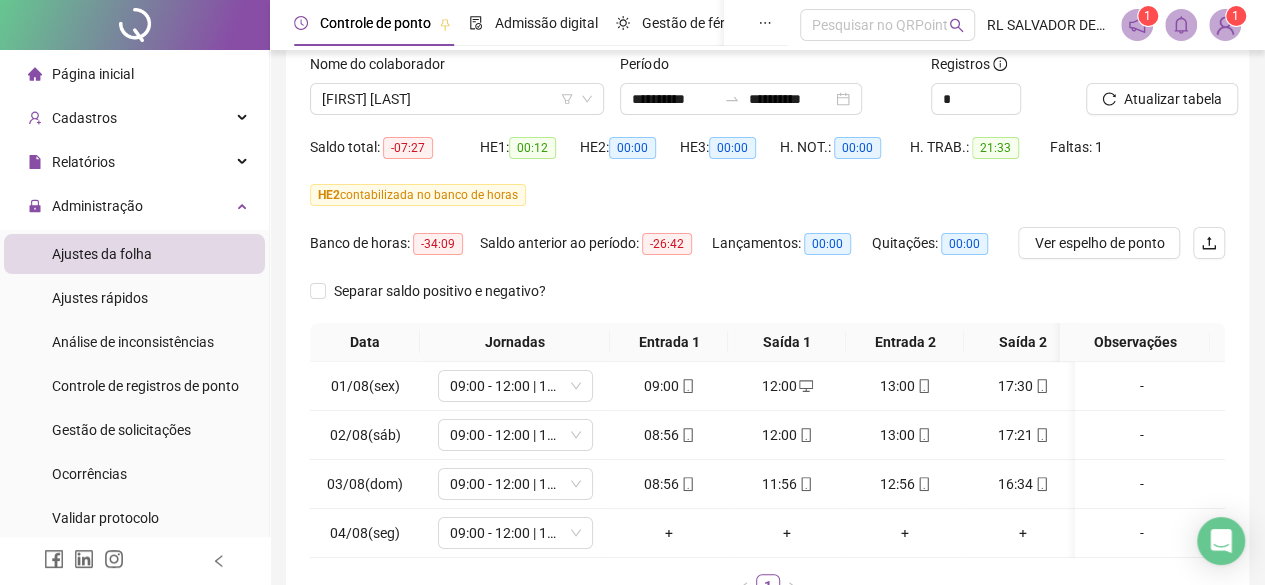 scroll, scrollTop: 100, scrollLeft: 0, axis: vertical 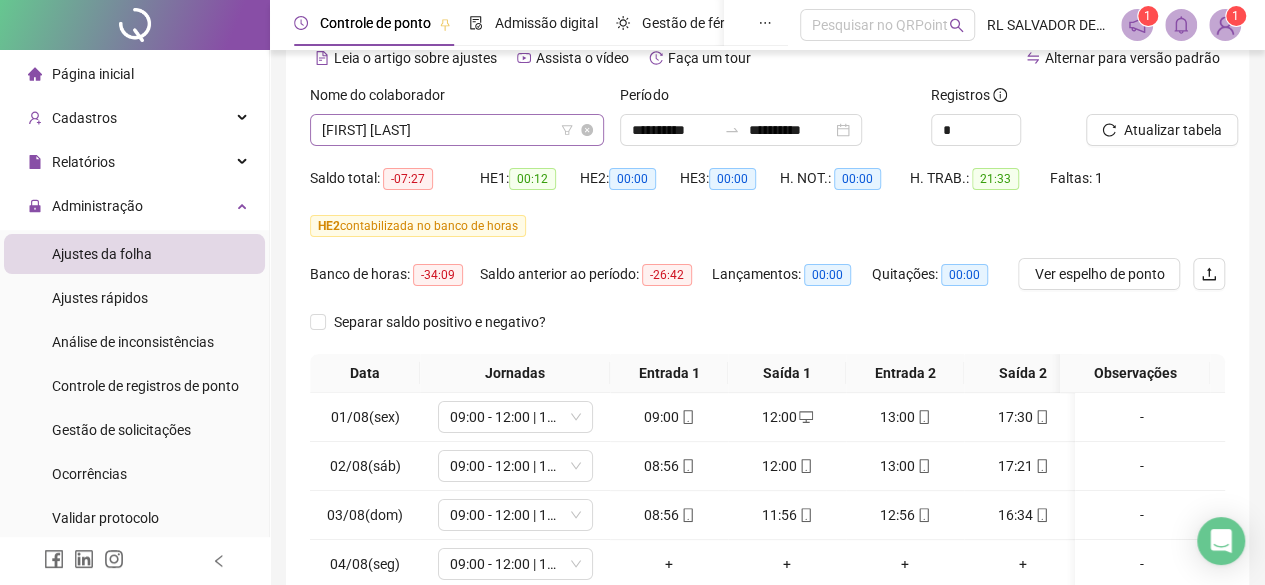 click on "[FIRST] [LAST]" at bounding box center (457, 130) 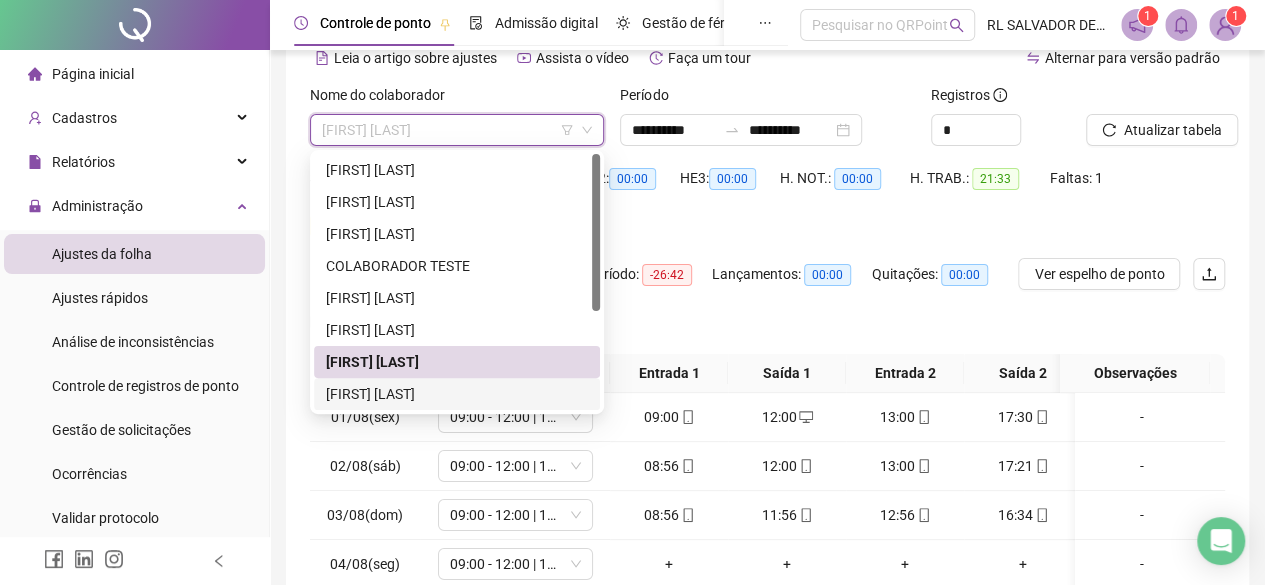 click on "[FIRST] [LAST]" at bounding box center (457, 394) 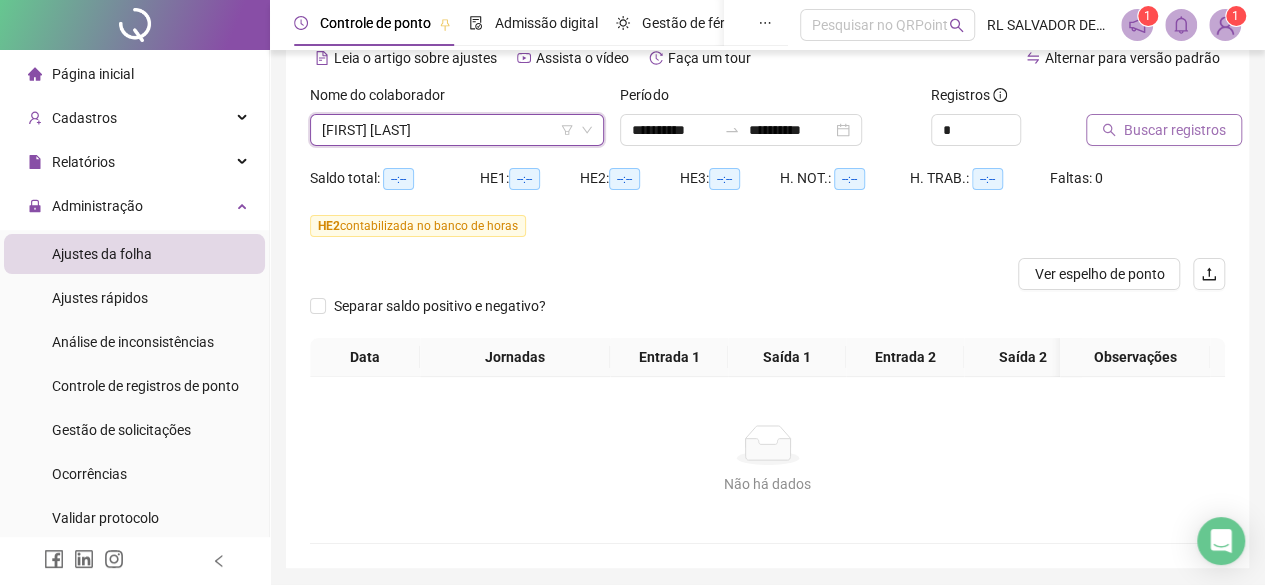 click on "Buscar registros" at bounding box center (1175, 130) 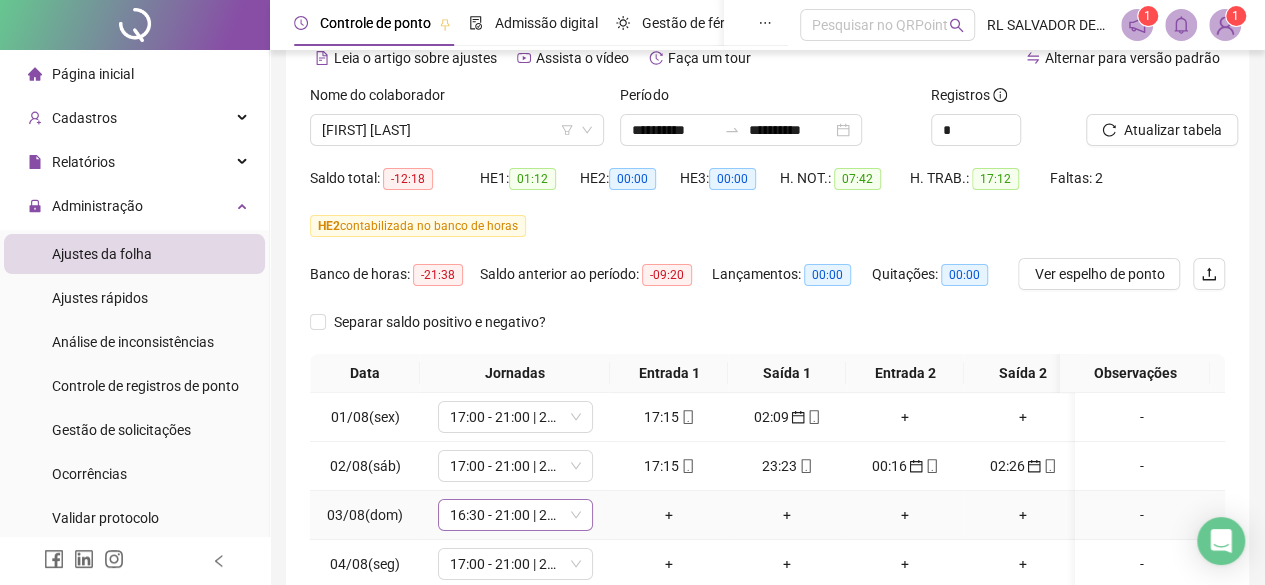 click on "16:30 - 21:00 | 22:00 - 00:00" at bounding box center [515, 515] 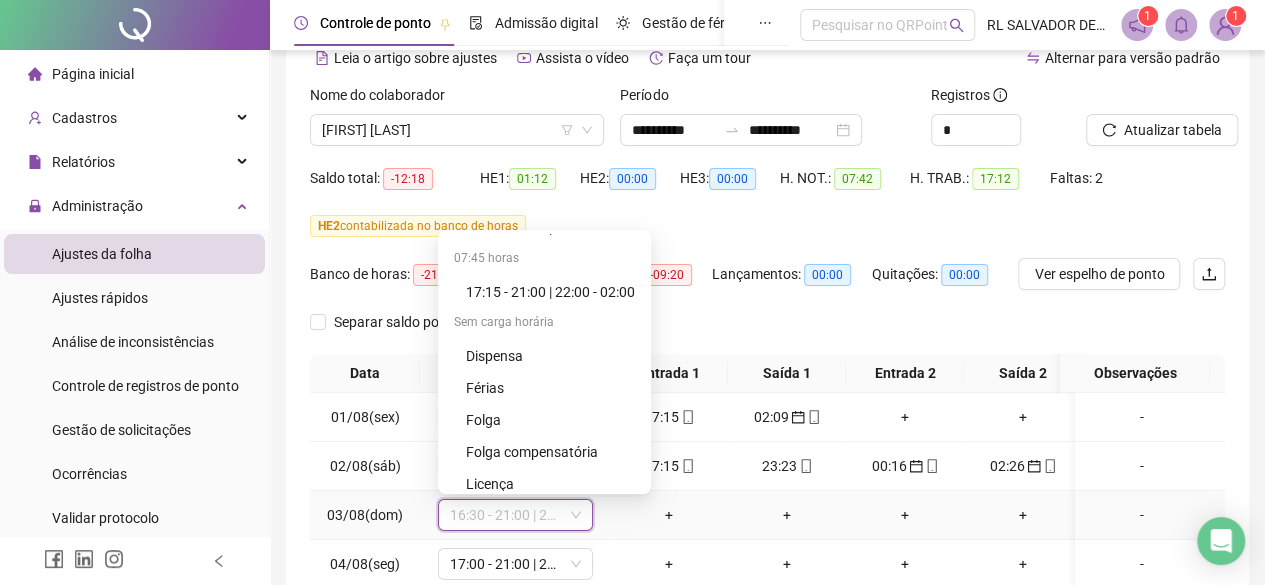 scroll, scrollTop: 1280, scrollLeft: 0, axis: vertical 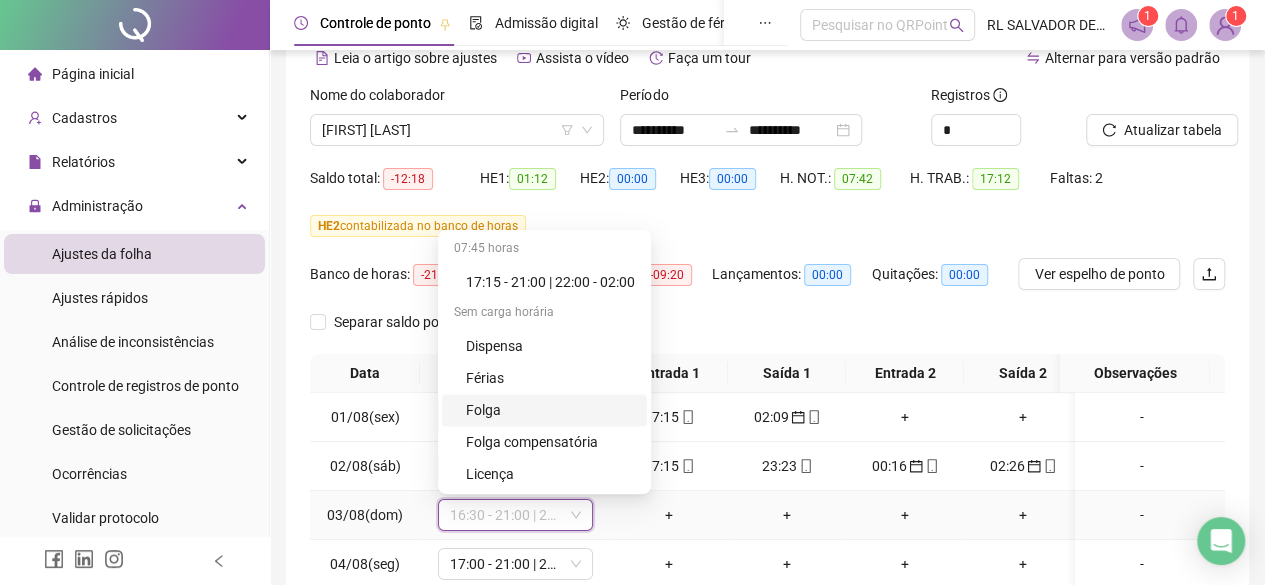 click on "Folga" at bounding box center [550, 410] 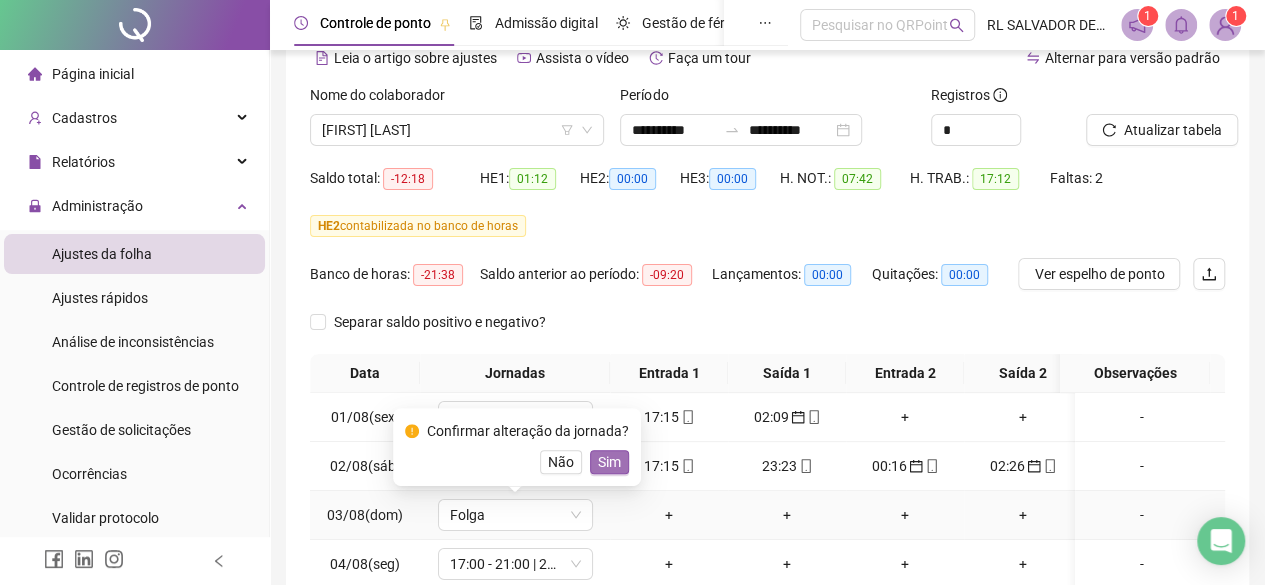 click on "Sim" at bounding box center (609, 462) 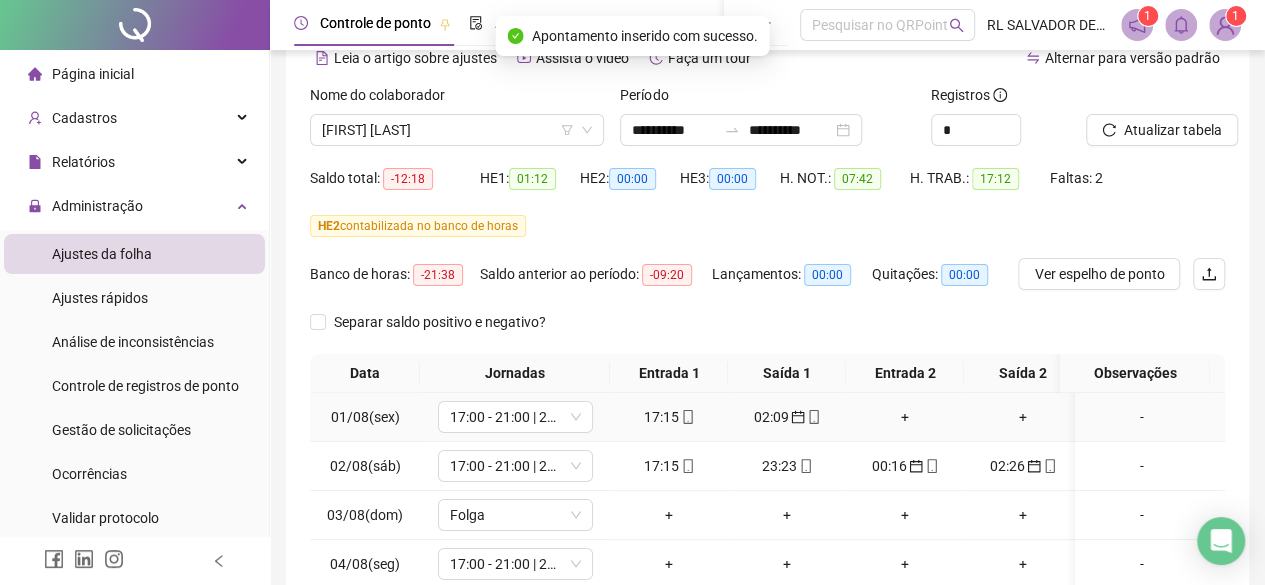 scroll, scrollTop: 0, scrollLeft: 0, axis: both 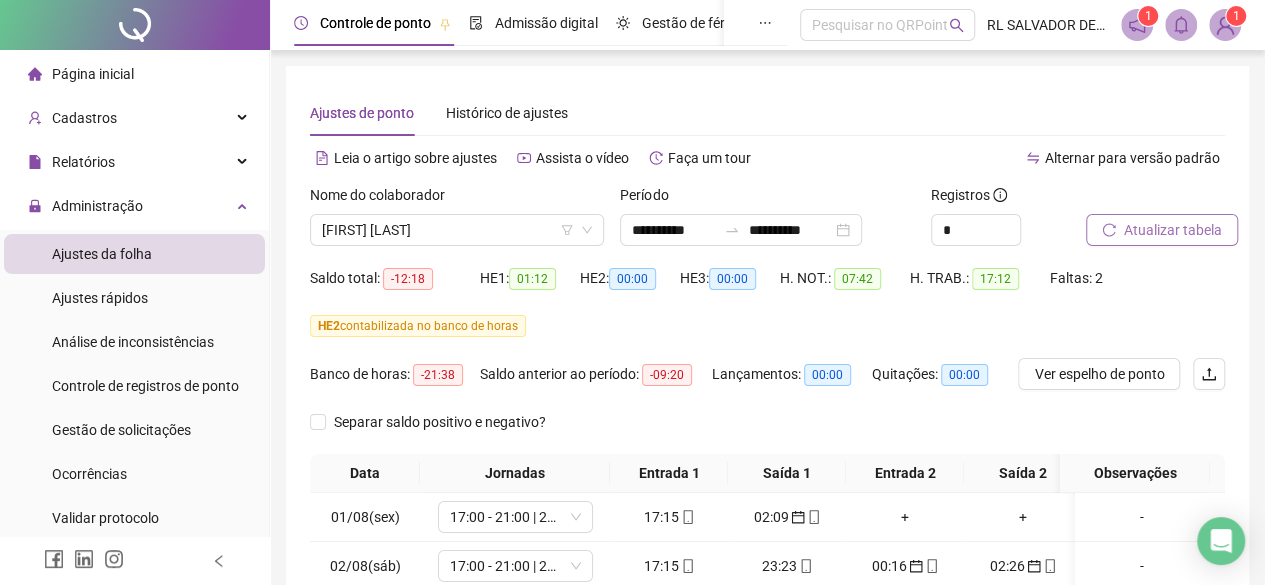 click on "Atualizar tabela" at bounding box center [1173, 230] 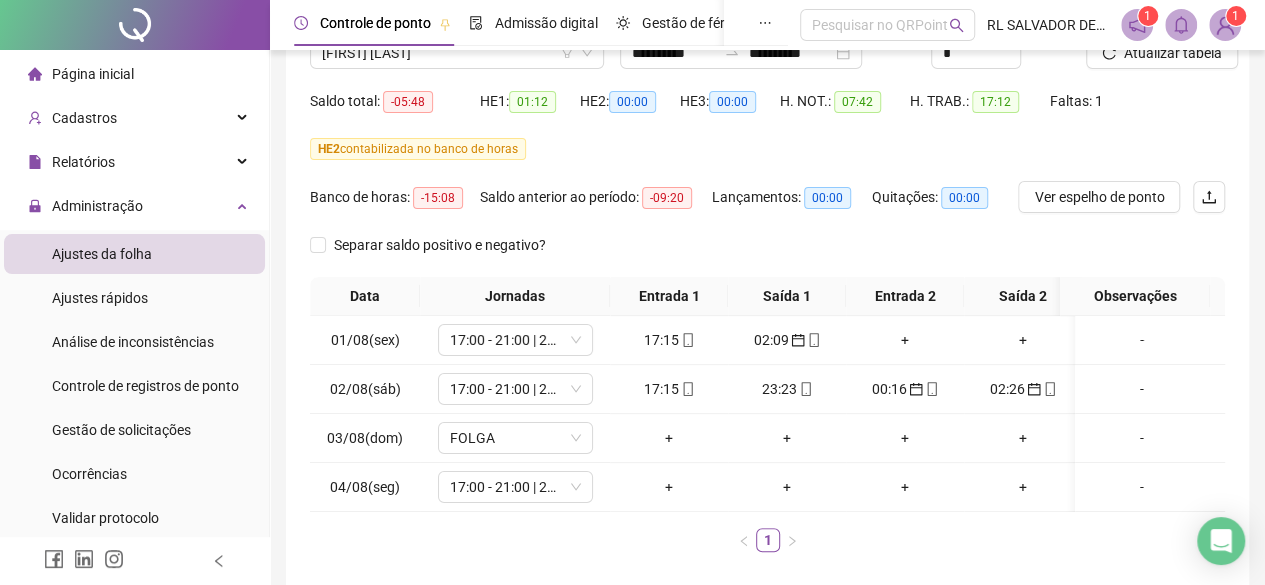 scroll, scrollTop: 0, scrollLeft: 0, axis: both 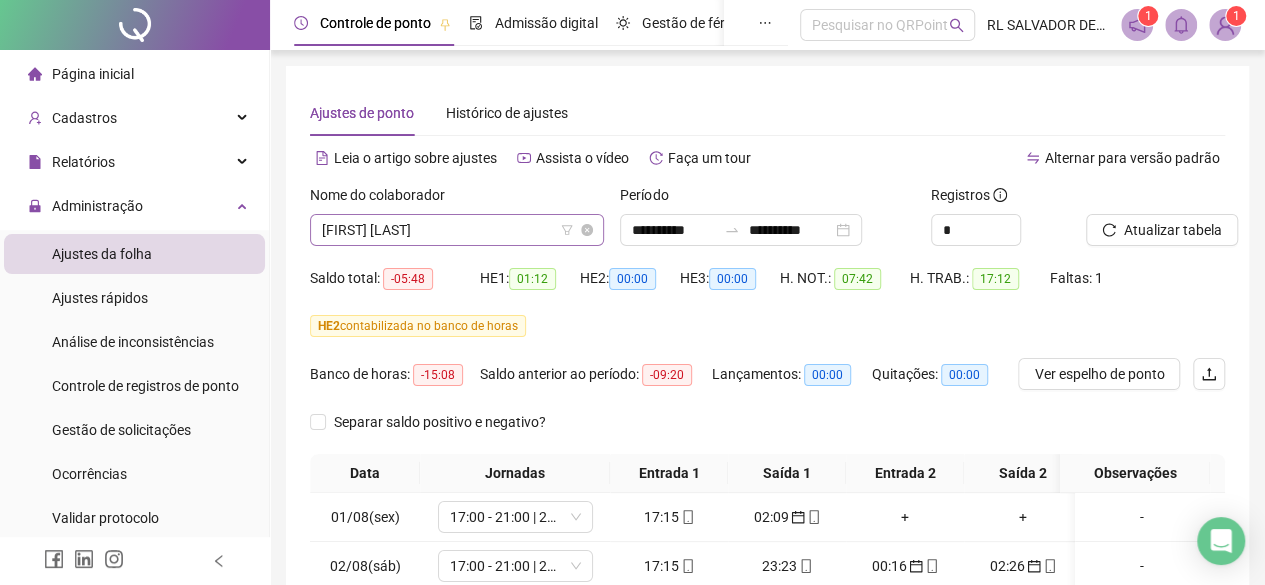 click on "[FIRST] [LAST]" at bounding box center [457, 230] 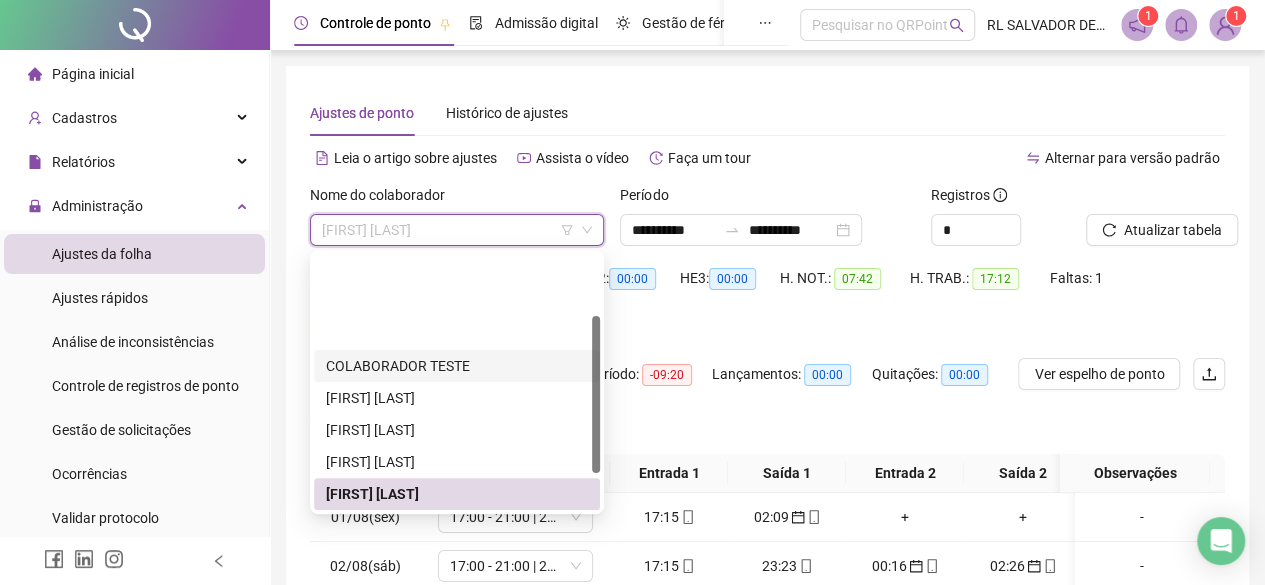 scroll, scrollTop: 100, scrollLeft: 0, axis: vertical 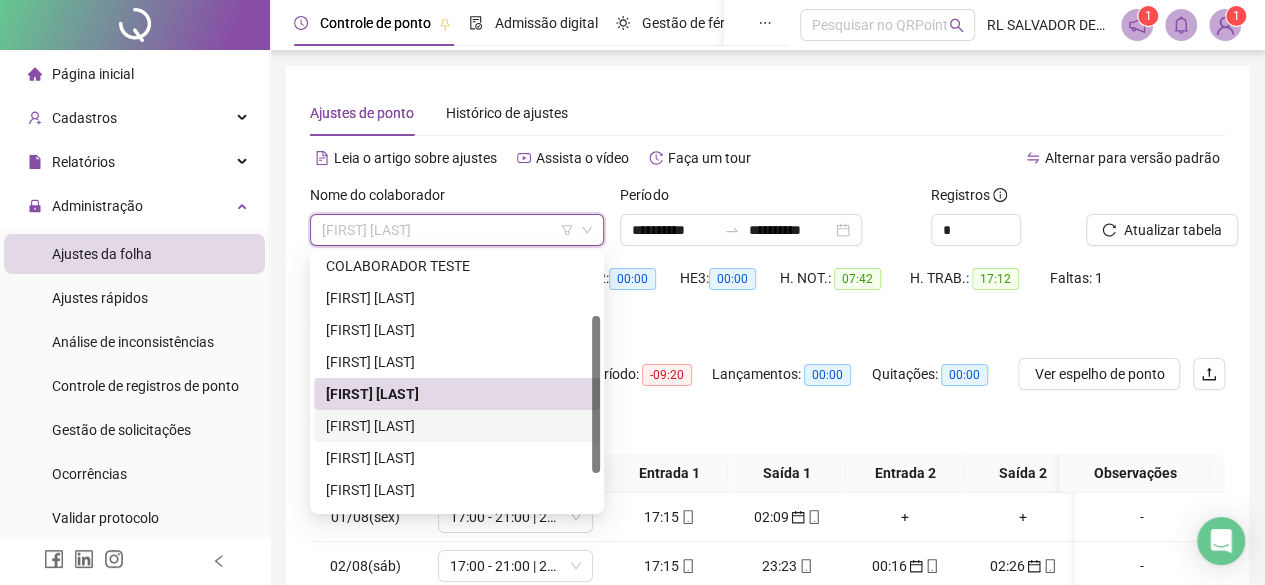 click on "[FIRST] [LAST]" at bounding box center (457, 426) 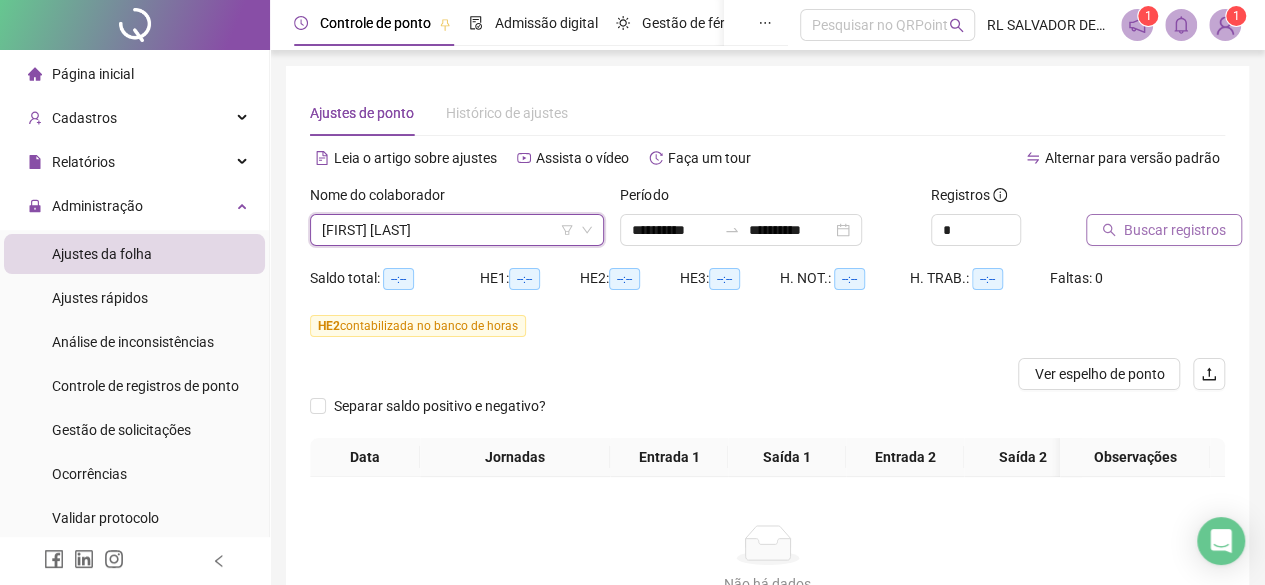click on "Buscar registros" at bounding box center (1175, 230) 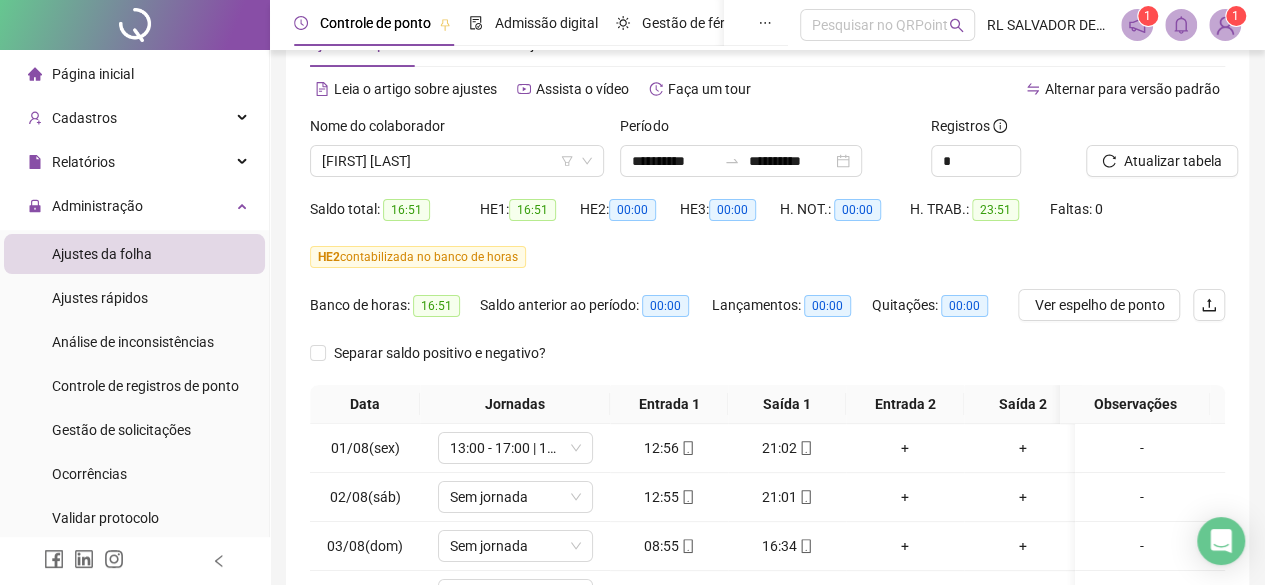scroll, scrollTop: 100, scrollLeft: 0, axis: vertical 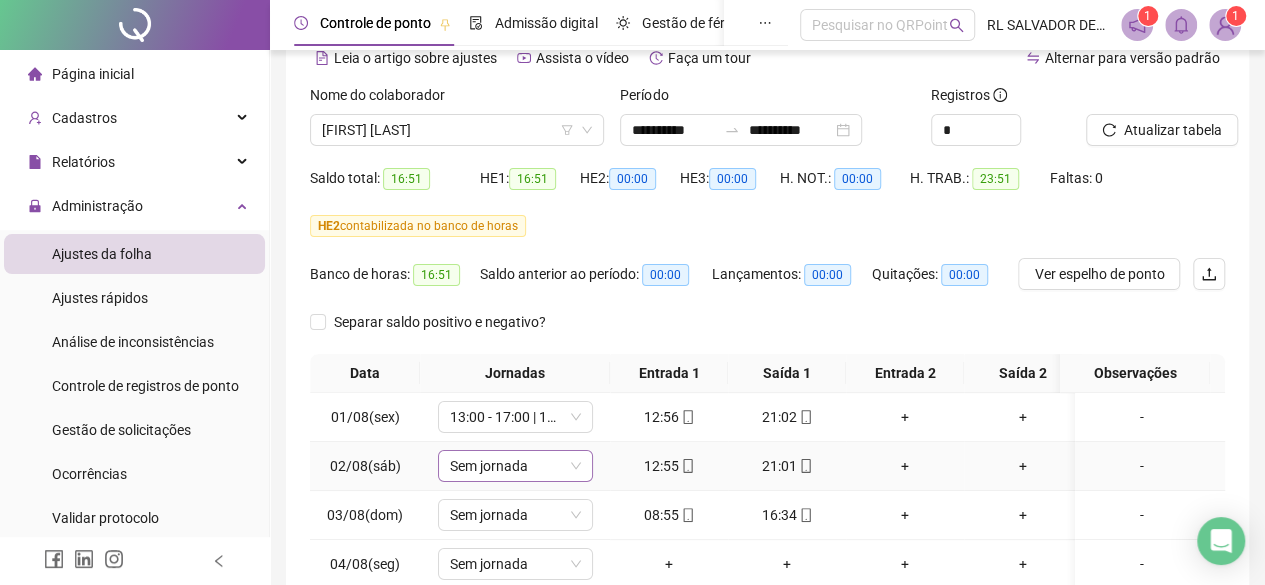 click on "Sem jornada" at bounding box center (515, 466) 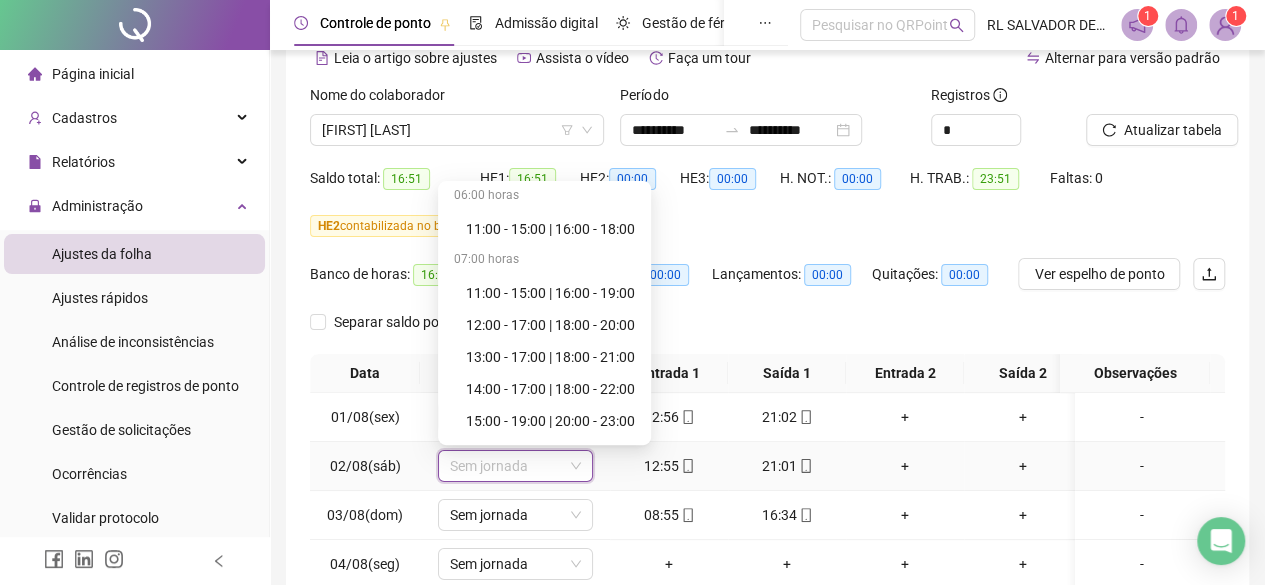 scroll, scrollTop: 1000, scrollLeft: 0, axis: vertical 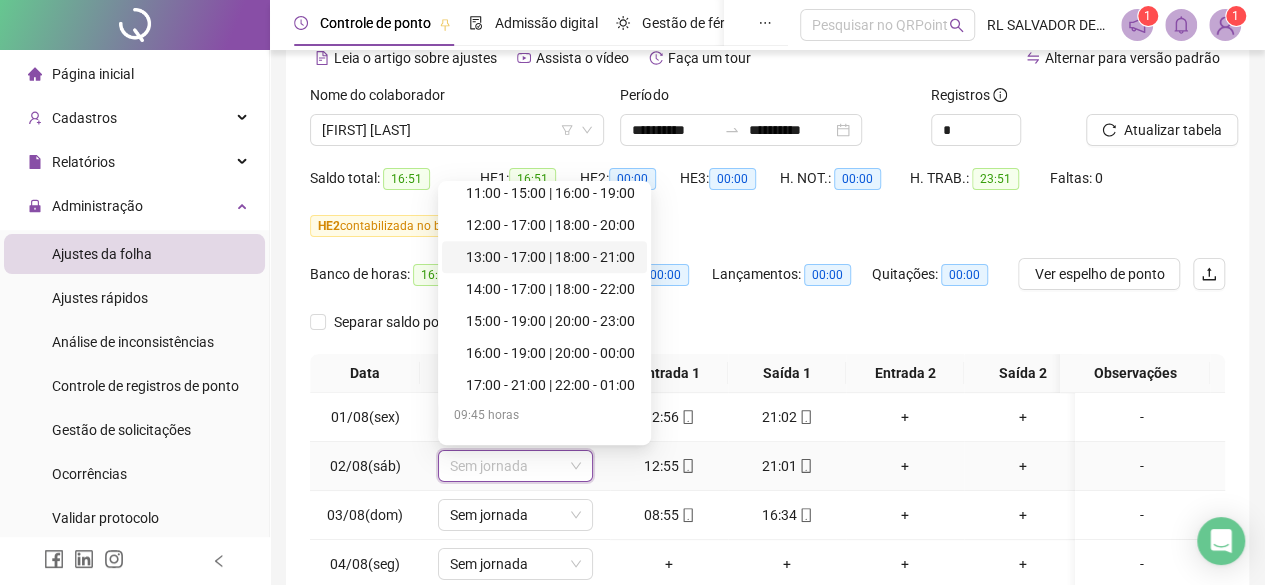 click on "13:00 - 17:00 | 18:00 - 21:00" at bounding box center (550, 257) 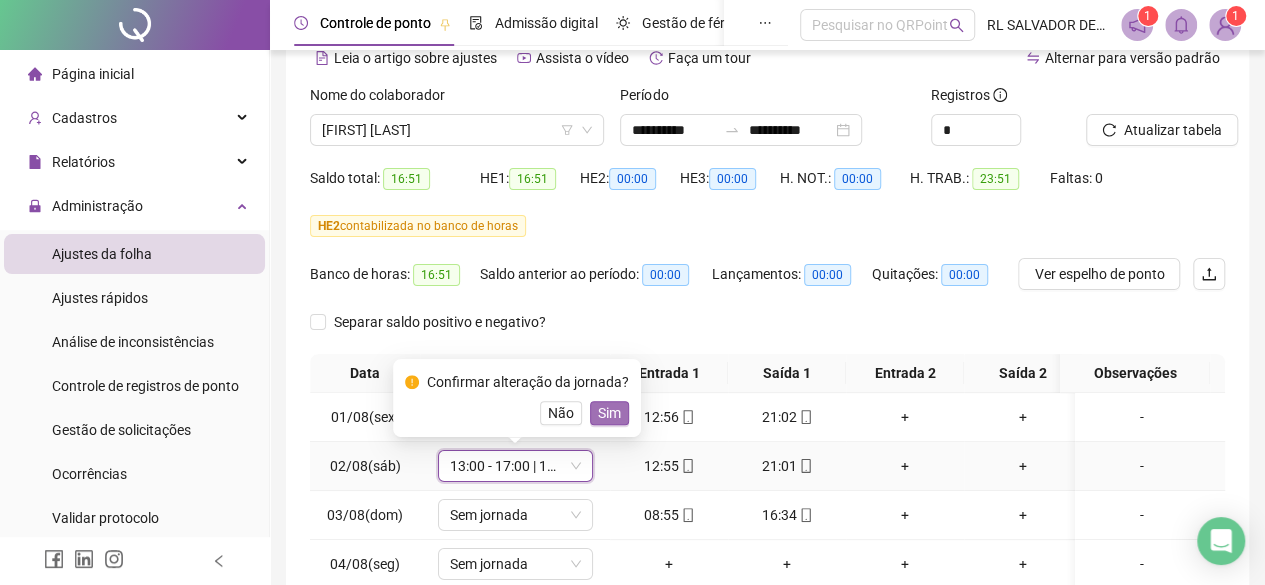 click on "Sim" at bounding box center [609, 413] 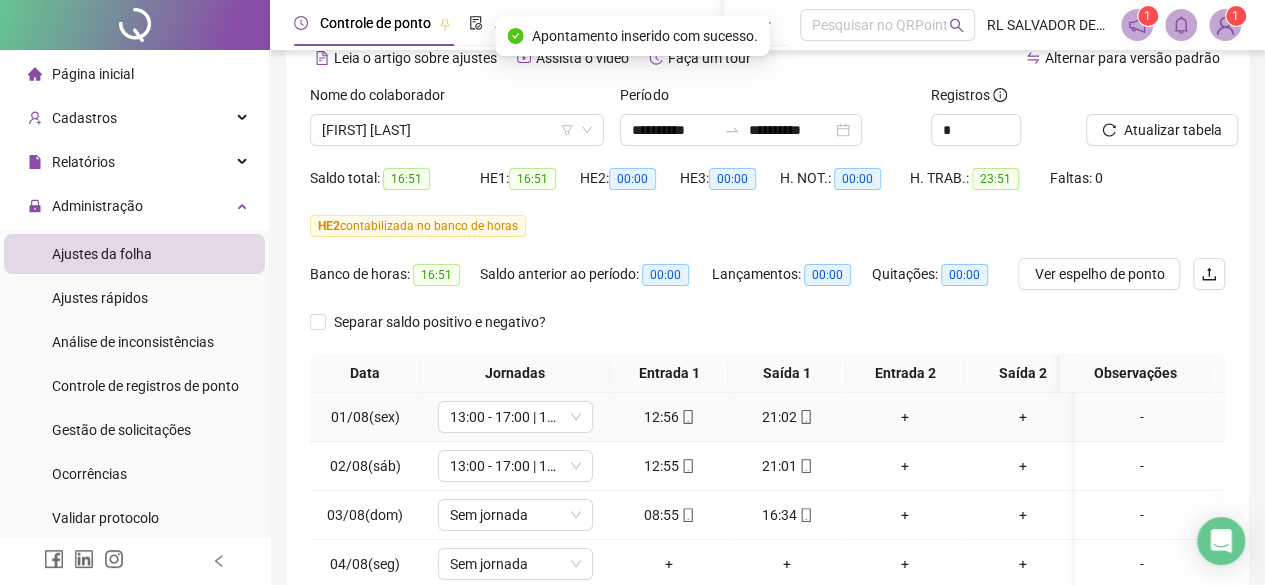 scroll, scrollTop: 0, scrollLeft: 0, axis: both 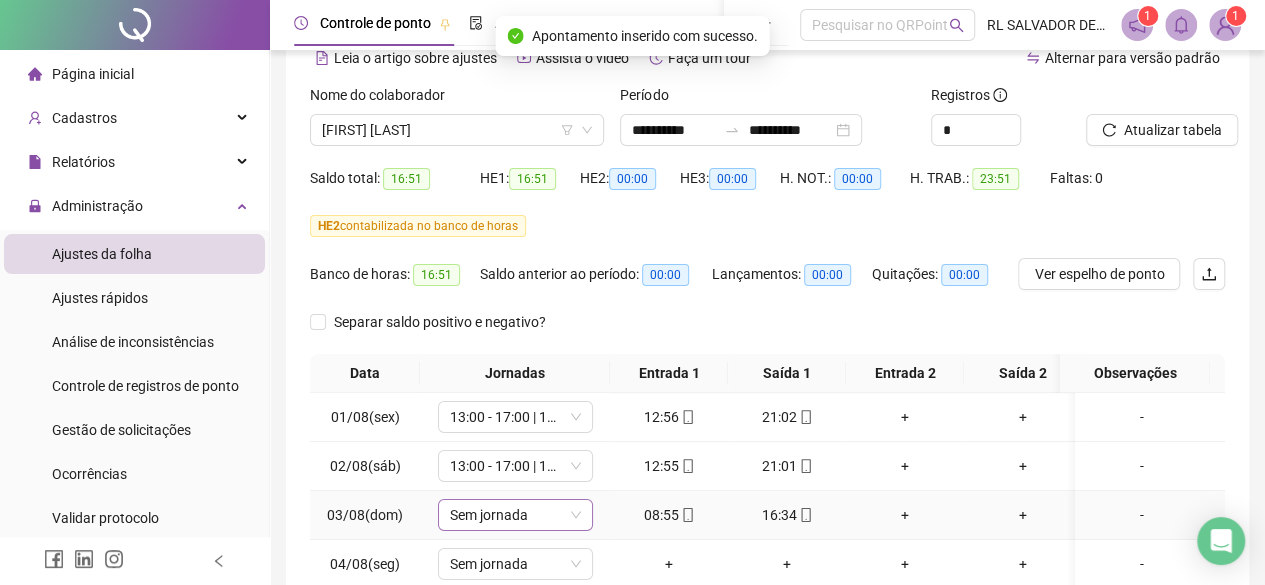 click on "Sem jornada" at bounding box center (515, 515) 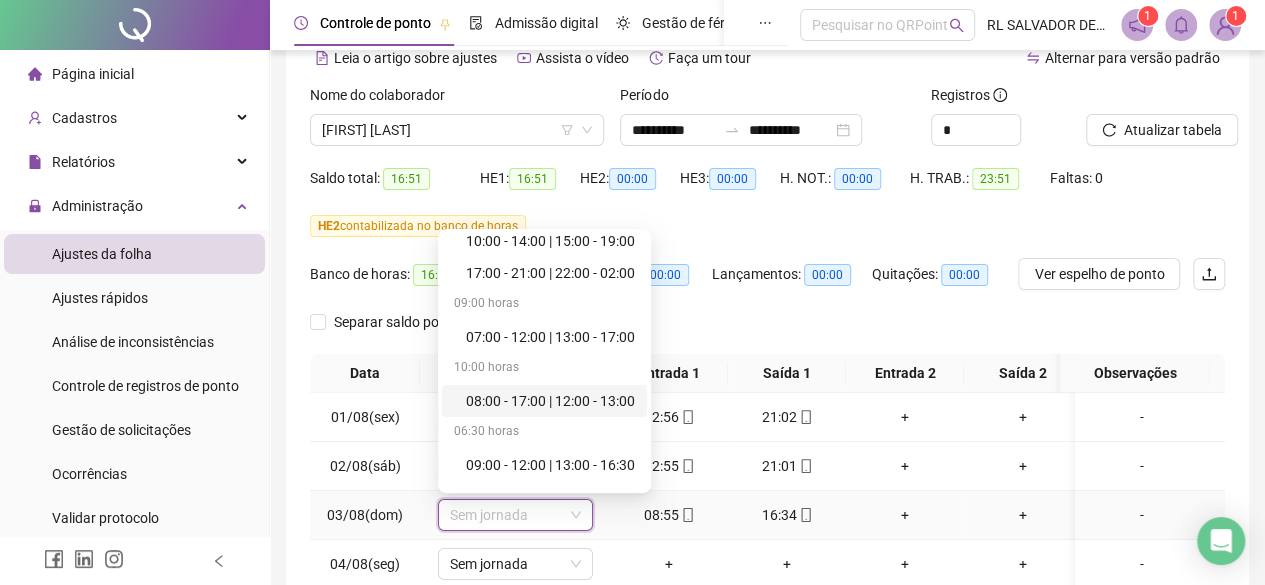 scroll, scrollTop: 100, scrollLeft: 0, axis: vertical 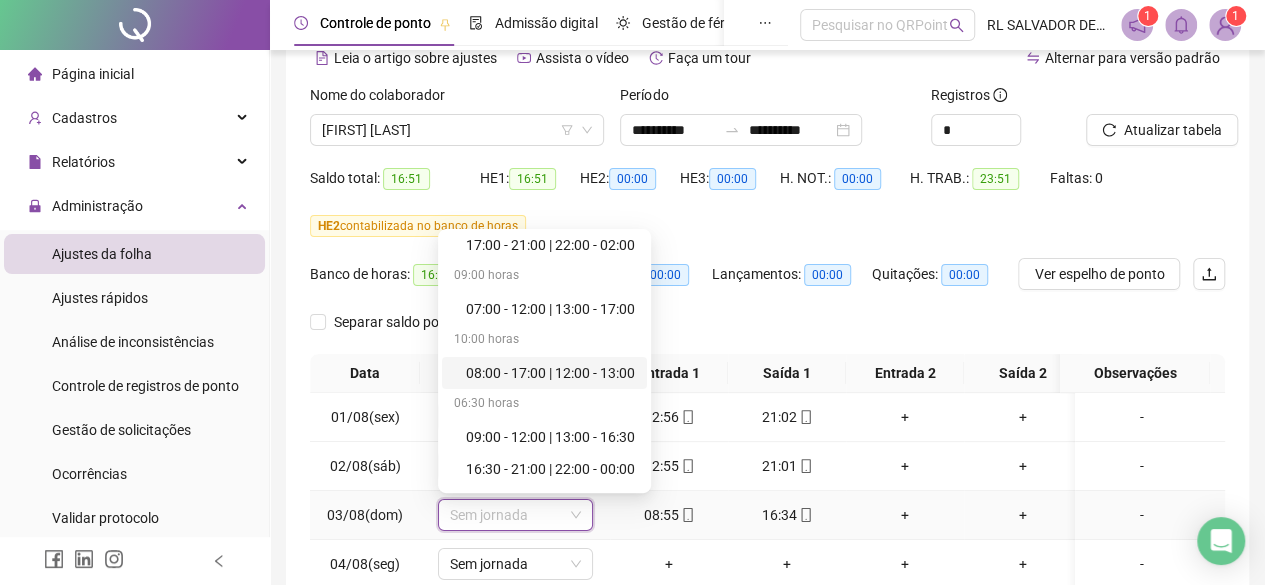 click on "09:00 - 12:00 | 13:00 - 16:30" at bounding box center (550, 437) 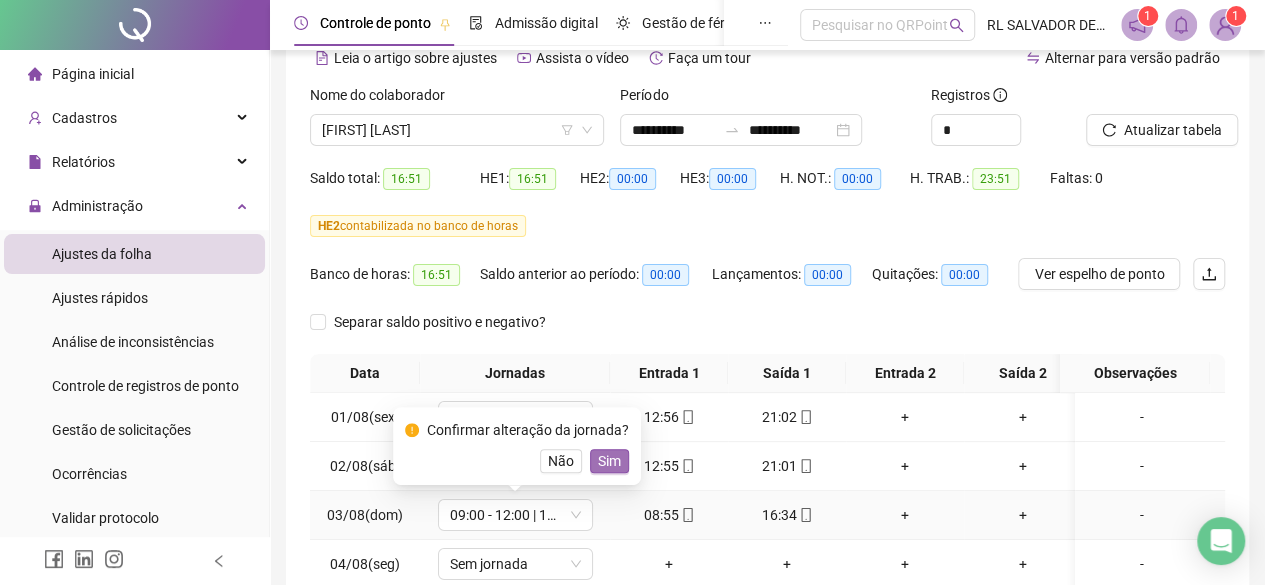 click on "Sim" at bounding box center (609, 461) 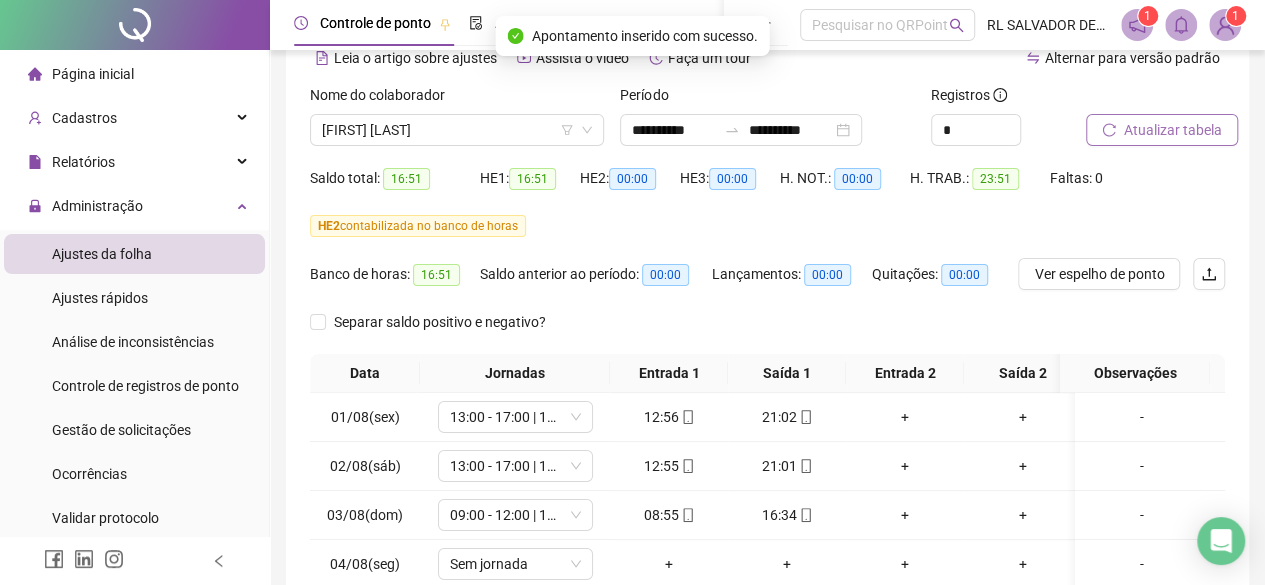 click on "Atualizar tabela" at bounding box center (1173, 130) 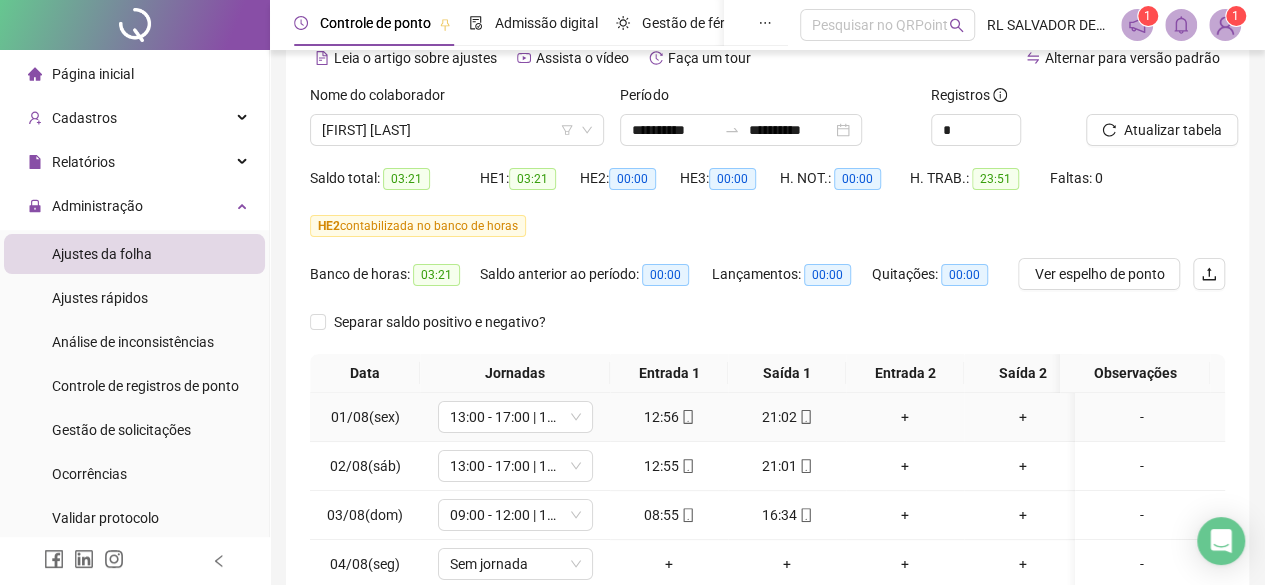 click on "+" at bounding box center (905, 417) 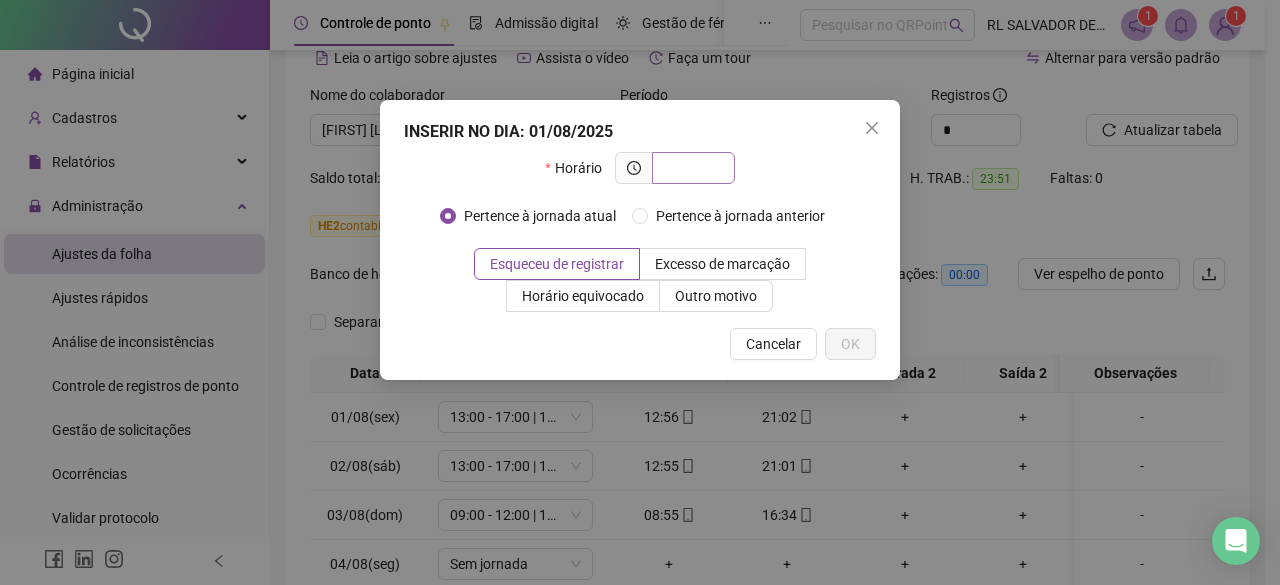 click at bounding box center (691, 168) 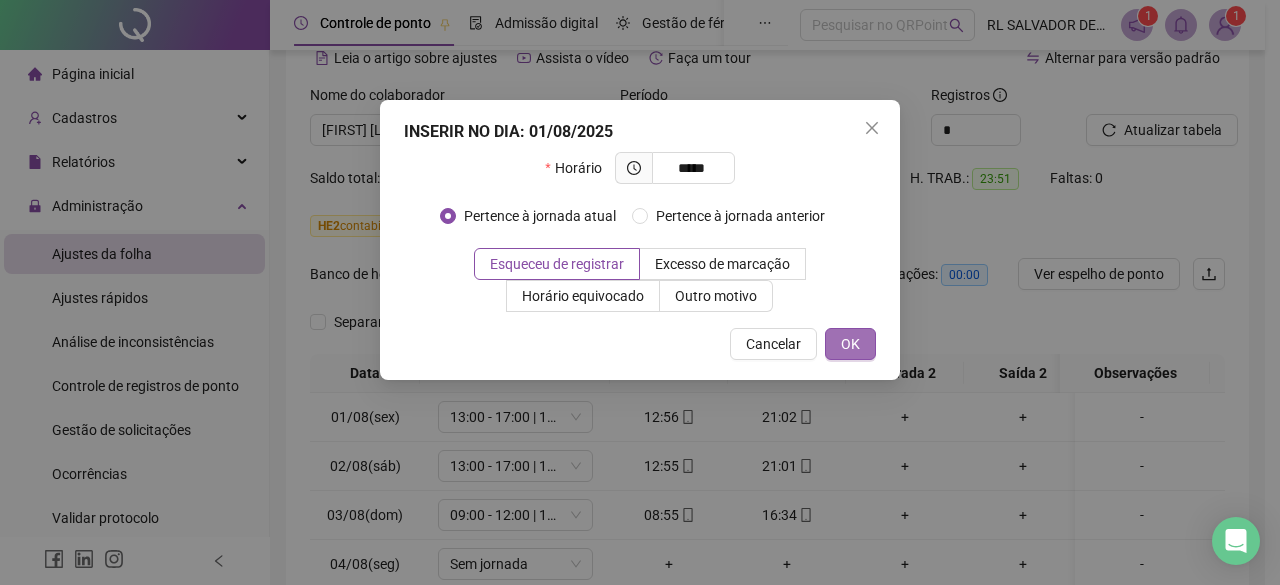 type on "*****" 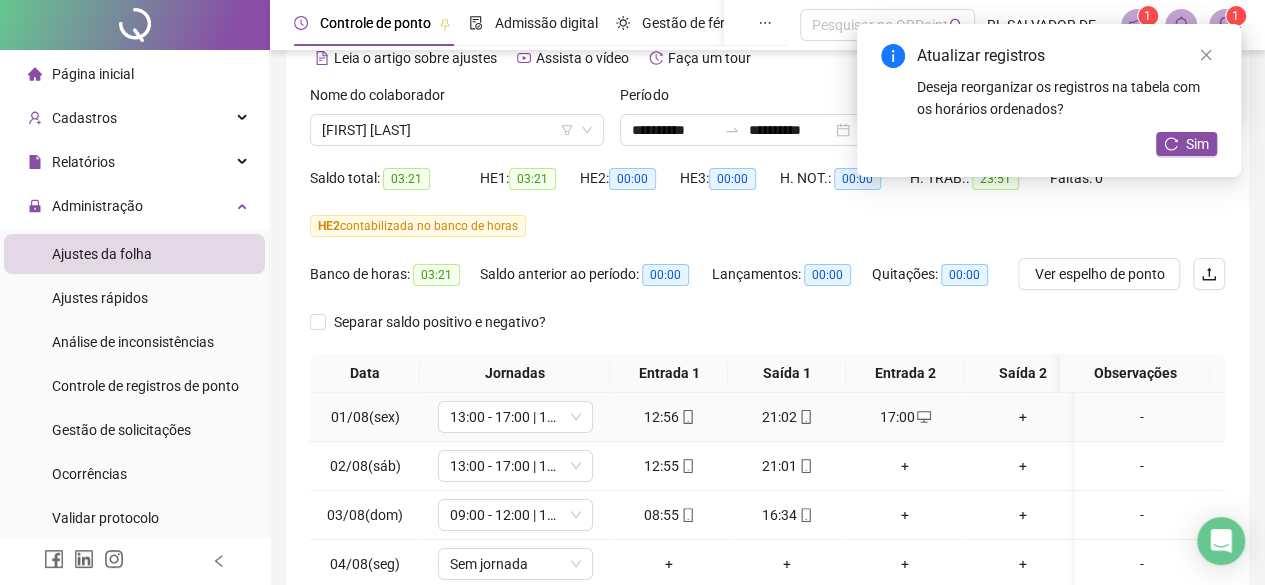 click on "+" at bounding box center [1023, 417] 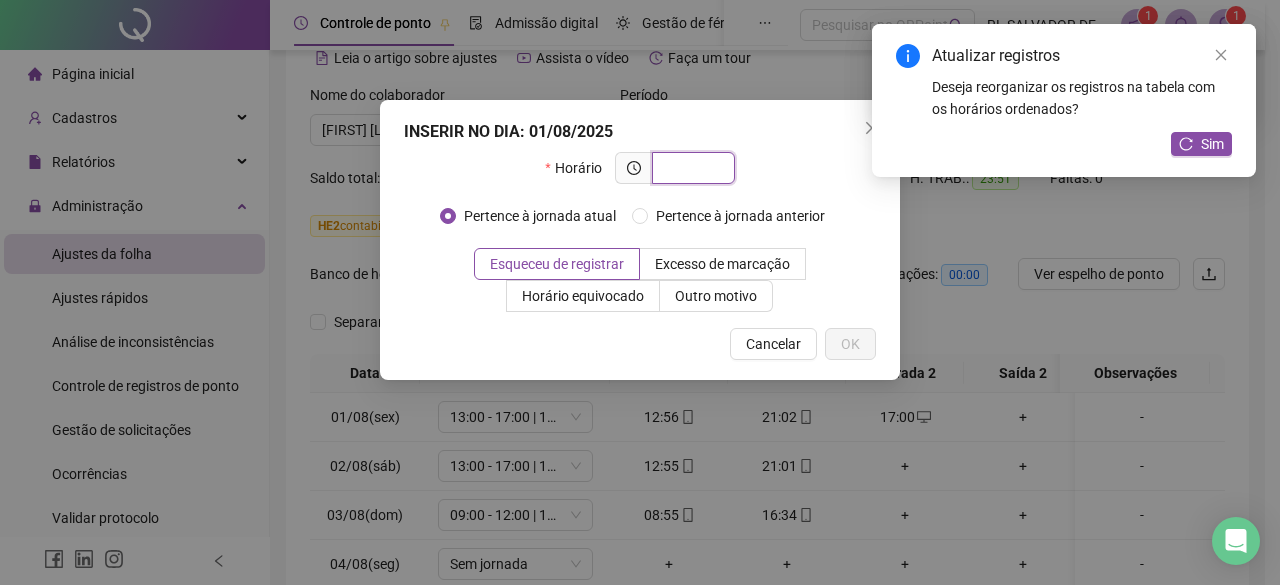 click at bounding box center [691, 168] 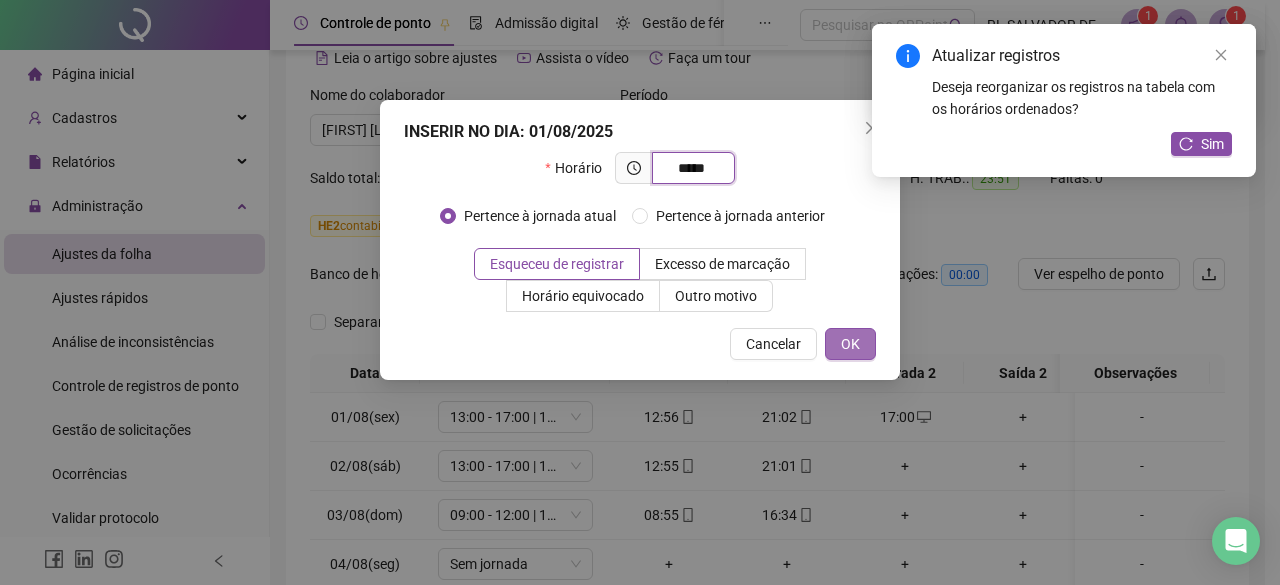 type on "*****" 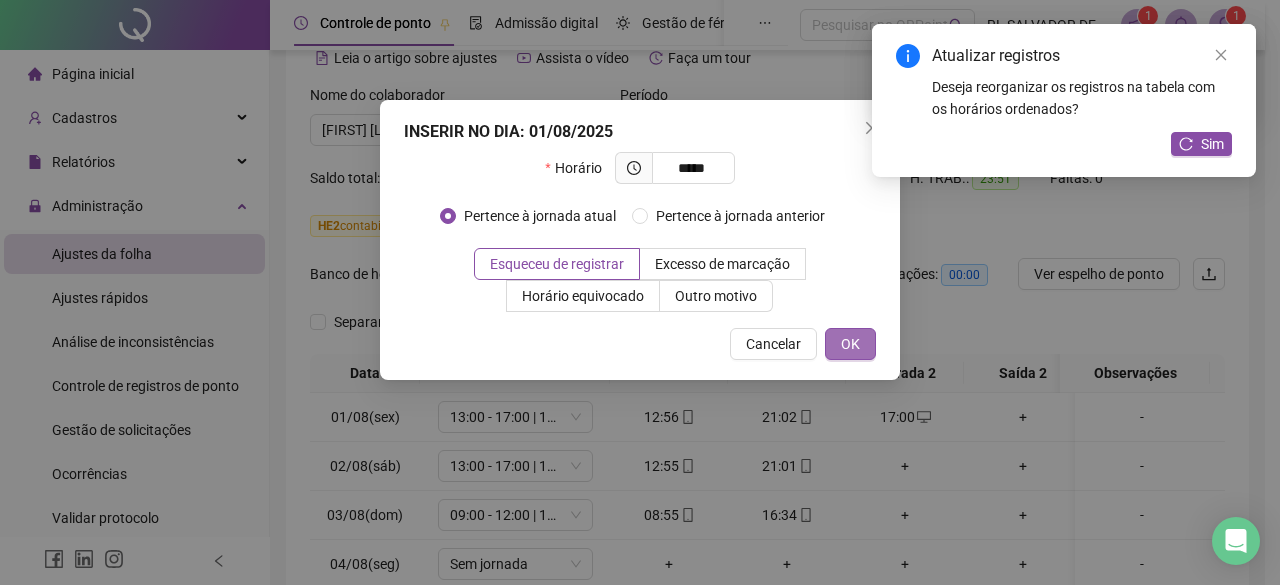 click on "OK" at bounding box center (850, 344) 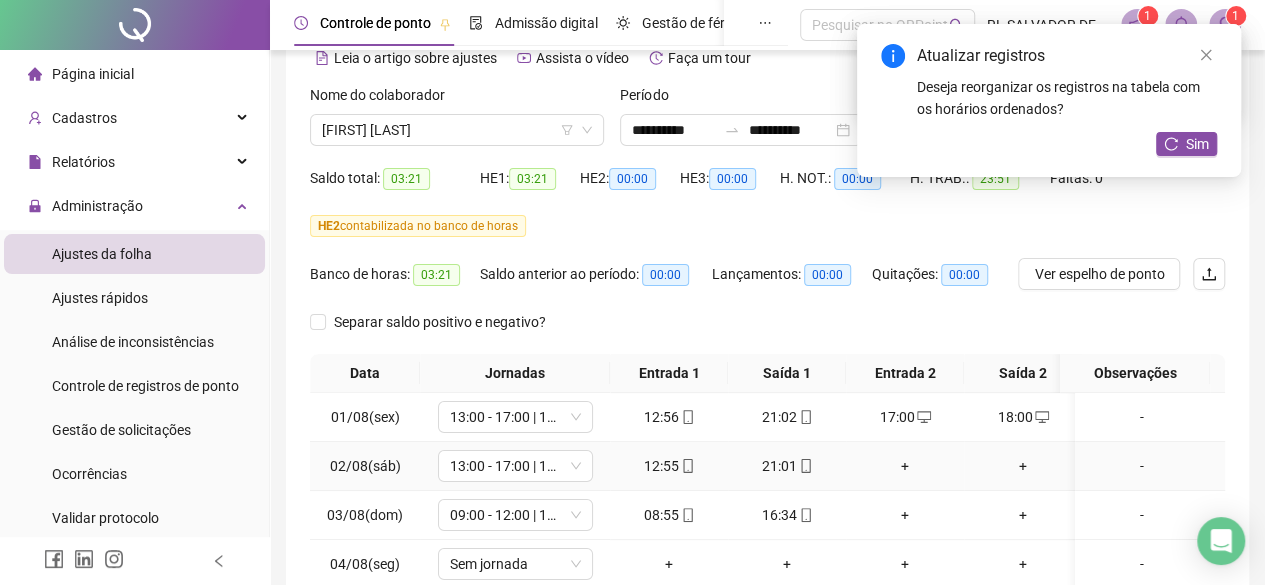 click on "+" at bounding box center (905, 466) 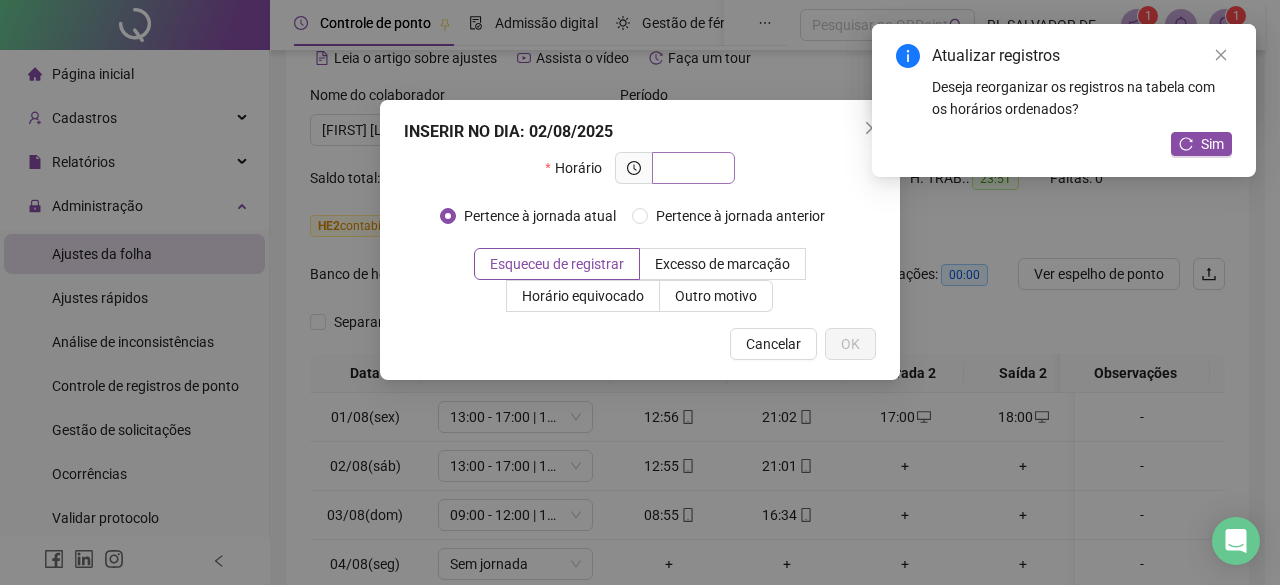 click at bounding box center (691, 168) 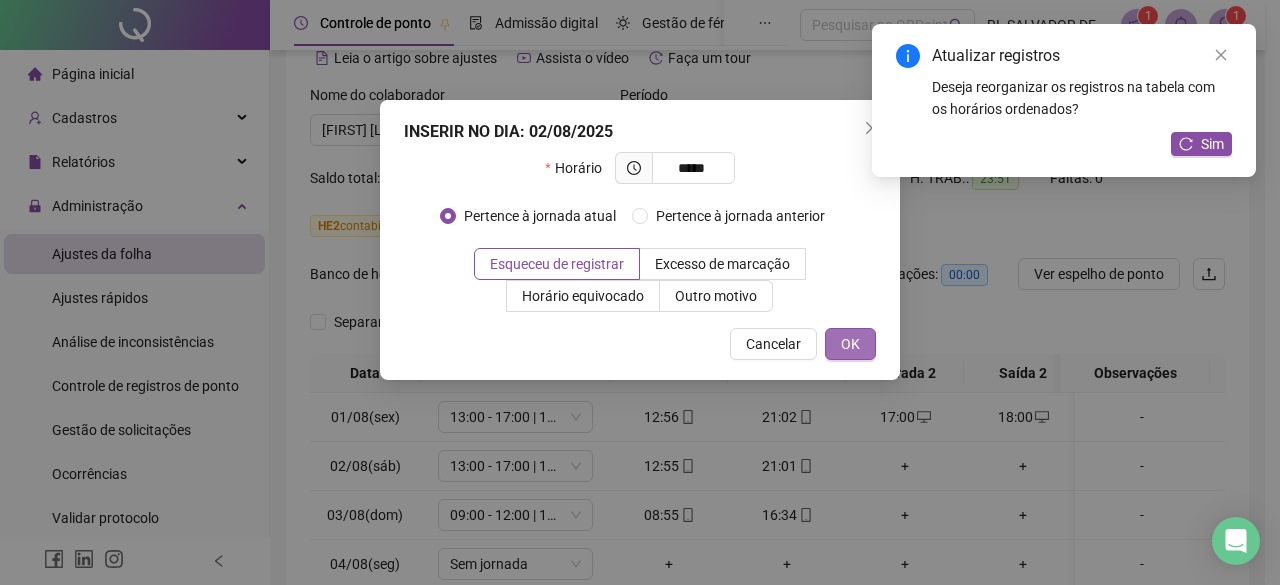 type on "*****" 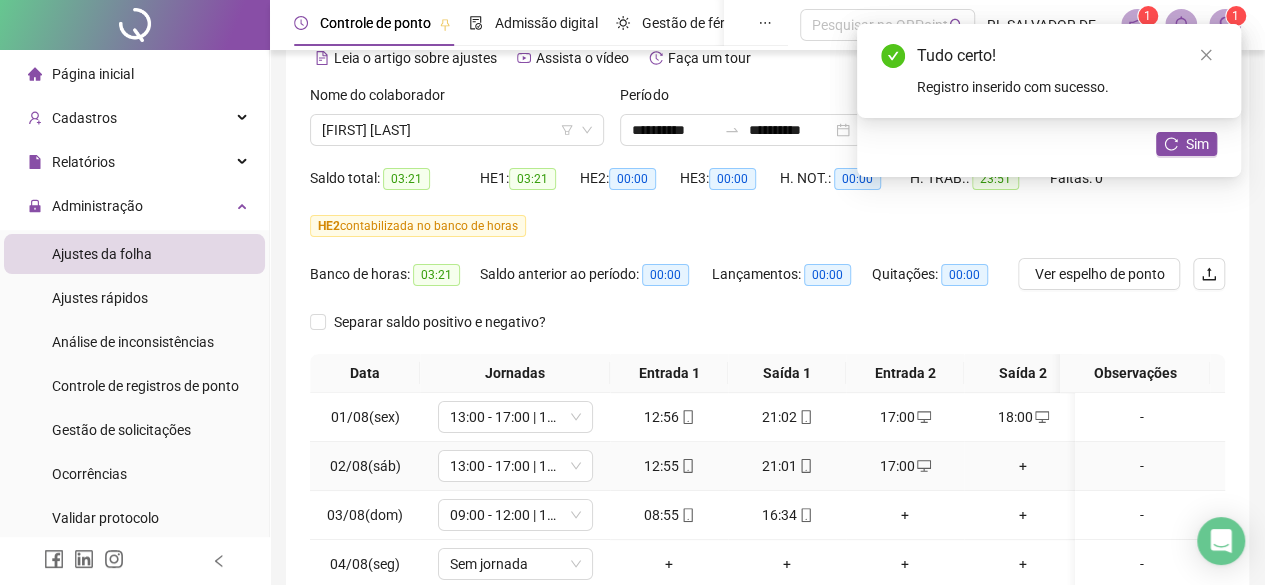 click on "+" at bounding box center (1023, 466) 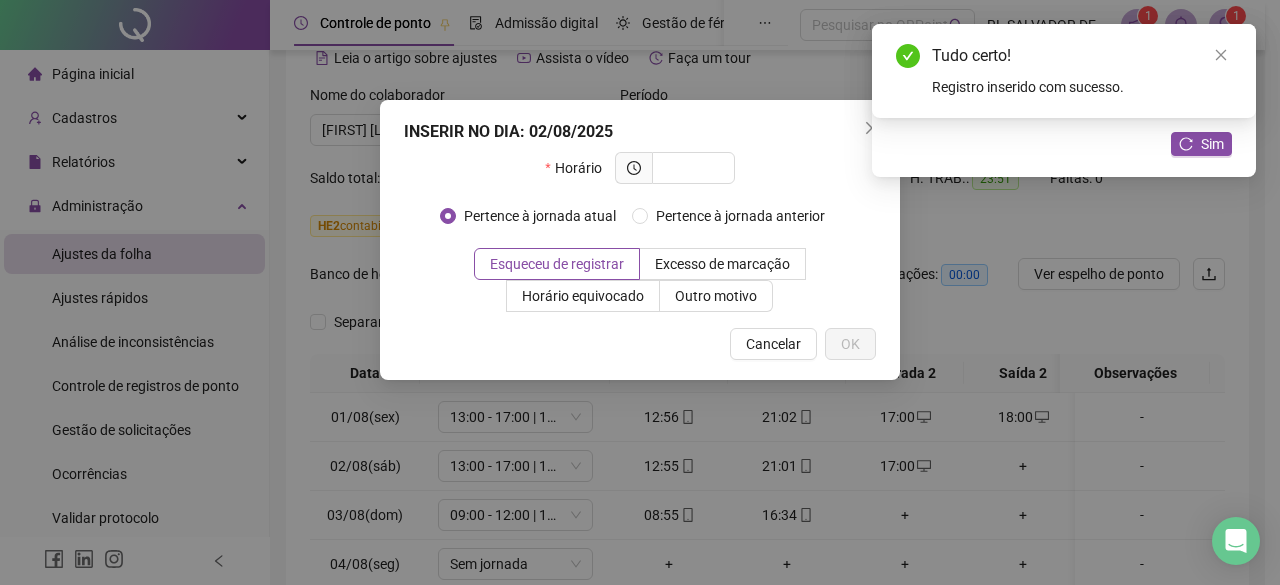 click on "INSERIR NO DIA :   [DATE]" at bounding box center (640, 132) 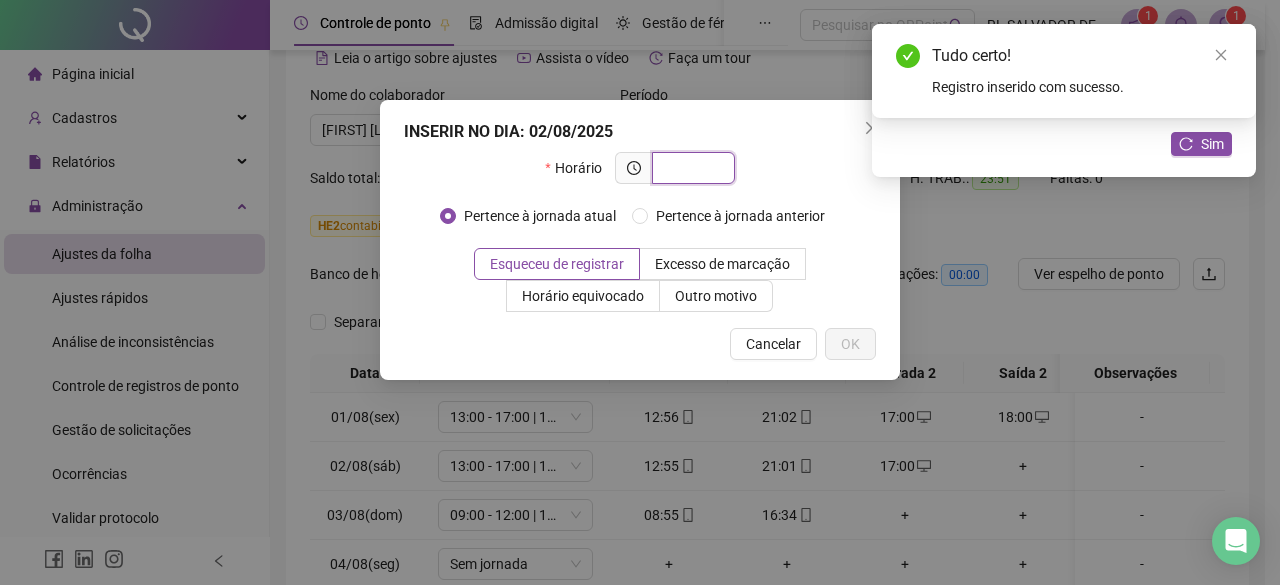 click at bounding box center [691, 168] 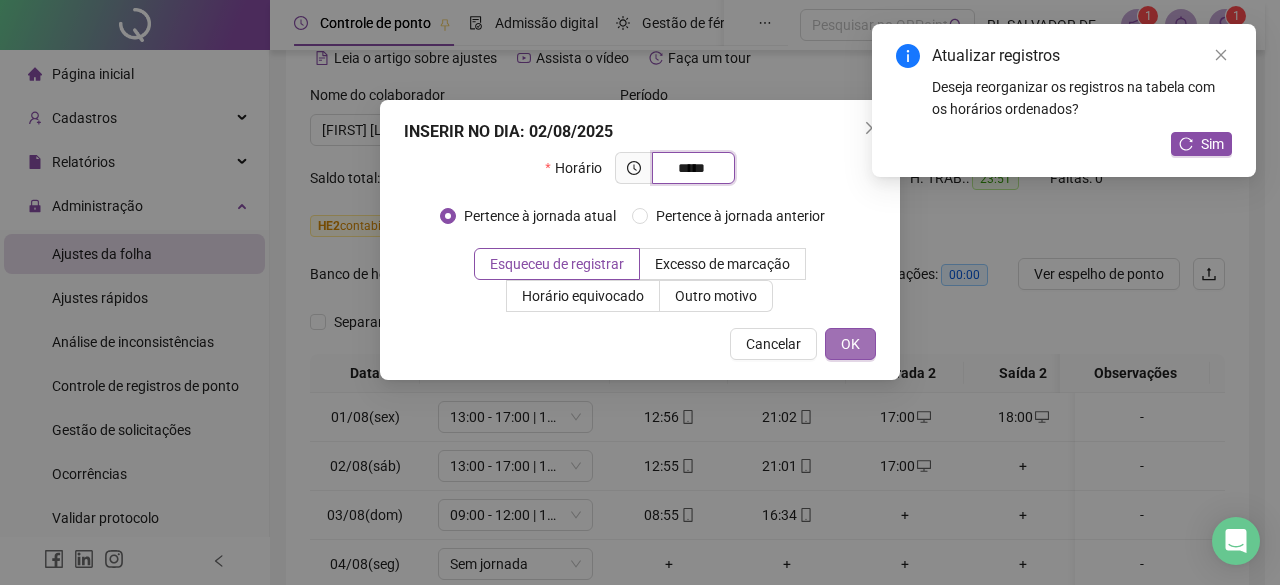 type on "*****" 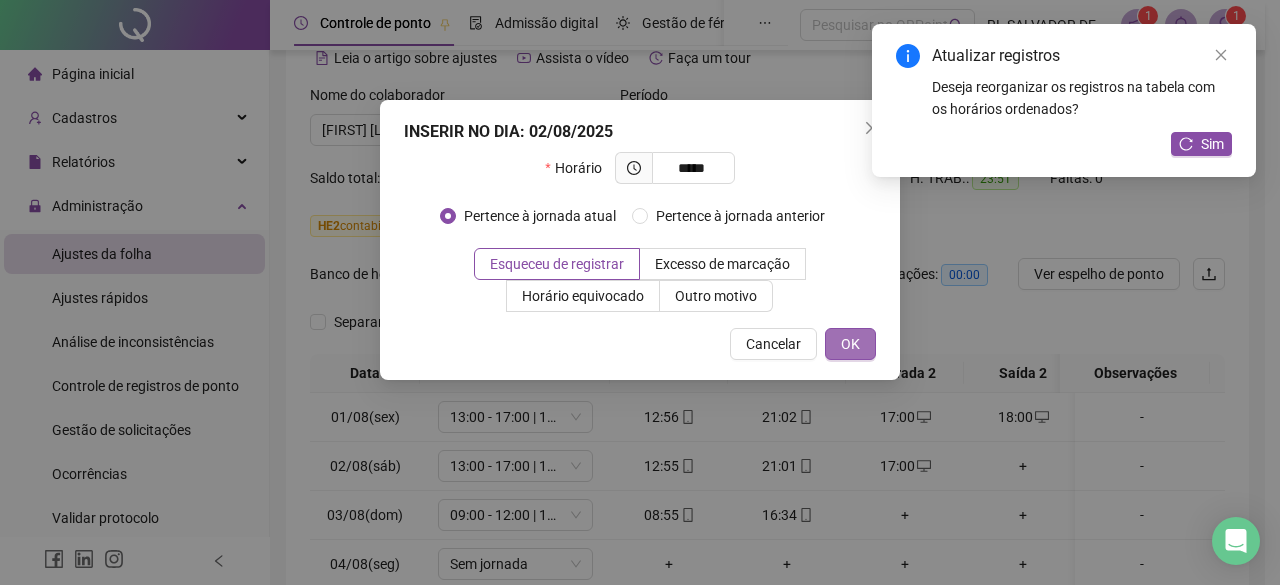 click on "OK" at bounding box center (850, 344) 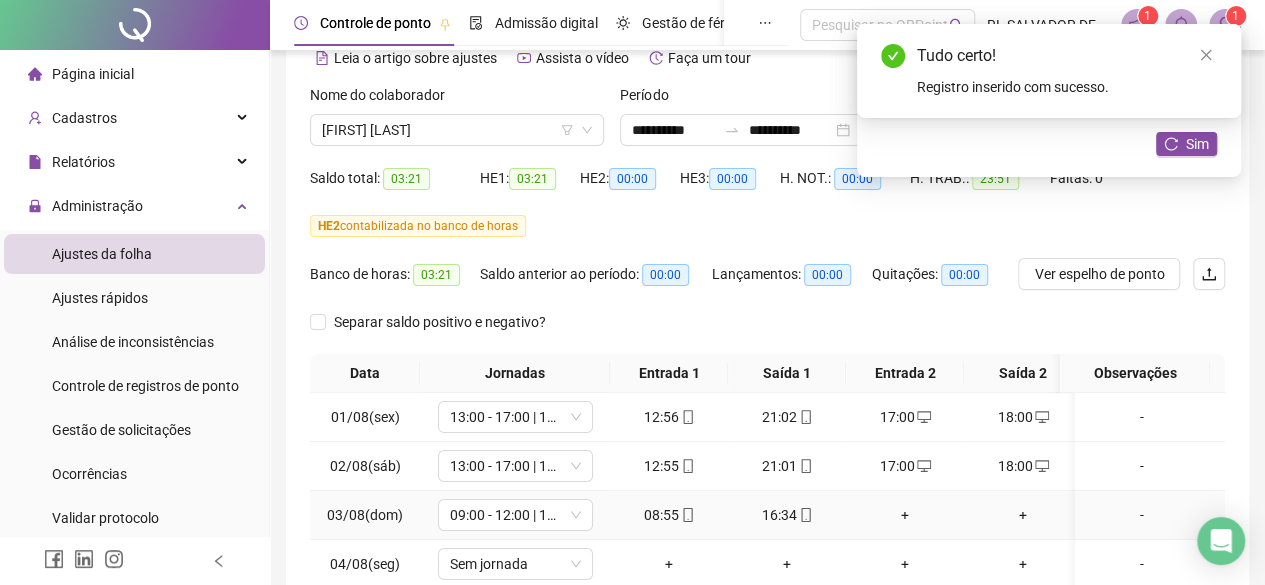 click on "+" at bounding box center (905, 515) 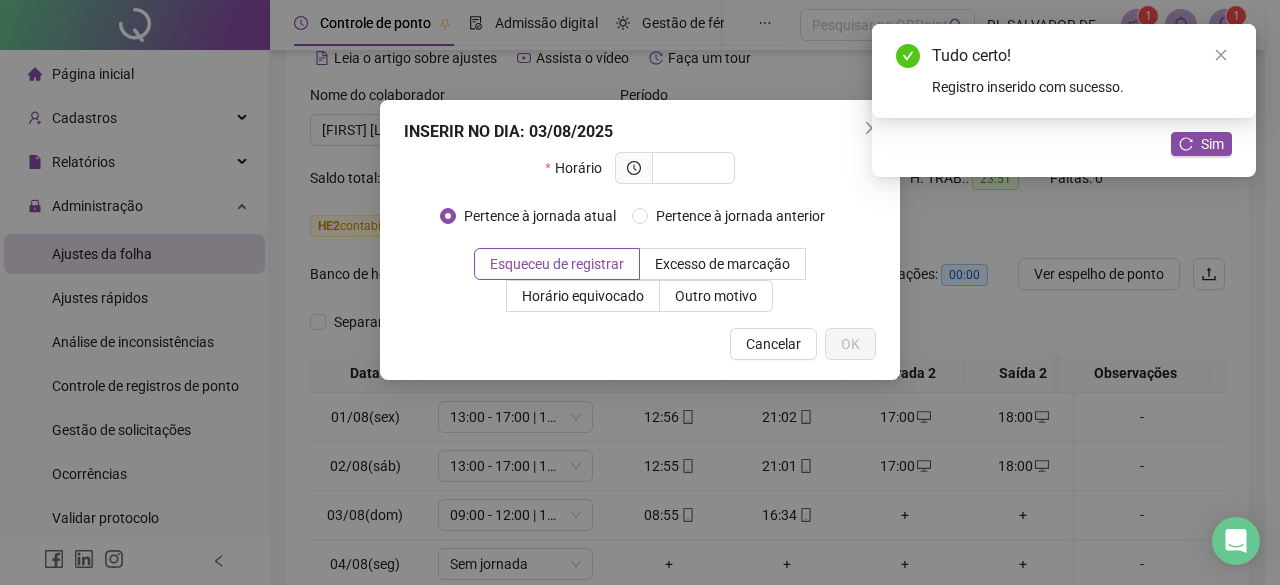 drag, startPoint x: 726, startPoint y: 112, endPoint x: 720, endPoint y: 162, distance: 50.358715 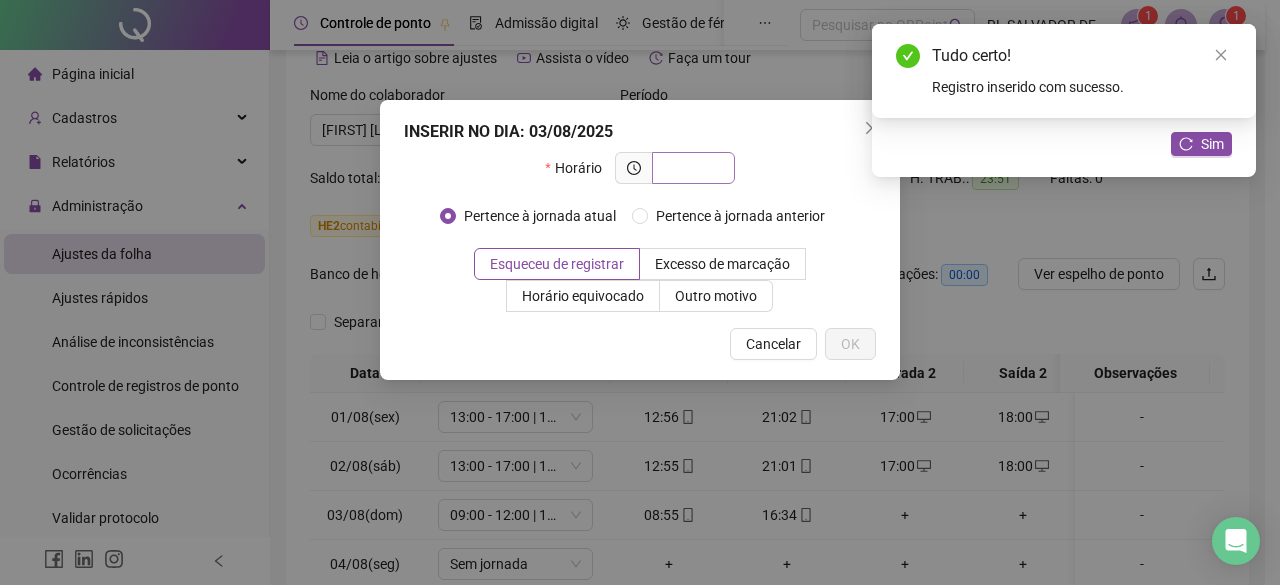 click at bounding box center [693, 168] 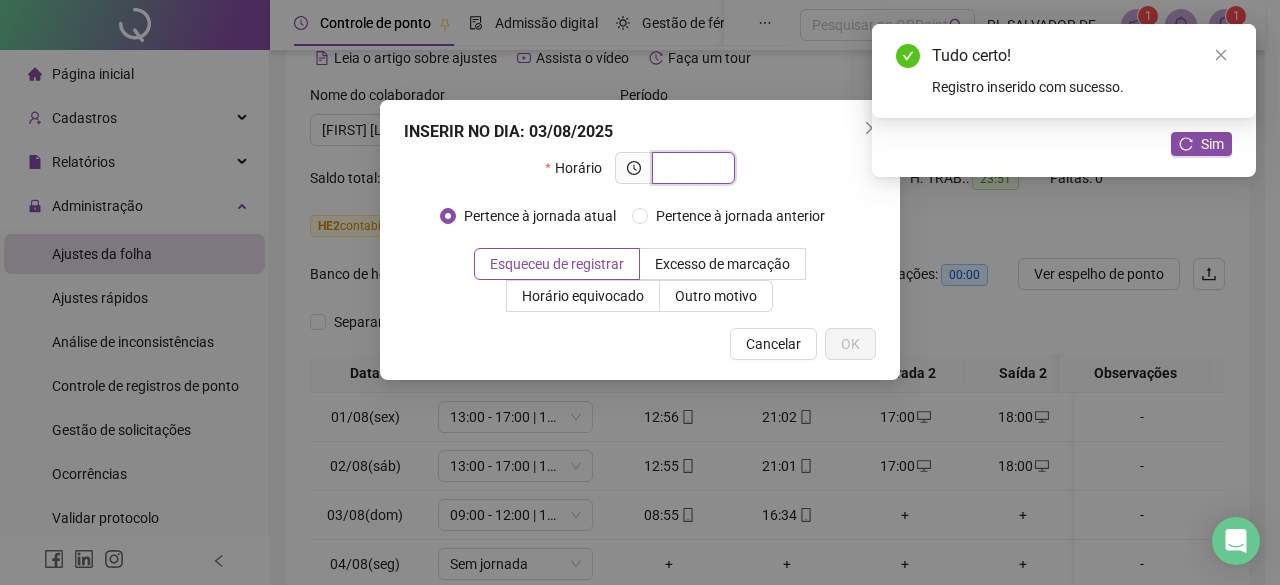 click at bounding box center (691, 168) 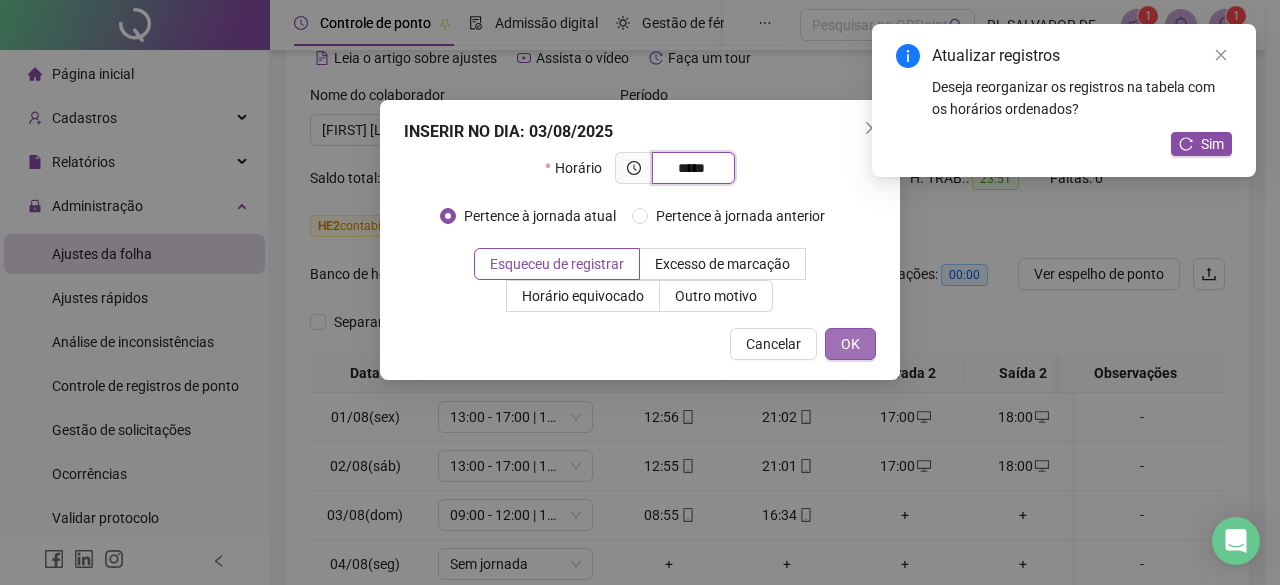 type on "*****" 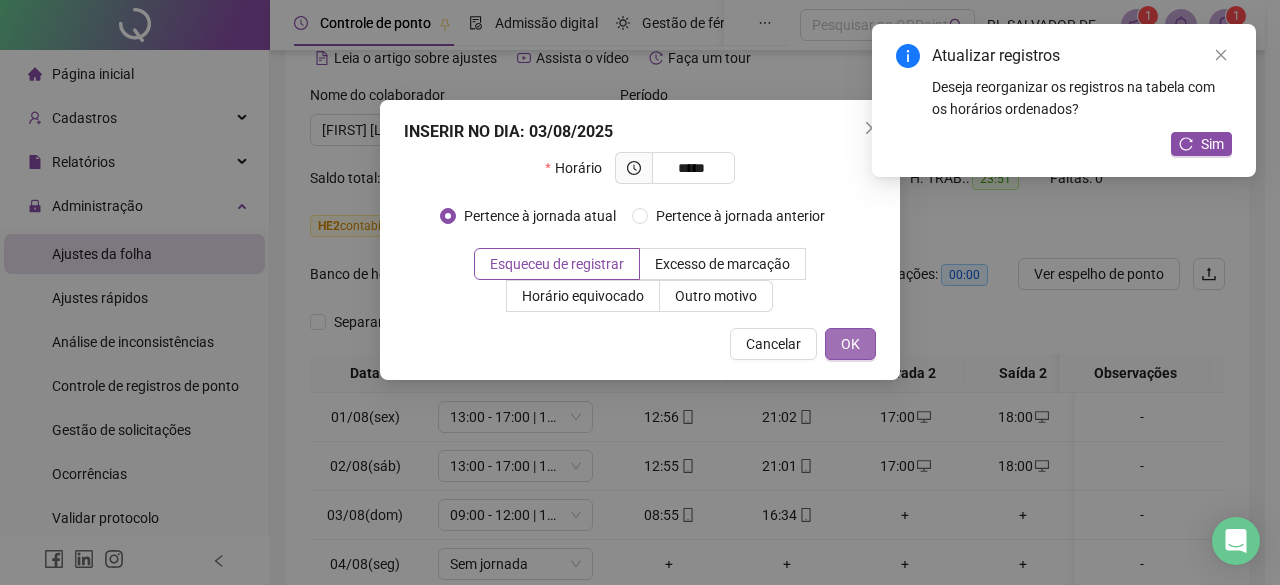 drag, startPoint x: 848, startPoint y: 344, endPoint x: 960, endPoint y: 420, distance: 135.3514 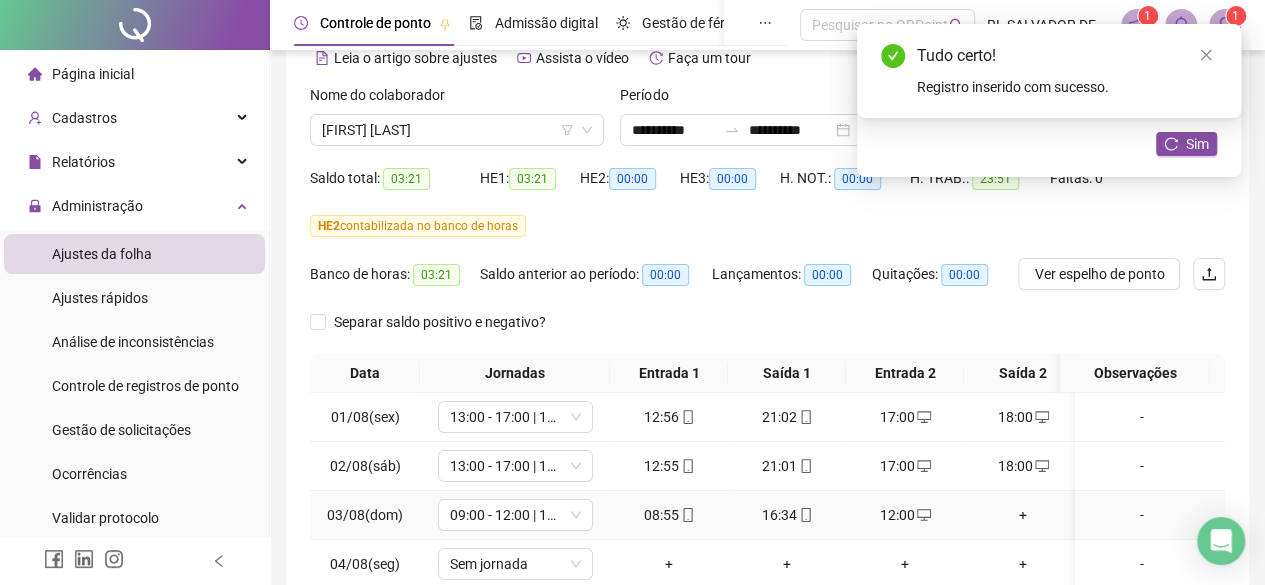 click on "+" at bounding box center [1023, 515] 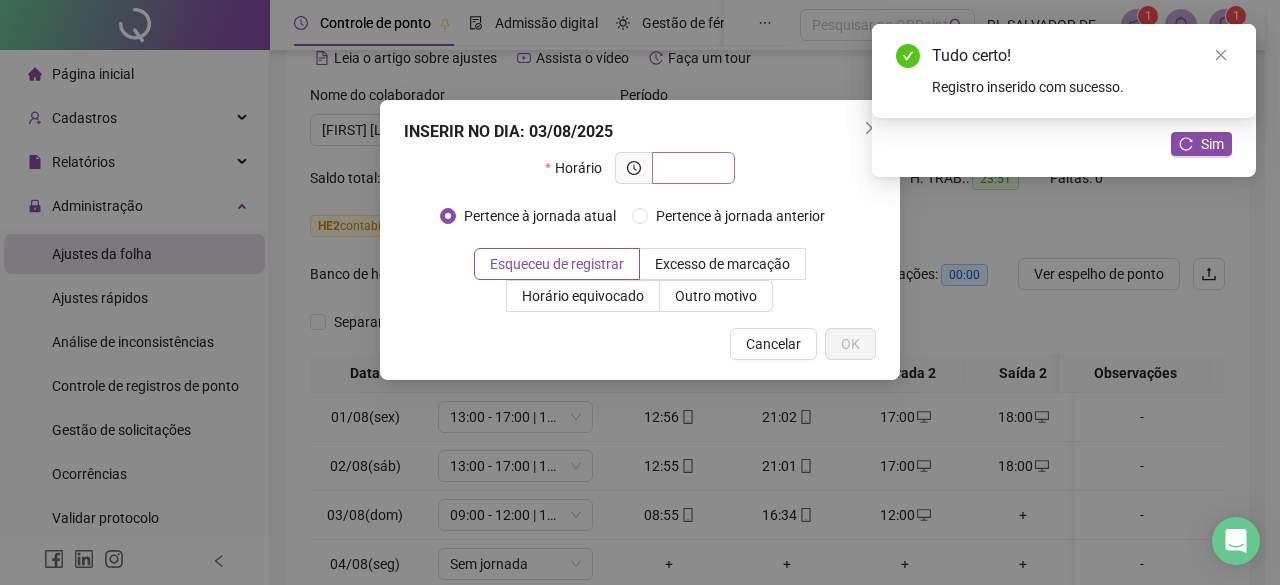 click at bounding box center (691, 168) 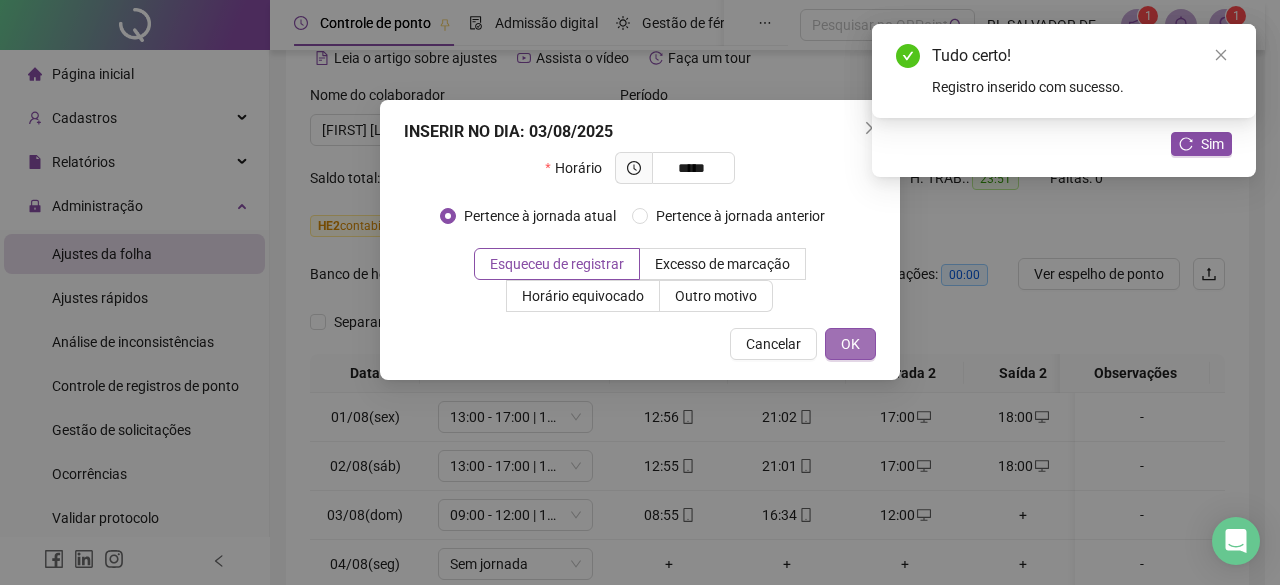 type on "*****" 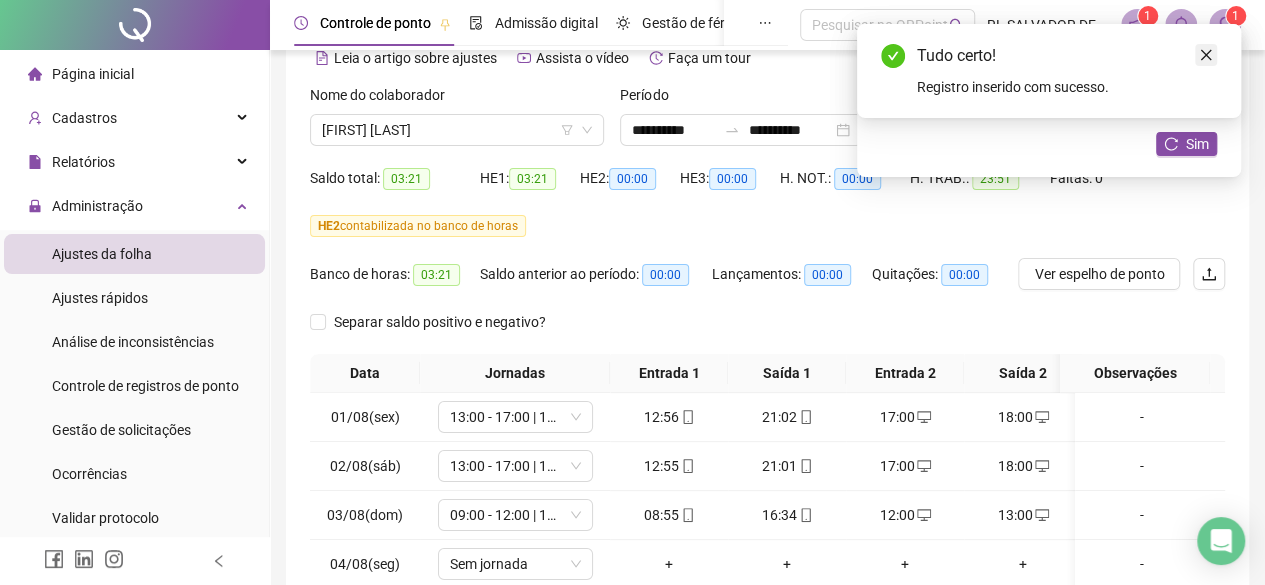 click at bounding box center [1206, 55] 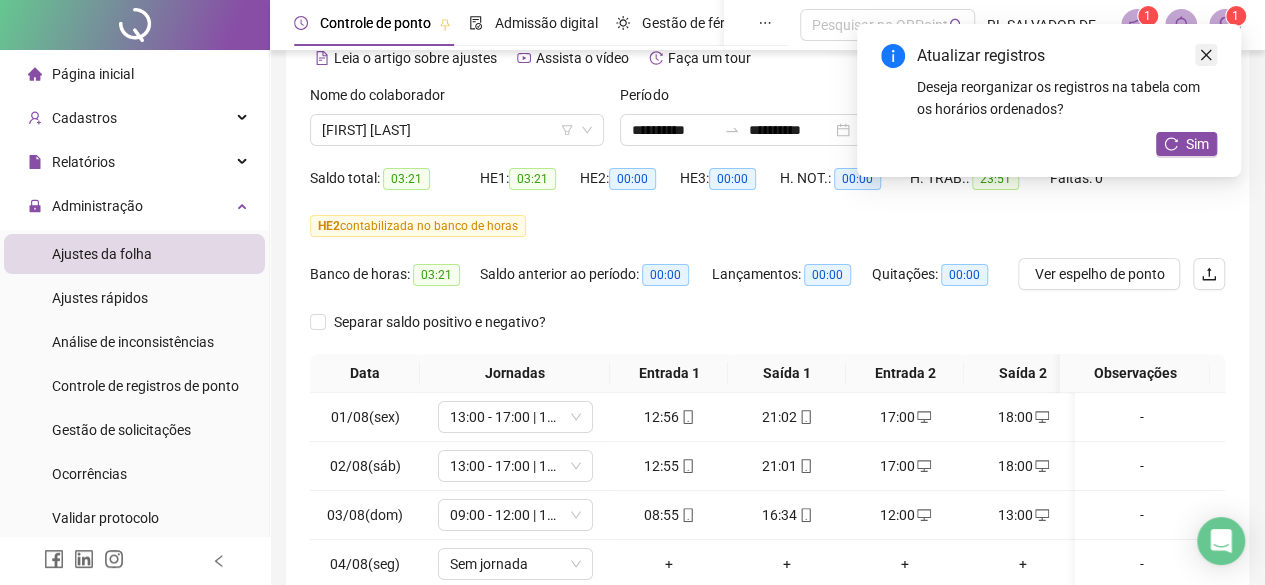 click 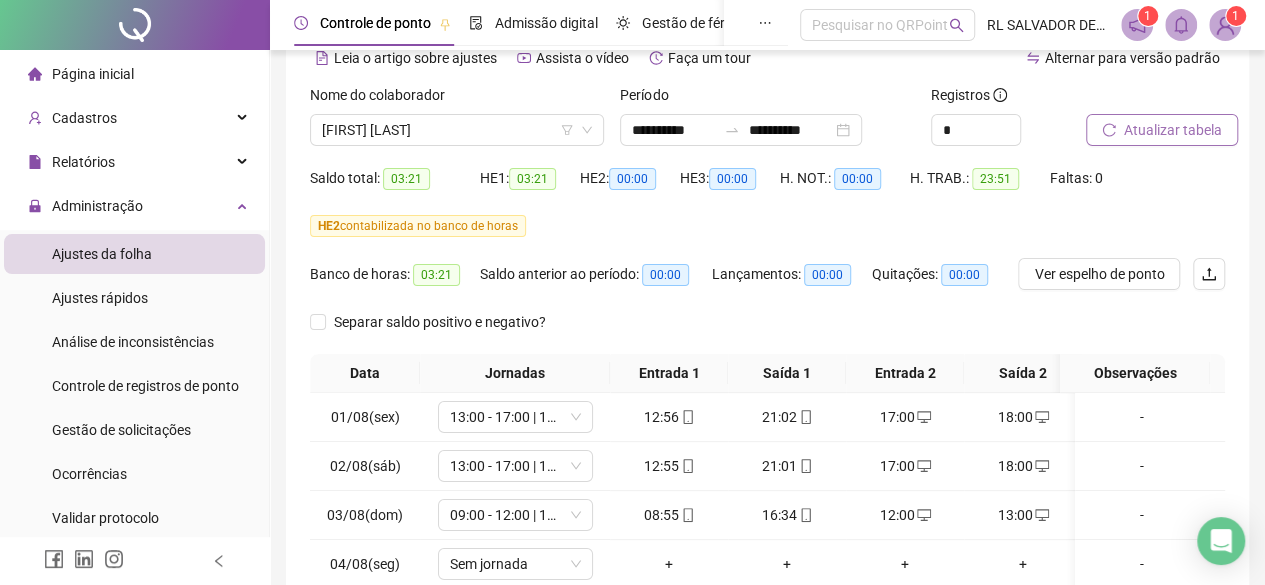 click on "Atualizar tabela" at bounding box center (1173, 130) 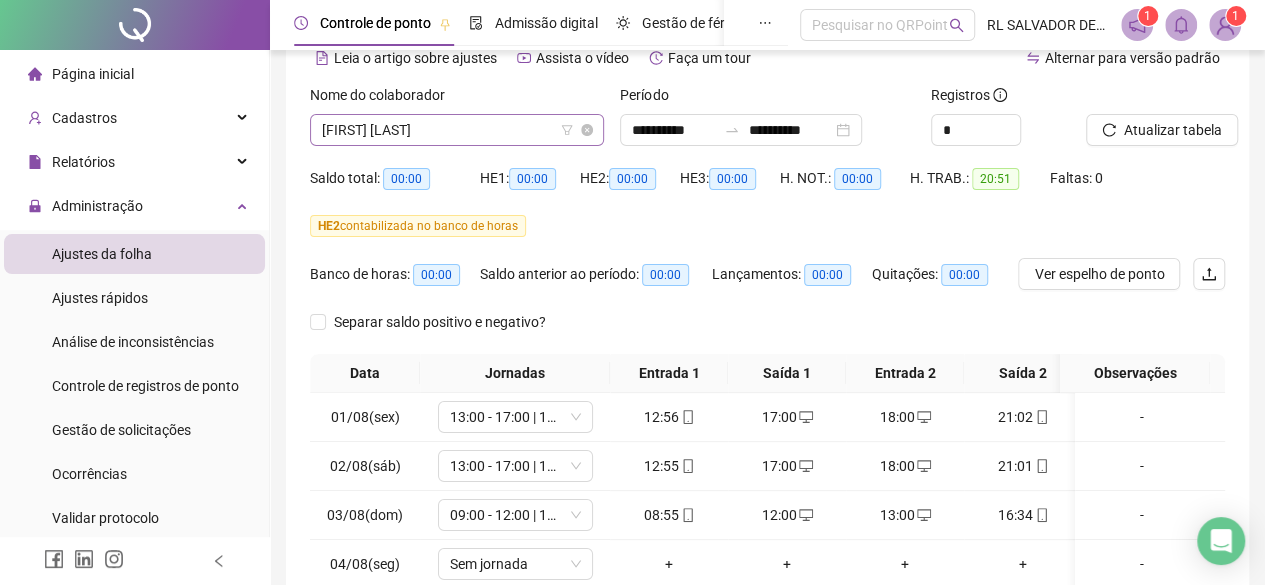 click on "[FIRST] [LAST]" at bounding box center (457, 130) 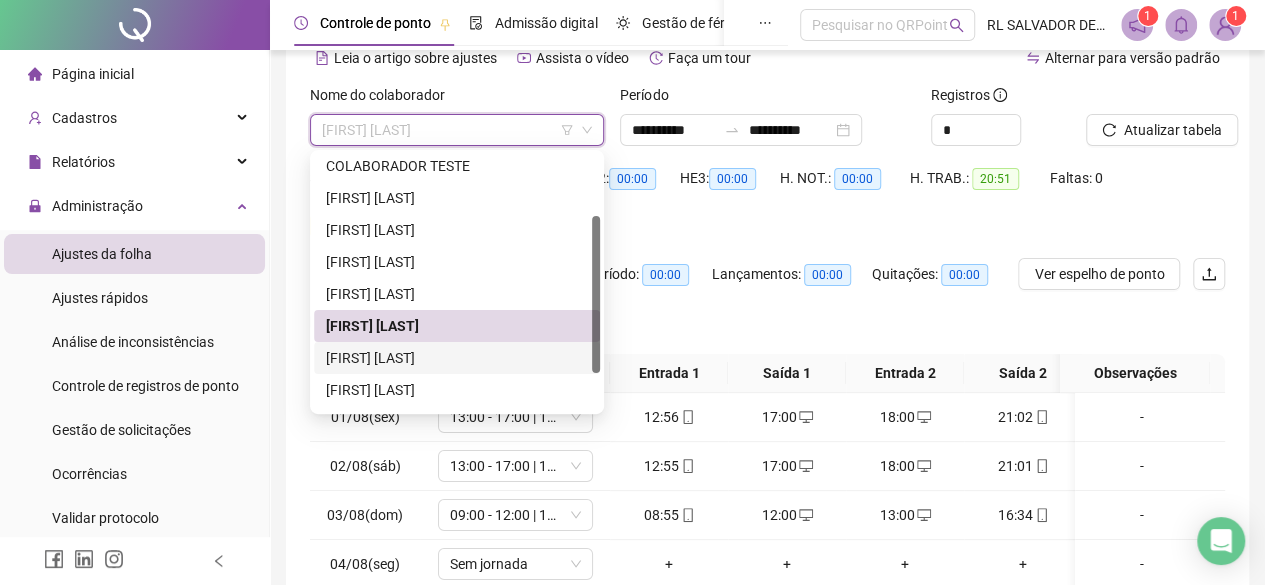 click on "[FIRST] [LAST]" at bounding box center (457, 358) 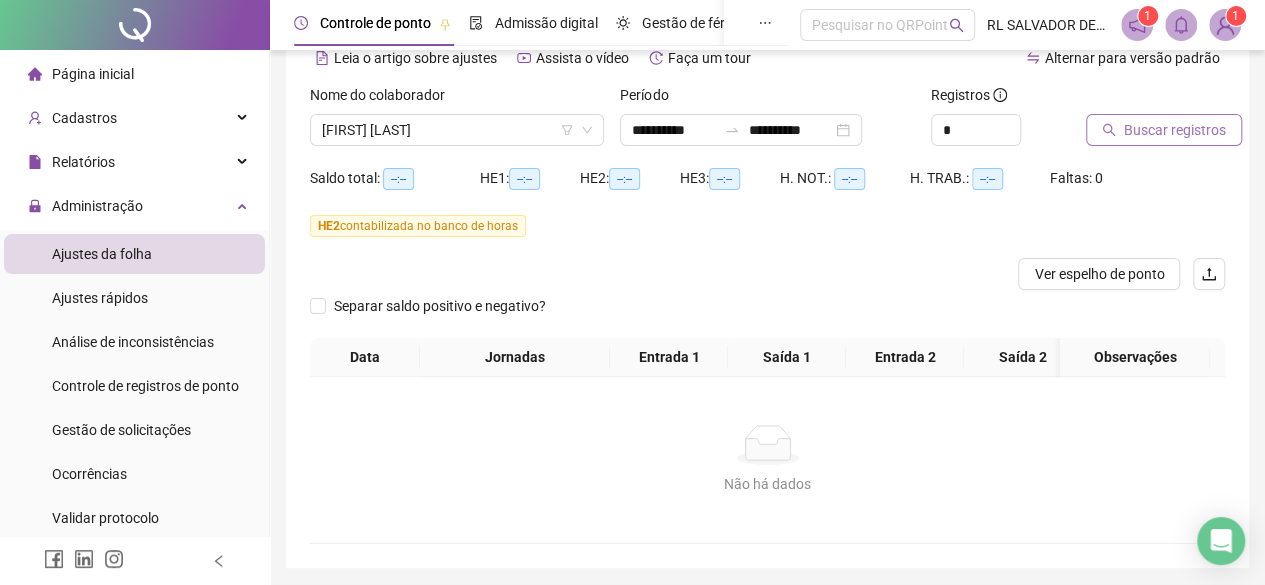 click on "Buscar registros" at bounding box center (1175, 130) 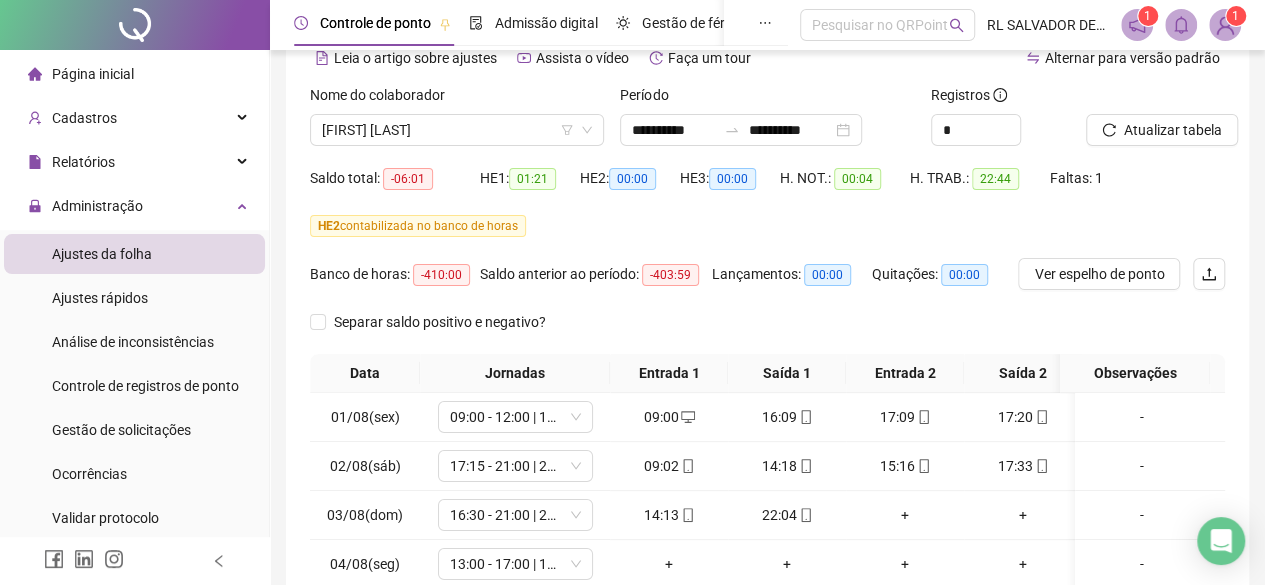 scroll, scrollTop: 200, scrollLeft: 0, axis: vertical 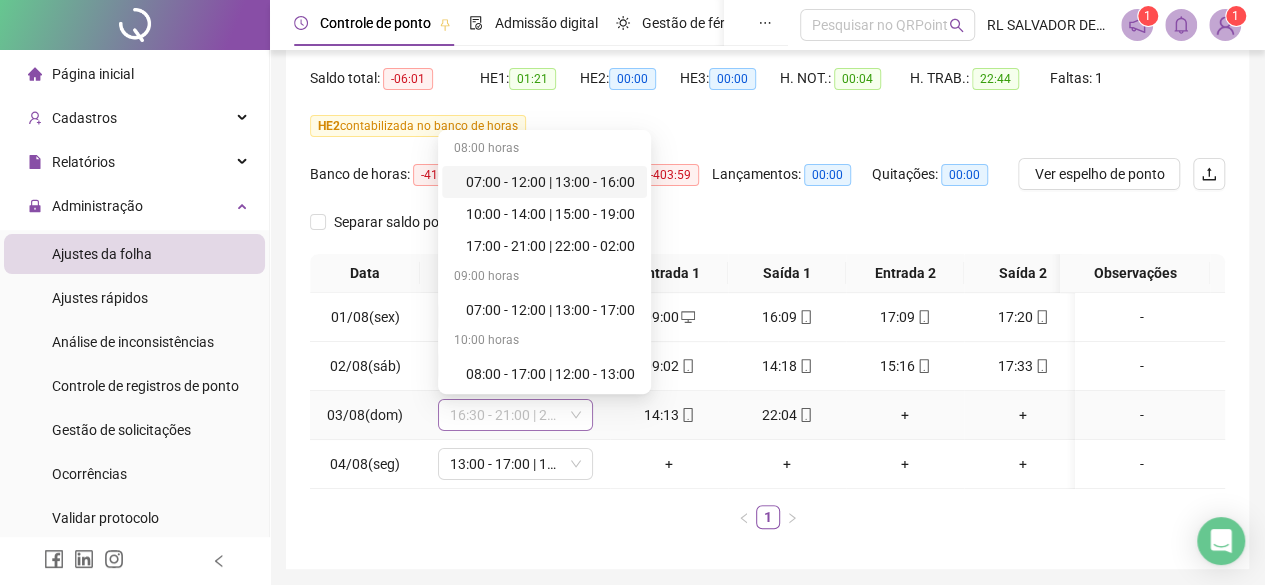 click on "16:30 - 21:00 | 22:00 - 00:00" at bounding box center (515, 415) 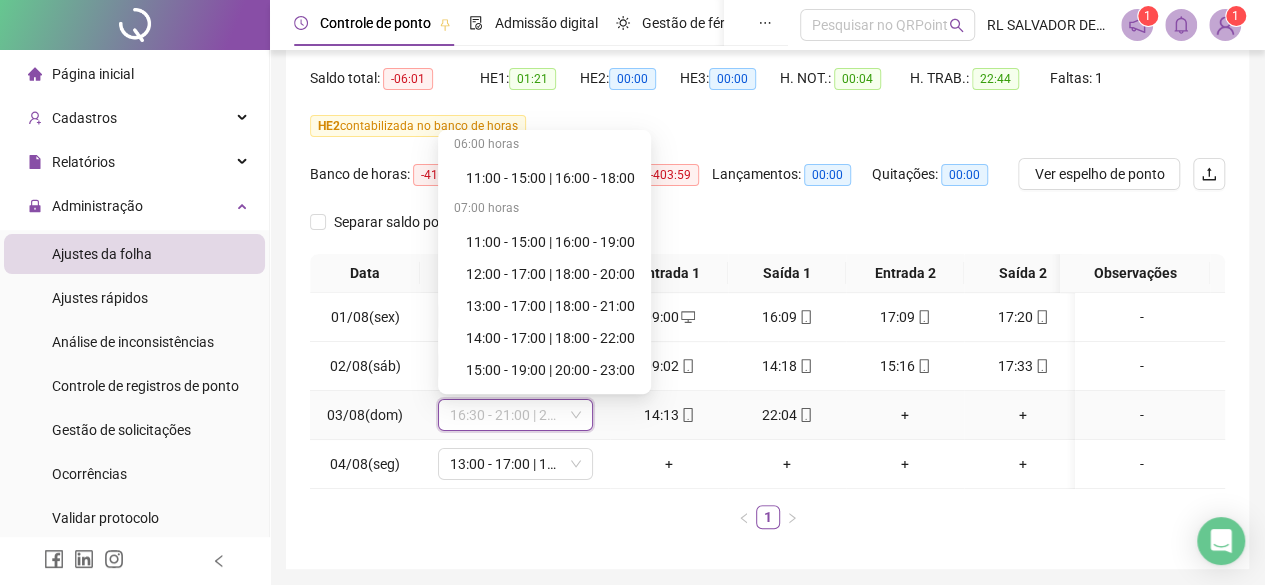 scroll, scrollTop: 1000, scrollLeft: 0, axis: vertical 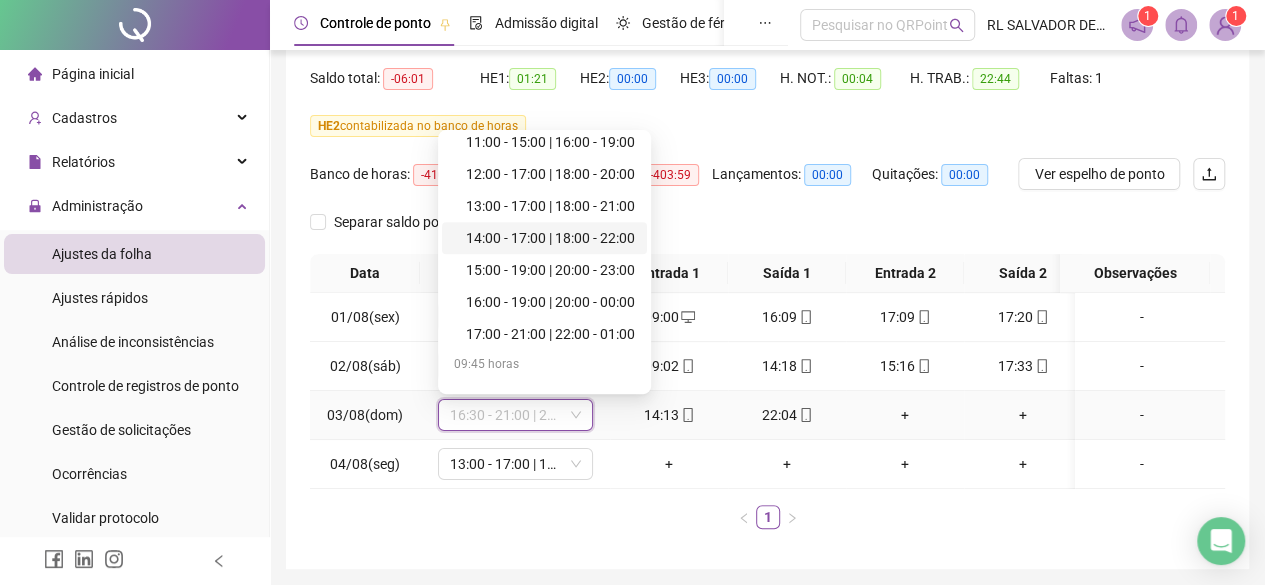 click on "14:00 - 17:00 | 18:00 - 22:00" at bounding box center [550, 238] 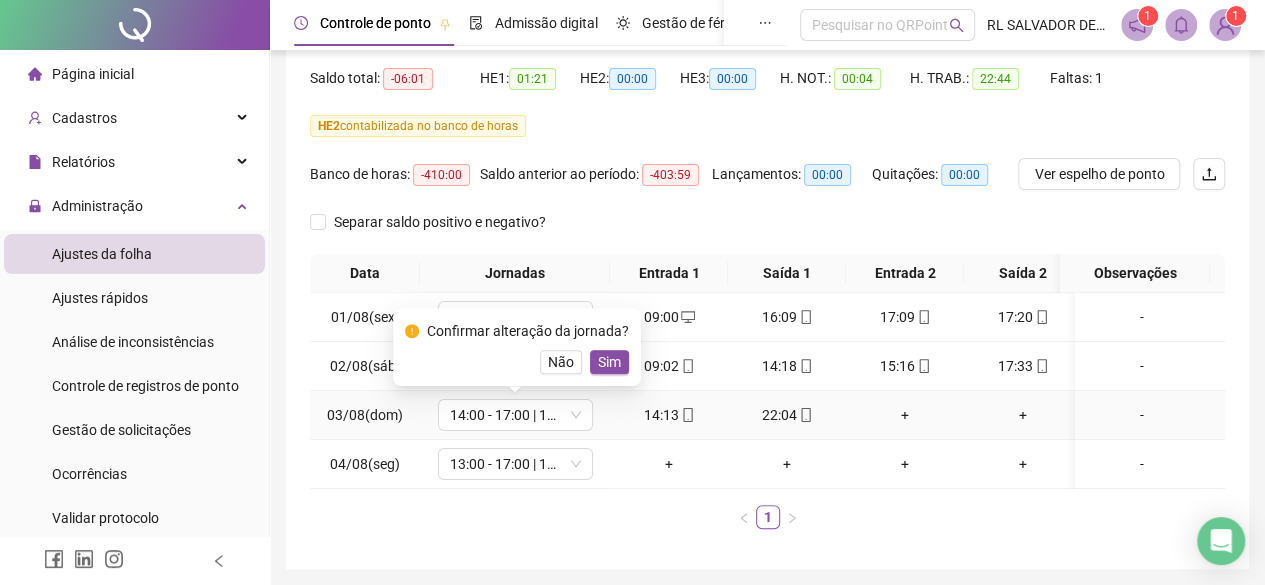 click on "Sim" at bounding box center [609, 362] 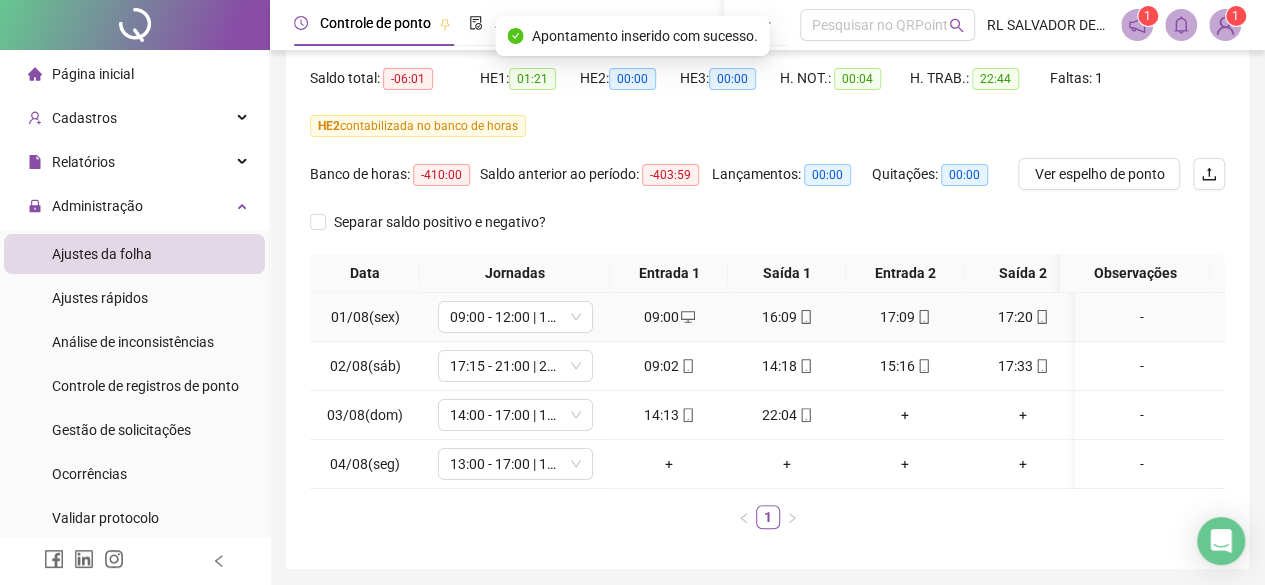 scroll, scrollTop: 0, scrollLeft: 0, axis: both 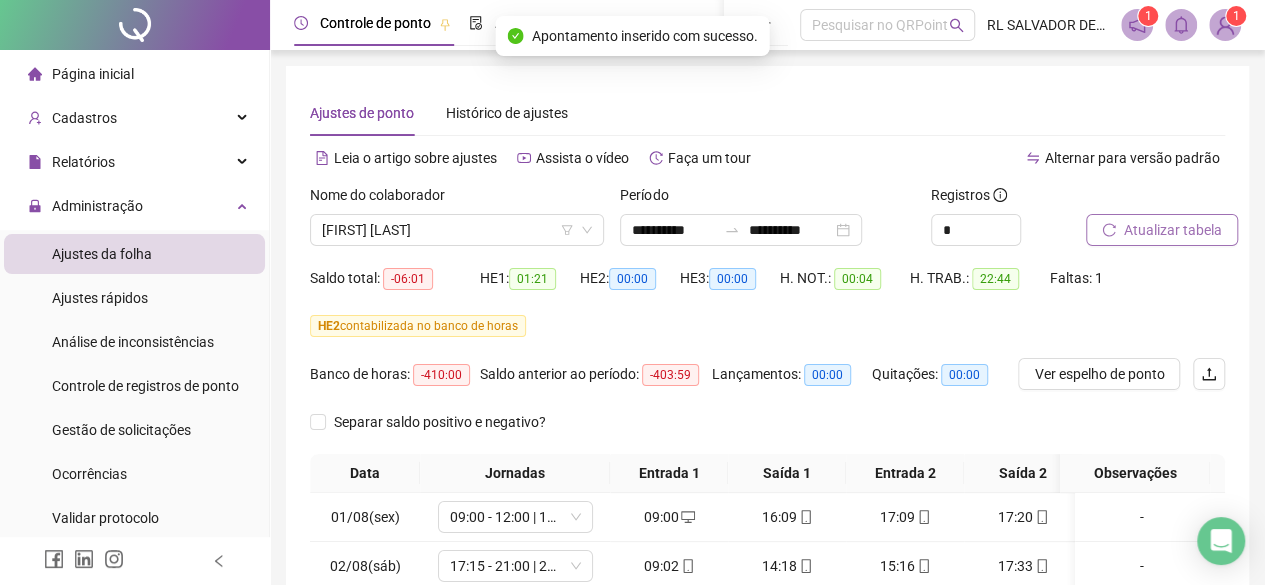 click on "Atualizar tabela" at bounding box center [1173, 230] 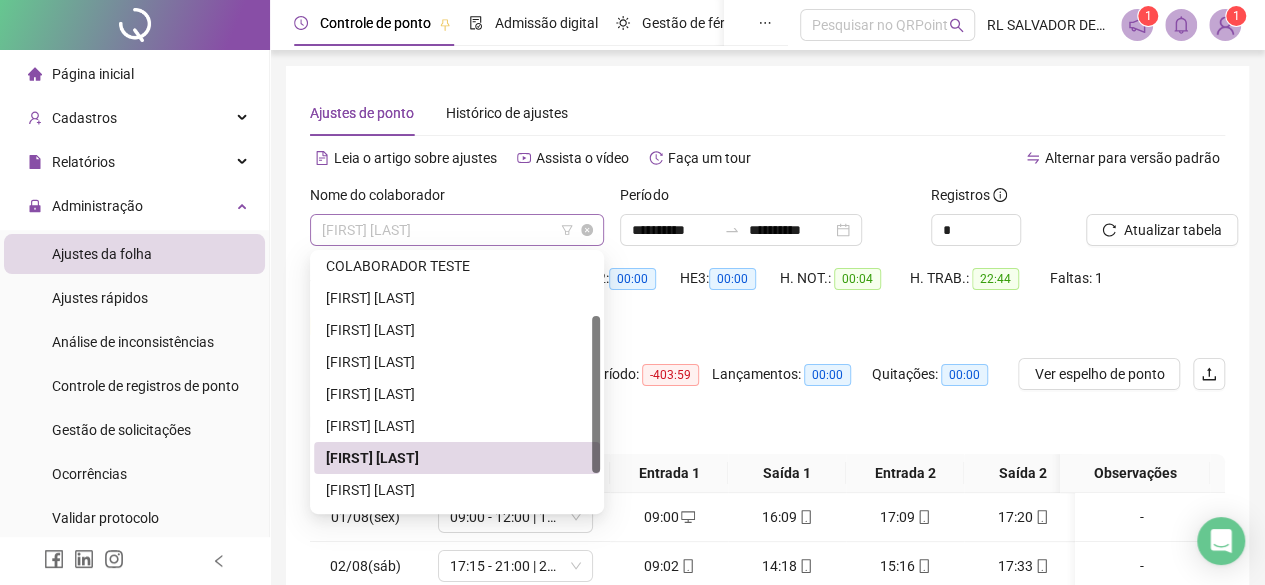 click on "[FIRST] [LAST]" at bounding box center [457, 230] 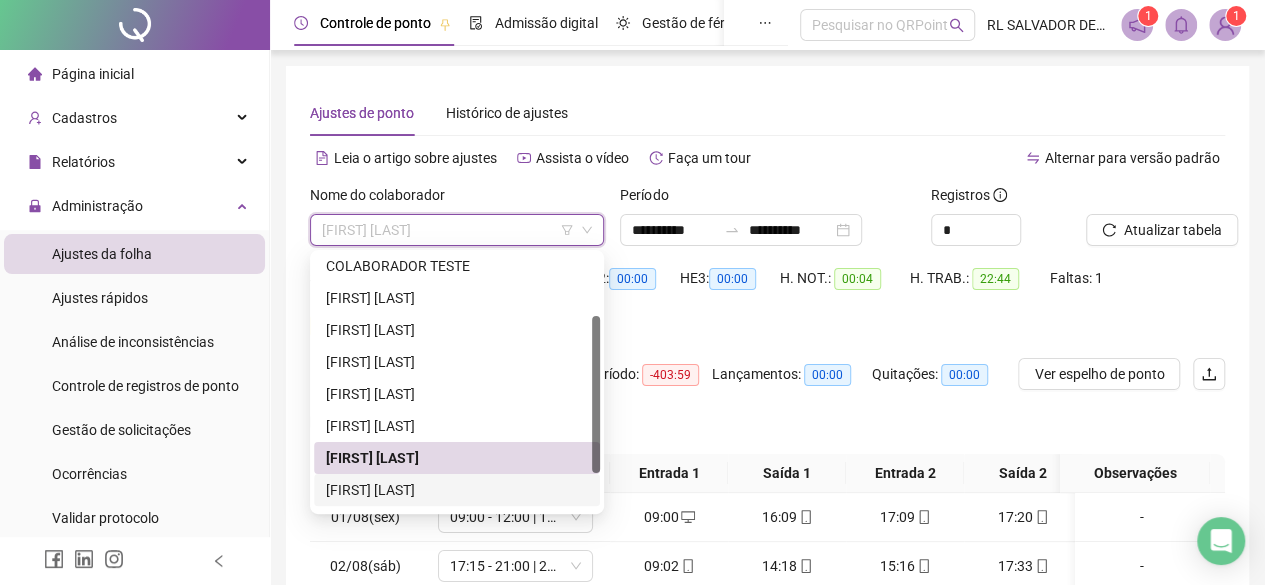 click on "[FIRST] [LAST]" at bounding box center [457, 490] 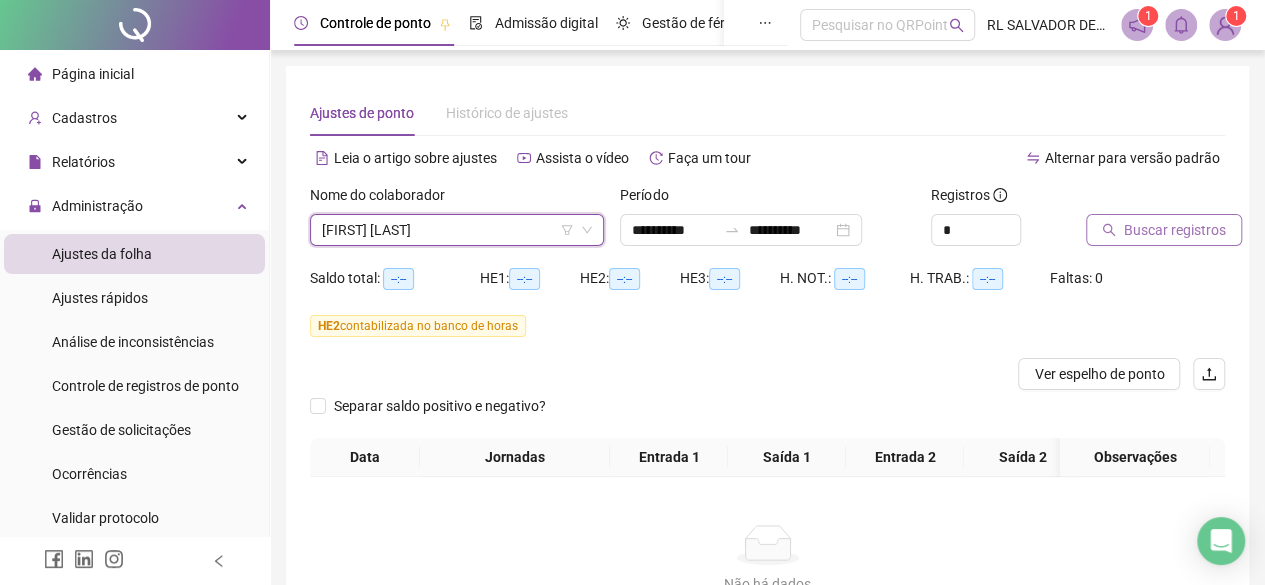 click on "Buscar registros" at bounding box center [1175, 230] 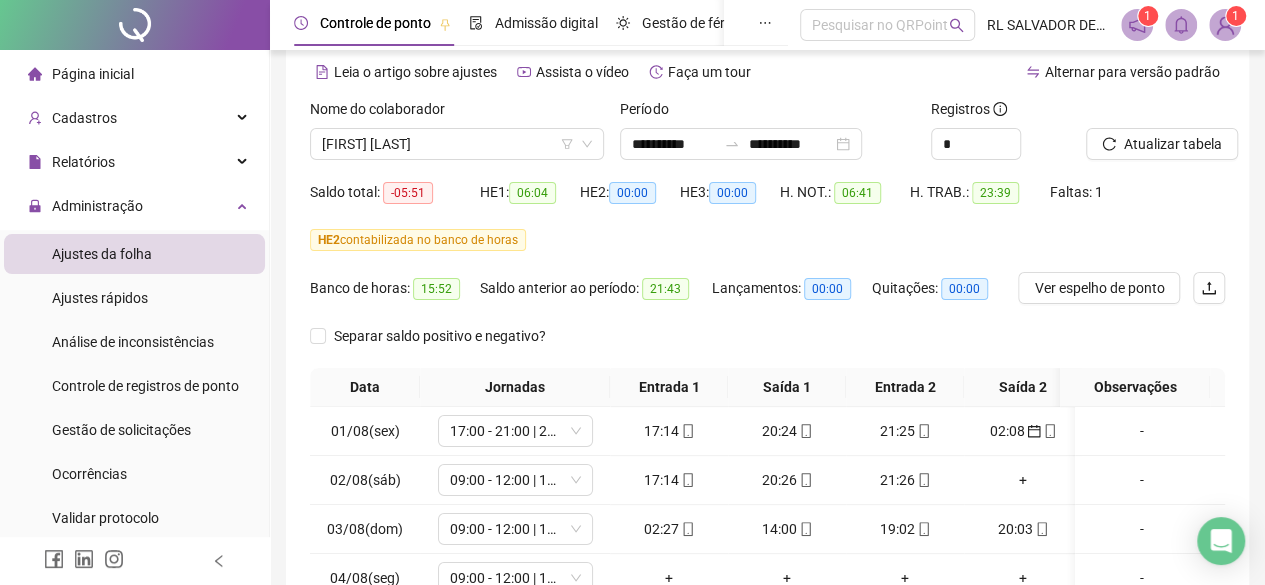 scroll, scrollTop: 283, scrollLeft: 0, axis: vertical 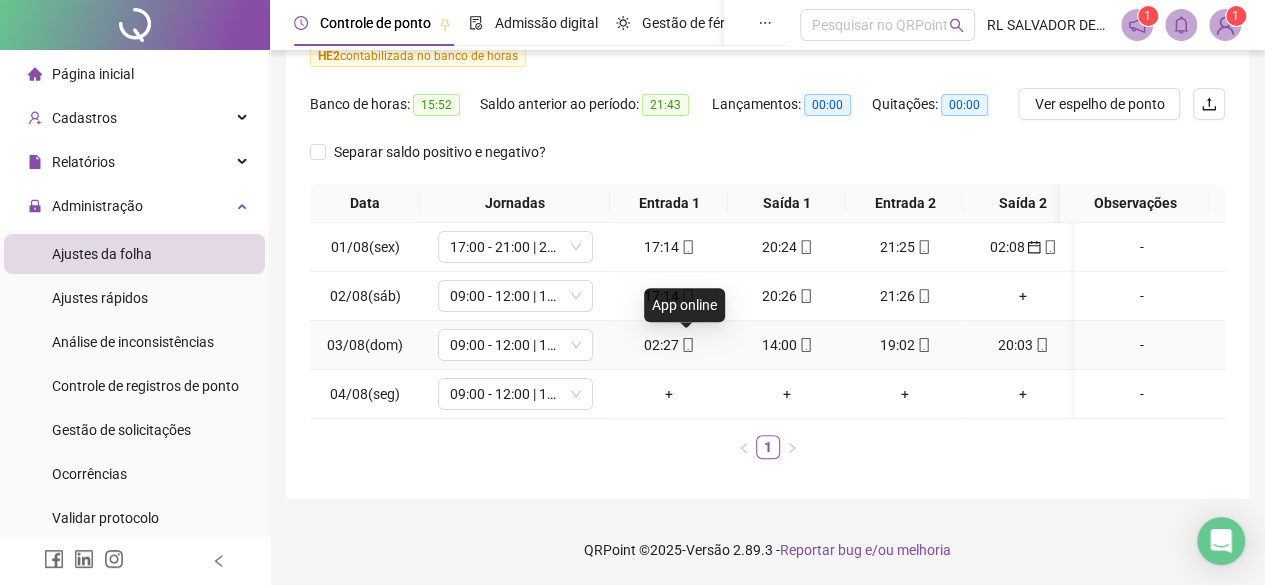click 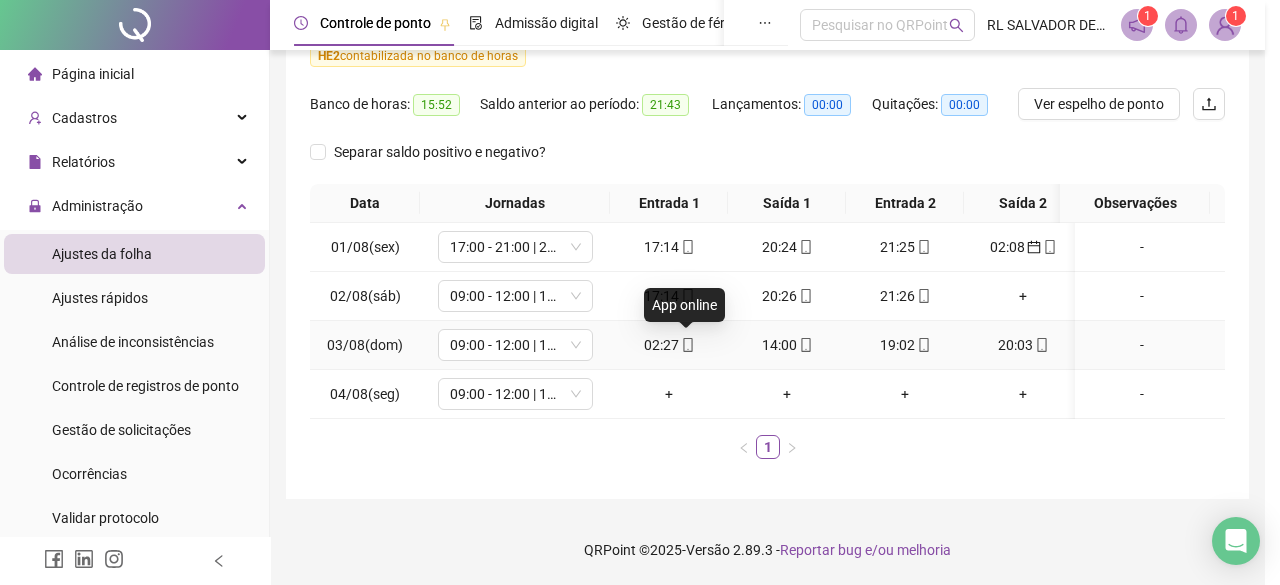 type on "**********" 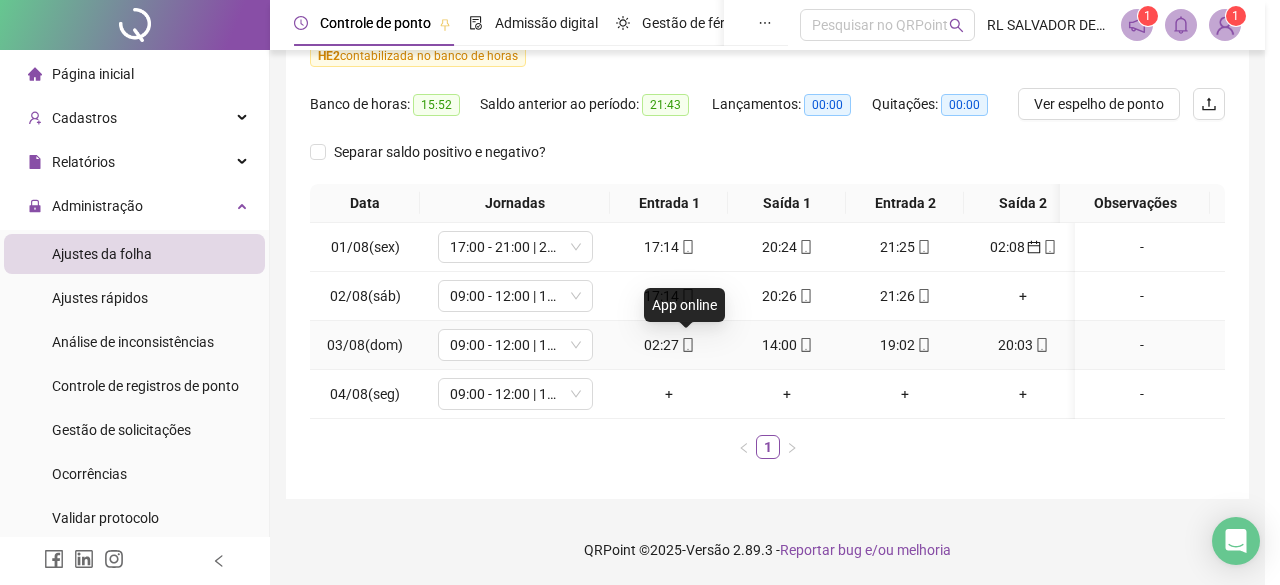type on "**********" 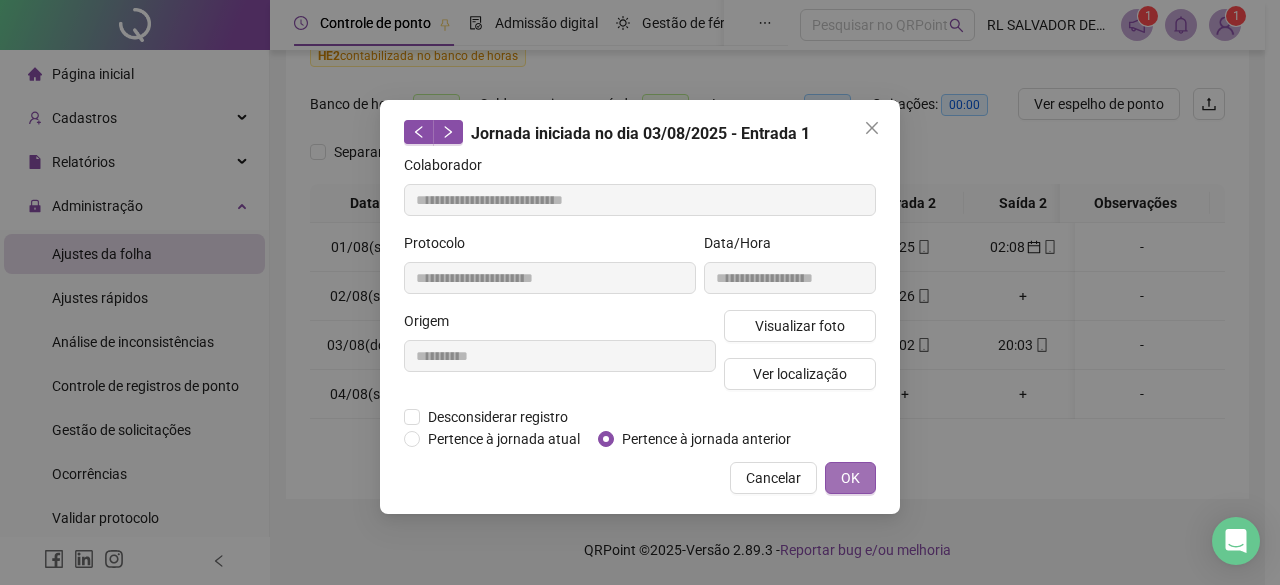 click on "OK" at bounding box center (850, 478) 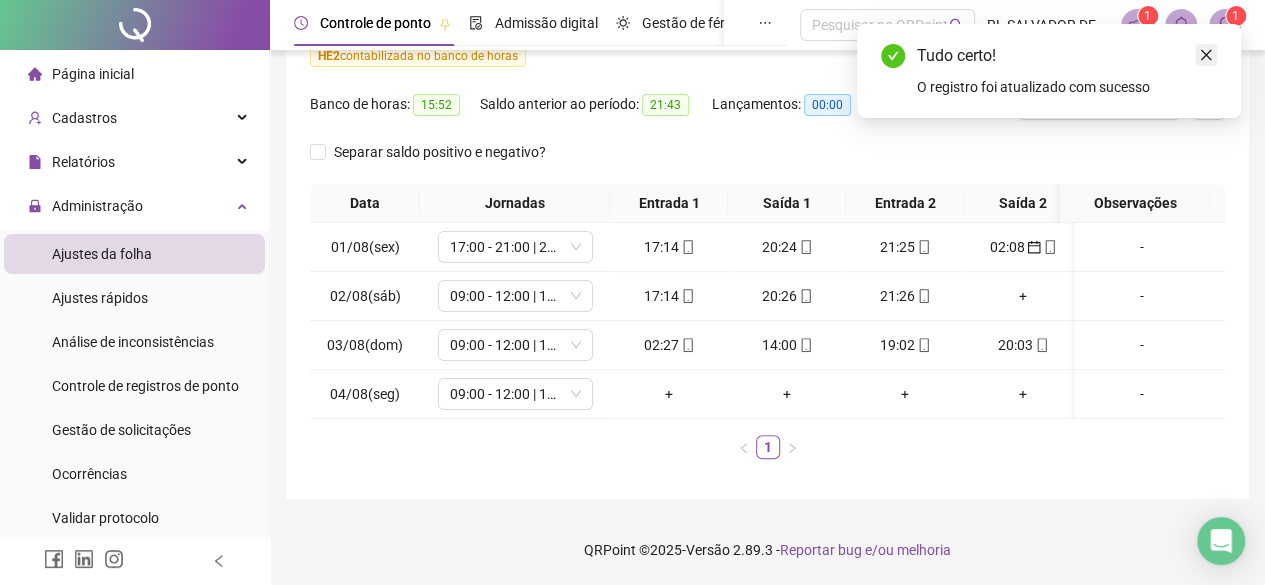 click 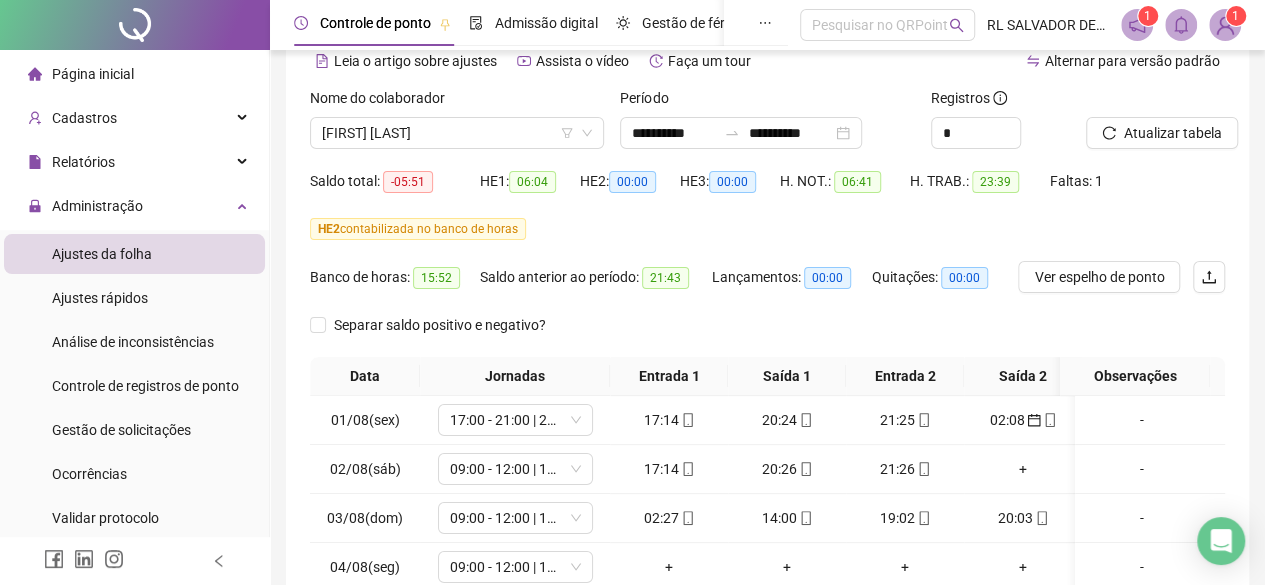 scroll, scrollTop: 83, scrollLeft: 0, axis: vertical 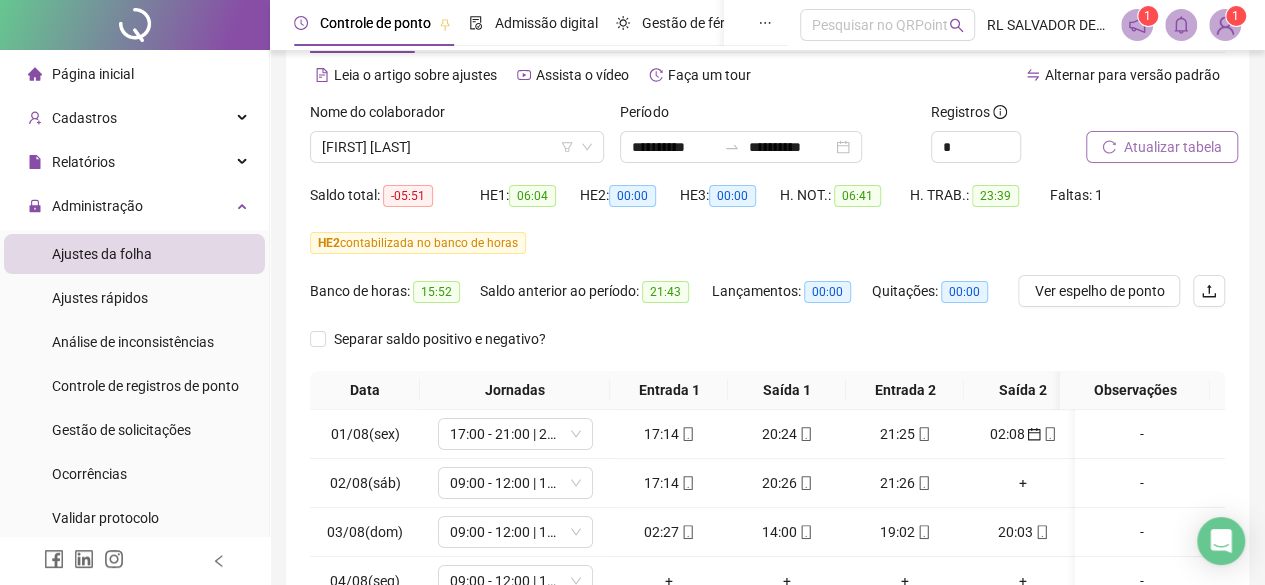 click on "Atualizar tabela" at bounding box center [1173, 147] 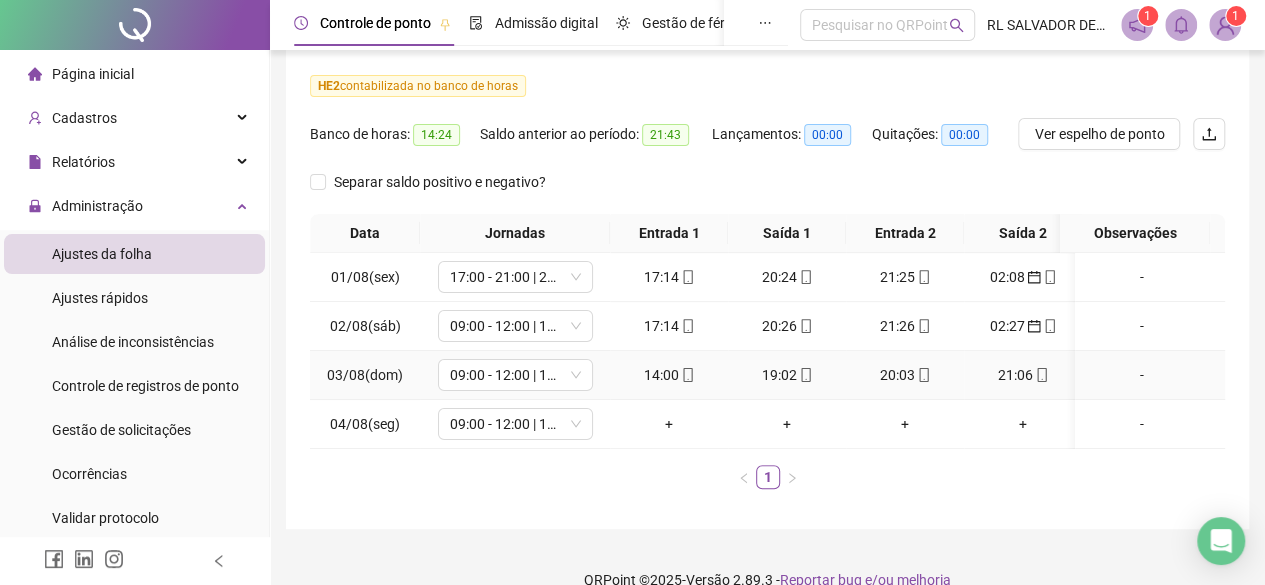 scroll, scrollTop: 283, scrollLeft: 0, axis: vertical 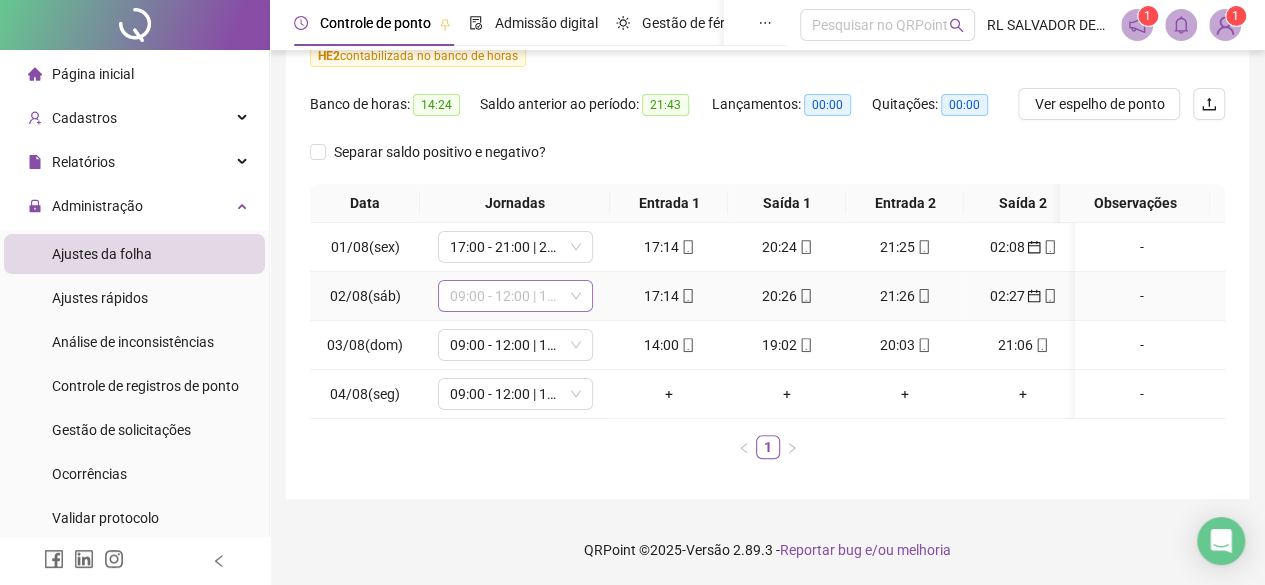 click on "09:00 - 12:00 | 13:00 - 17:30" at bounding box center [515, 296] 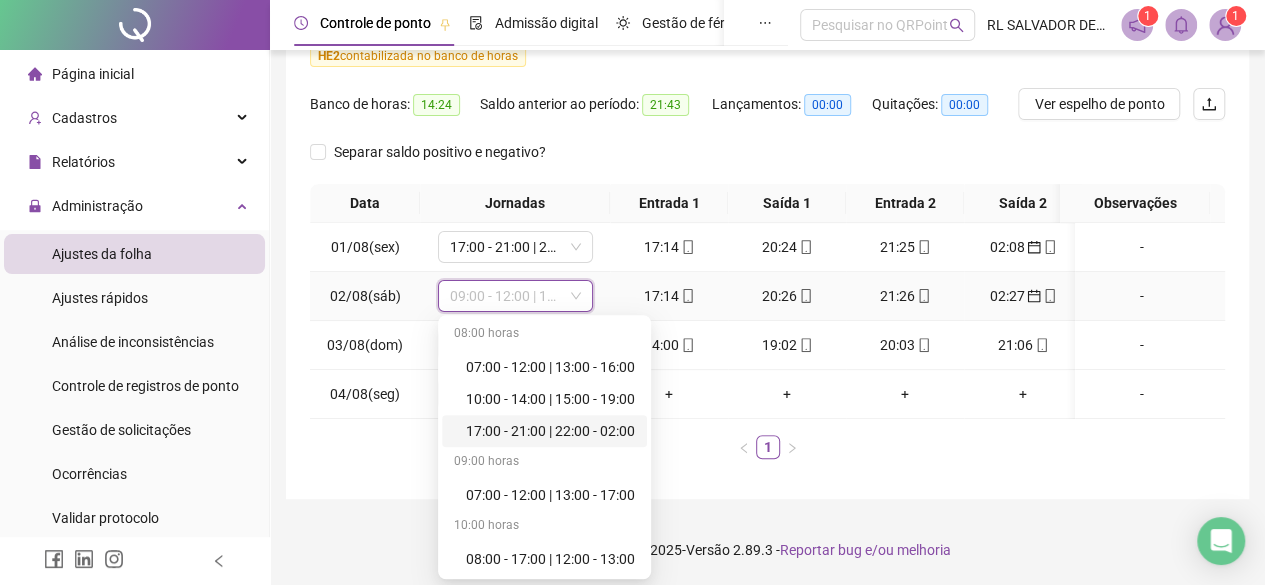click on "17:00 - 21:00 | 22:00 - 02:00" at bounding box center (550, 431) 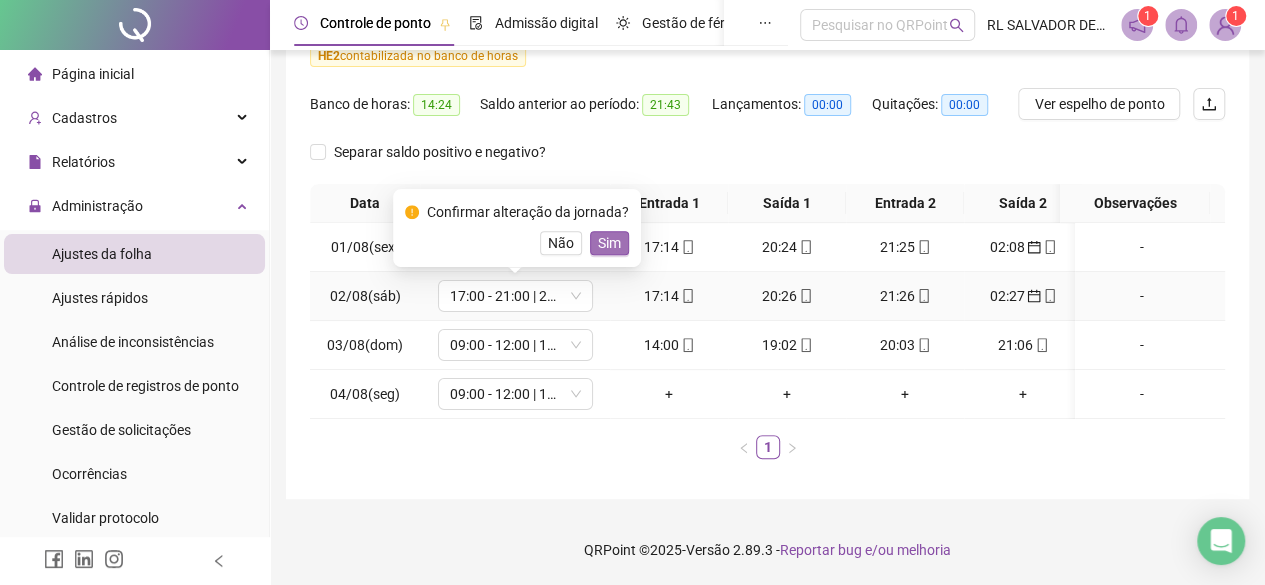 click on "Sim" at bounding box center [609, 243] 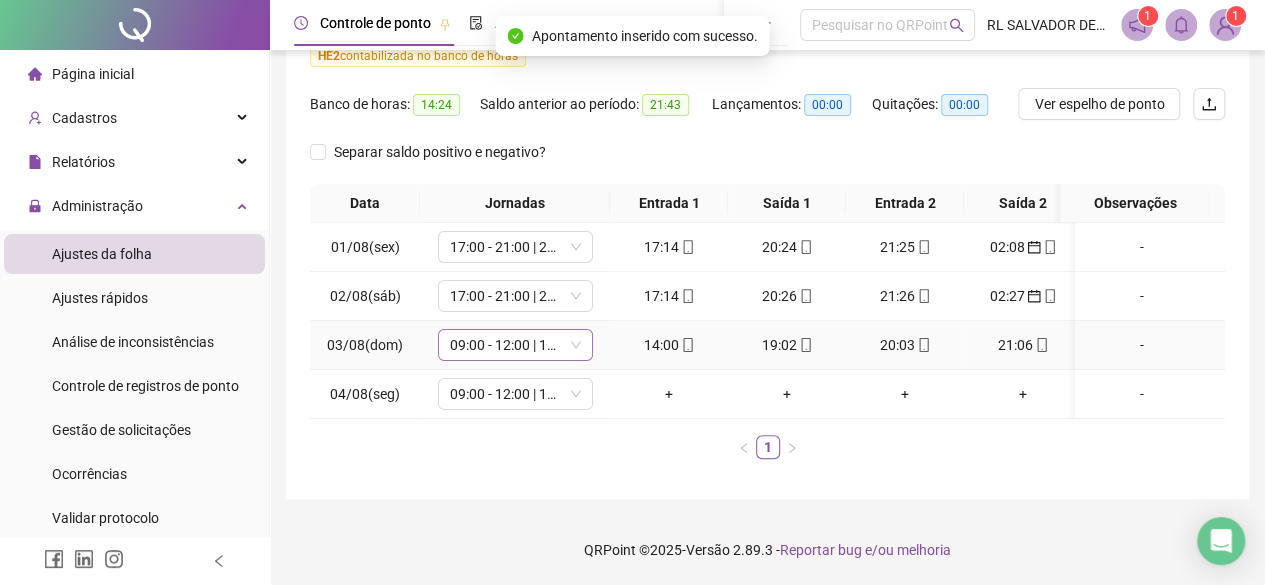 click on "09:00 - 12:00 | 13:00 - 16:30" at bounding box center (515, 345) 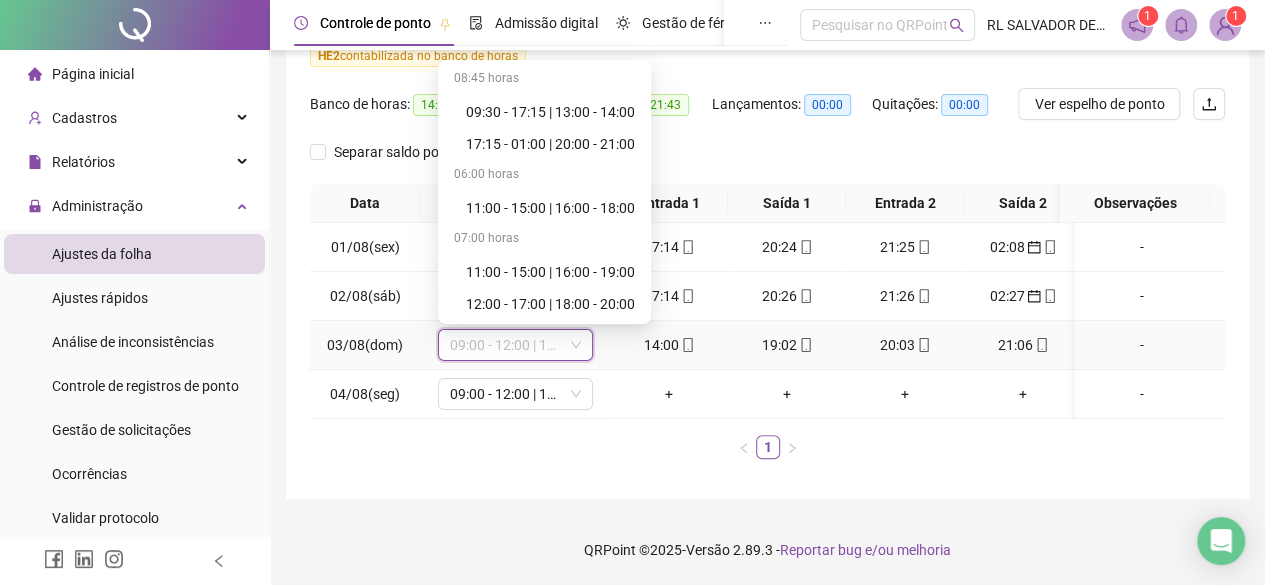 scroll, scrollTop: 900, scrollLeft: 0, axis: vertical 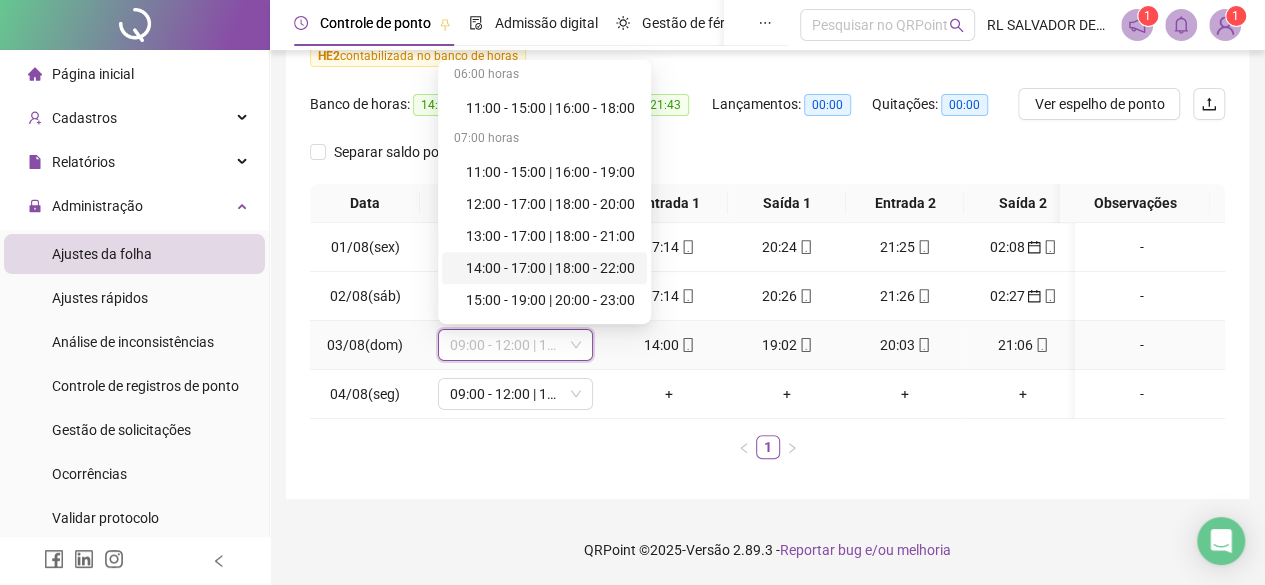 click on "14:00 - 17:00 | 18:00 - 22:00" at bounding box center [550, 268] 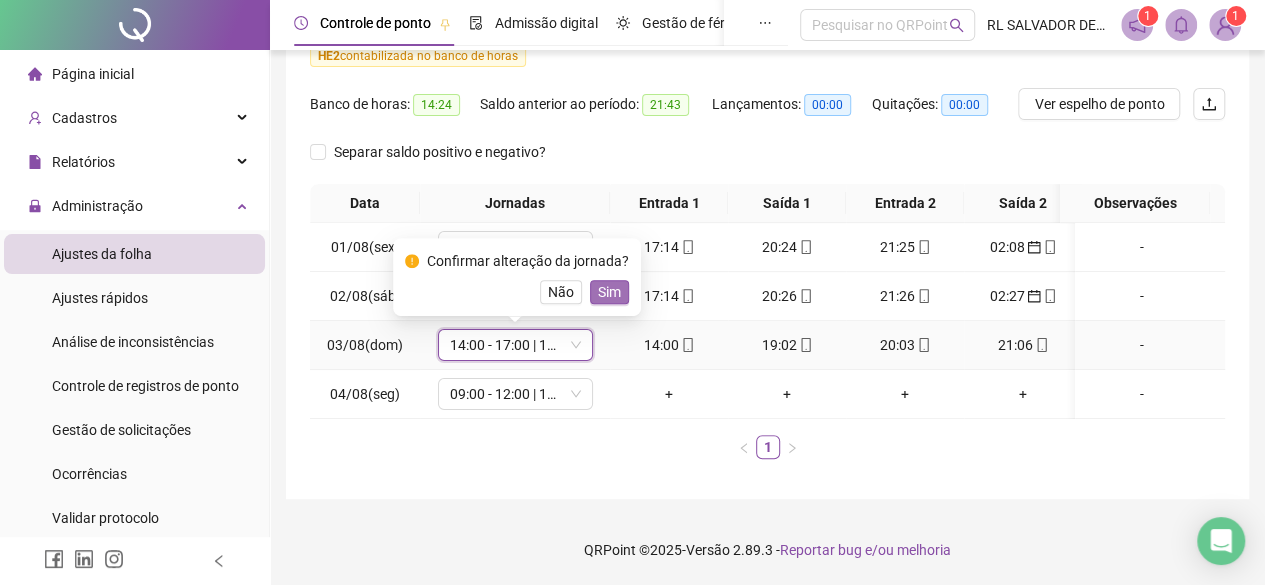 click on "Sim" at bounding box center [609, 292] 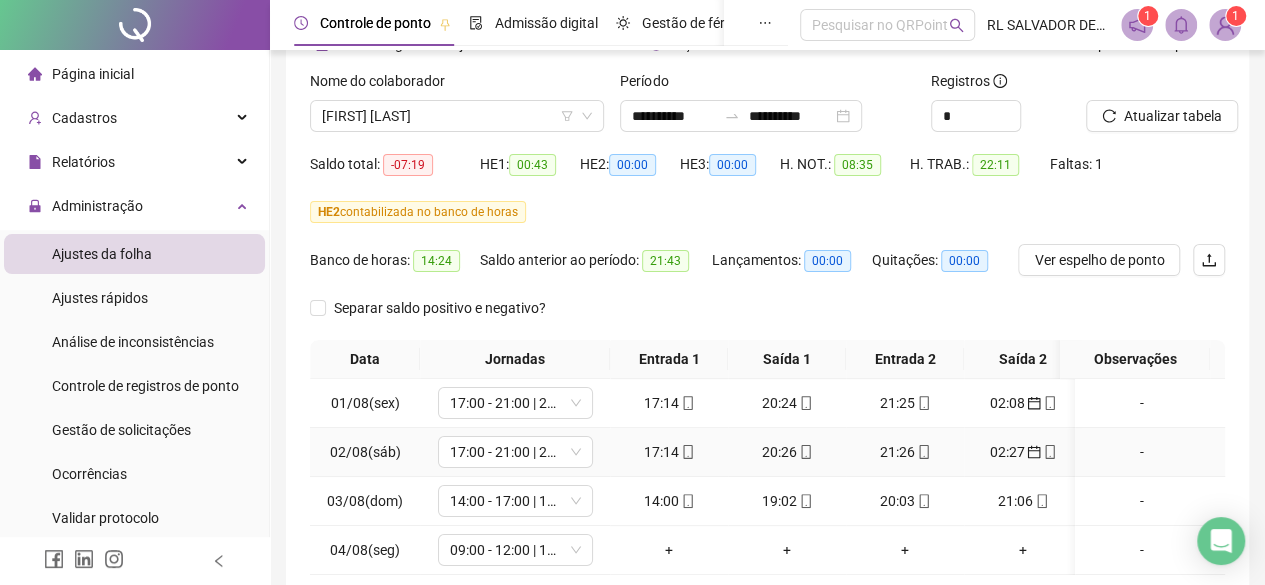 scroll, scrollTop: 83, scrollLeft: 0, axis: vertical 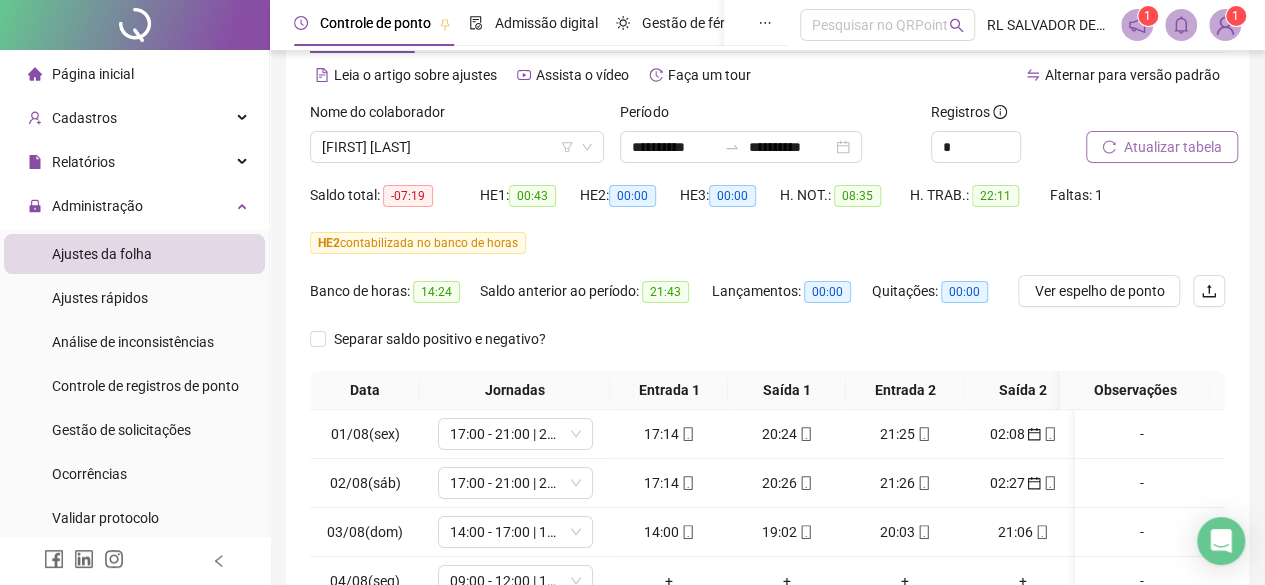 click on "Atualizar tabela" at bounding box center (1173, 147) 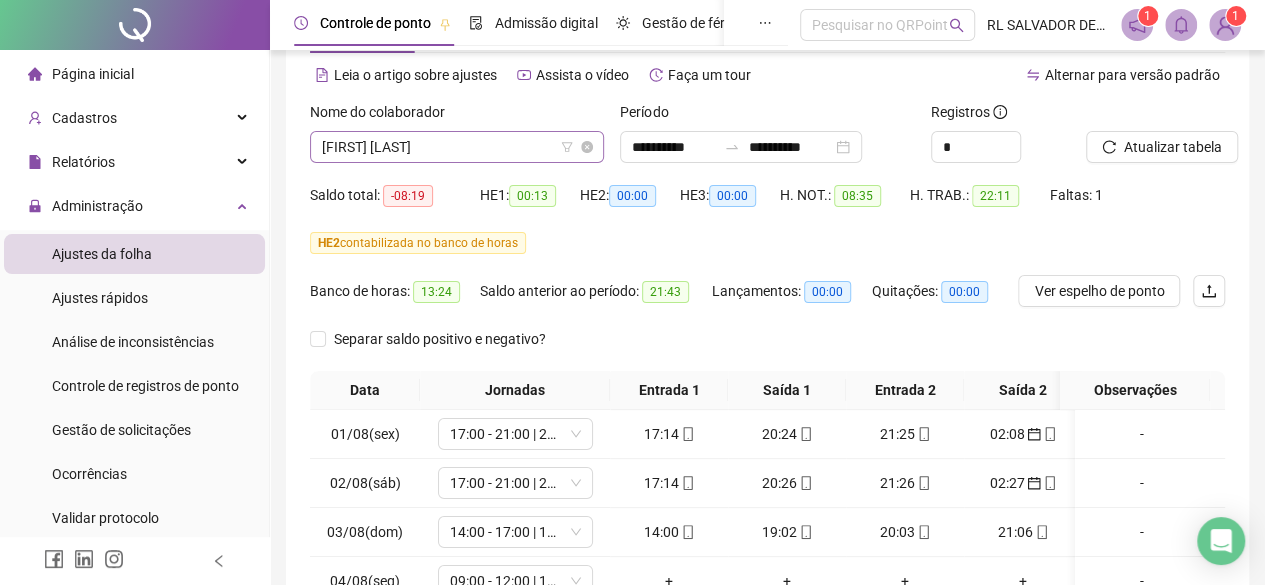 click on "[FIRST] [LAST]" at bounding box center [457, 147] 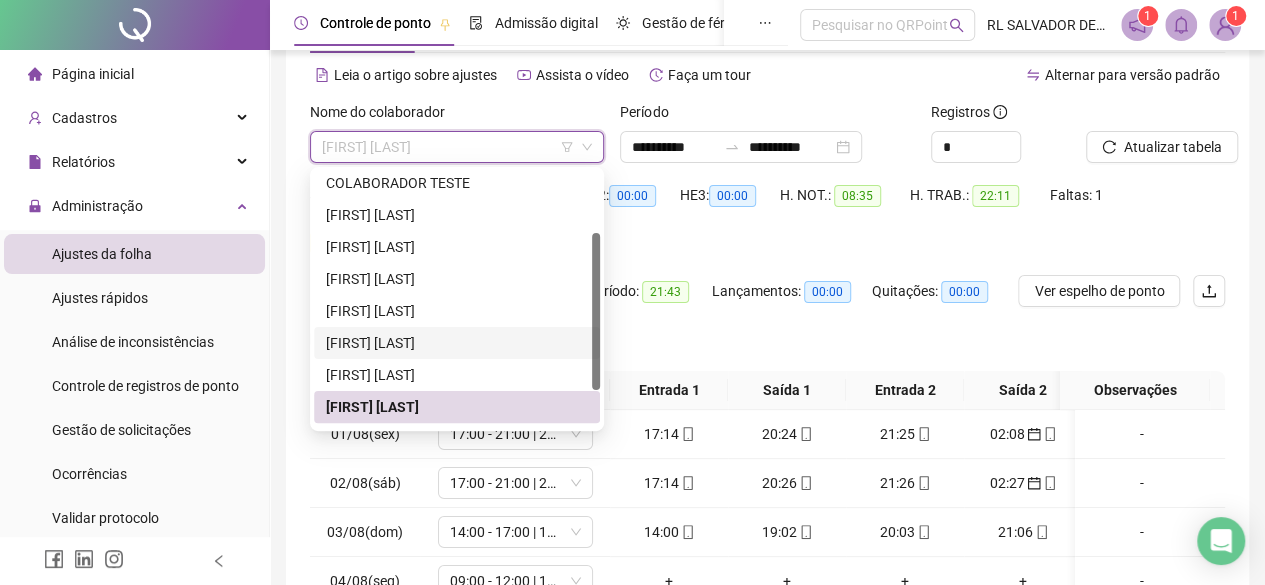 scroll, scrollTop: 160, scrollLeft: 0, axis: vertical 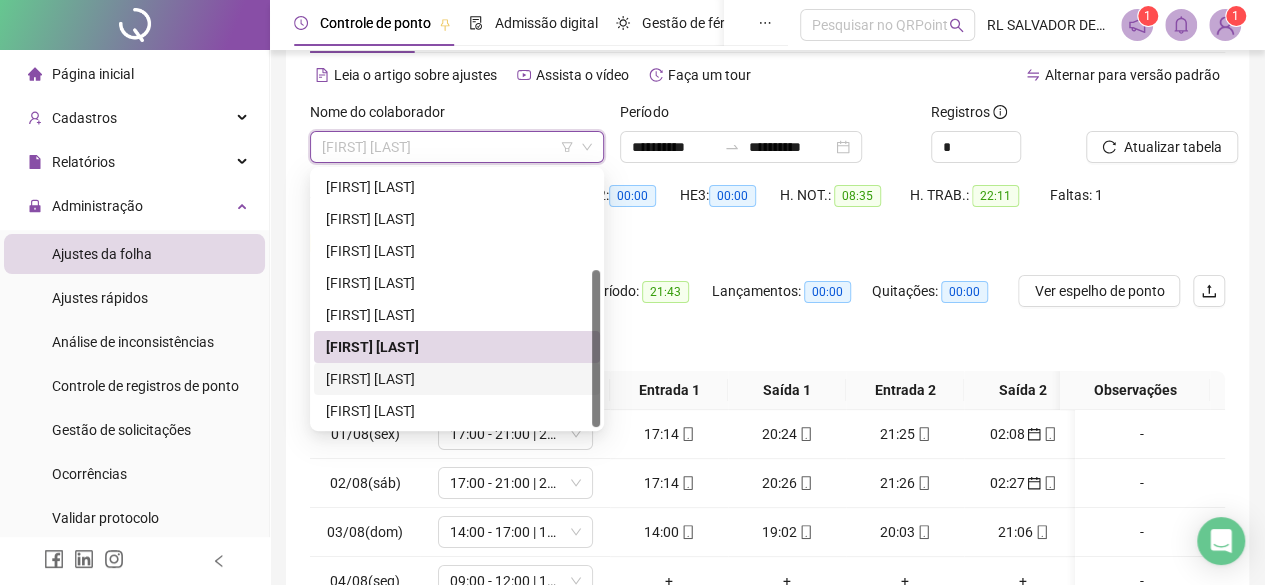 click on "[FIRST] [LAST]" at bounding box center [457, 379] 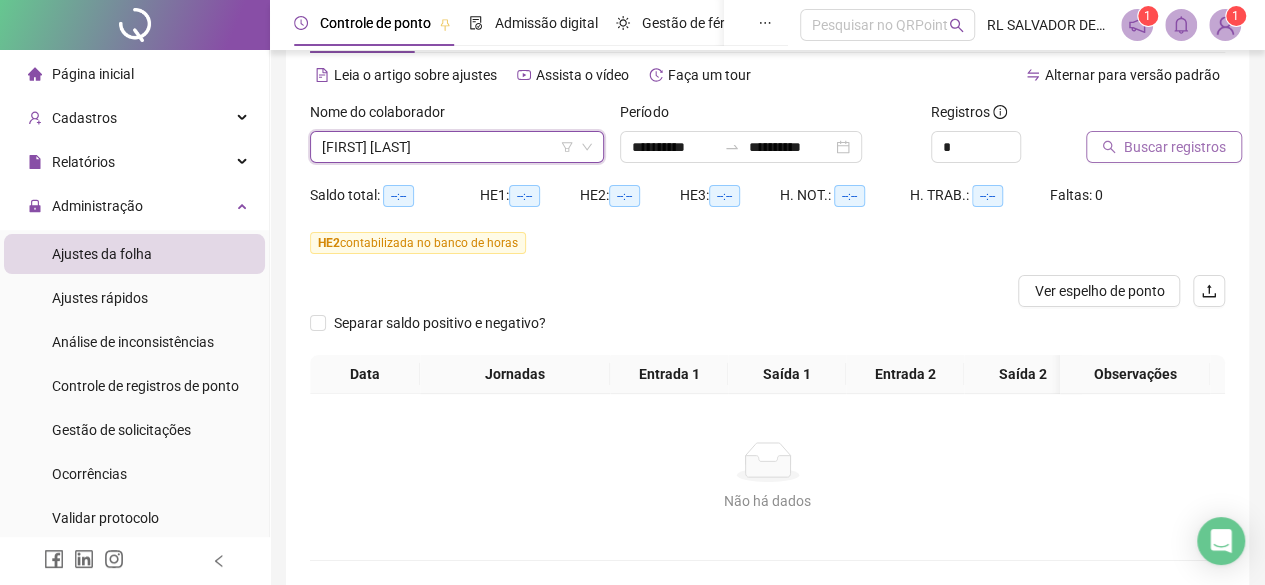 click on "Buscar registros" at bounding box center [1175, 147] 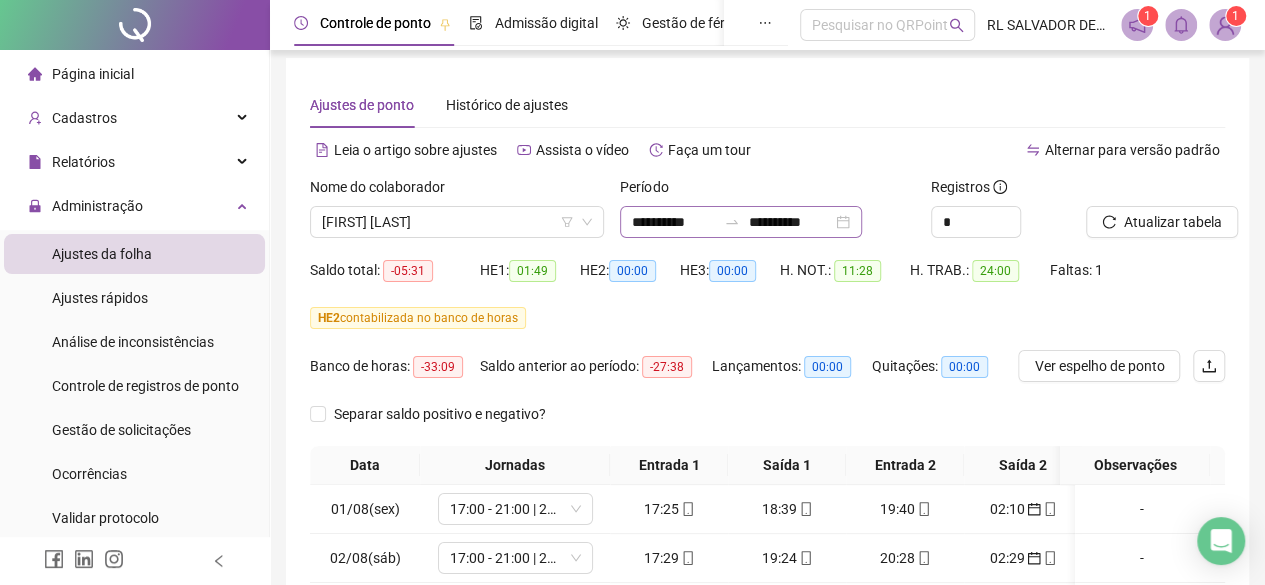 scroll, scrollTop: 0, scrollLeft: 0, axis: both 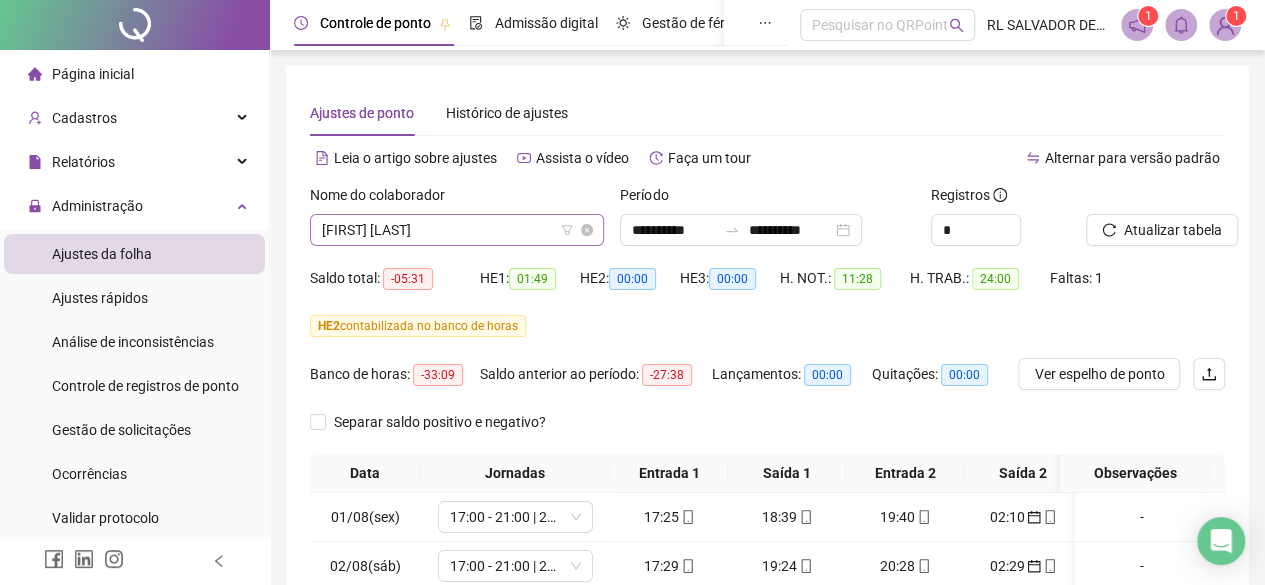 click on "[FIRST] [LAST]" at bounding box center [457, 230] 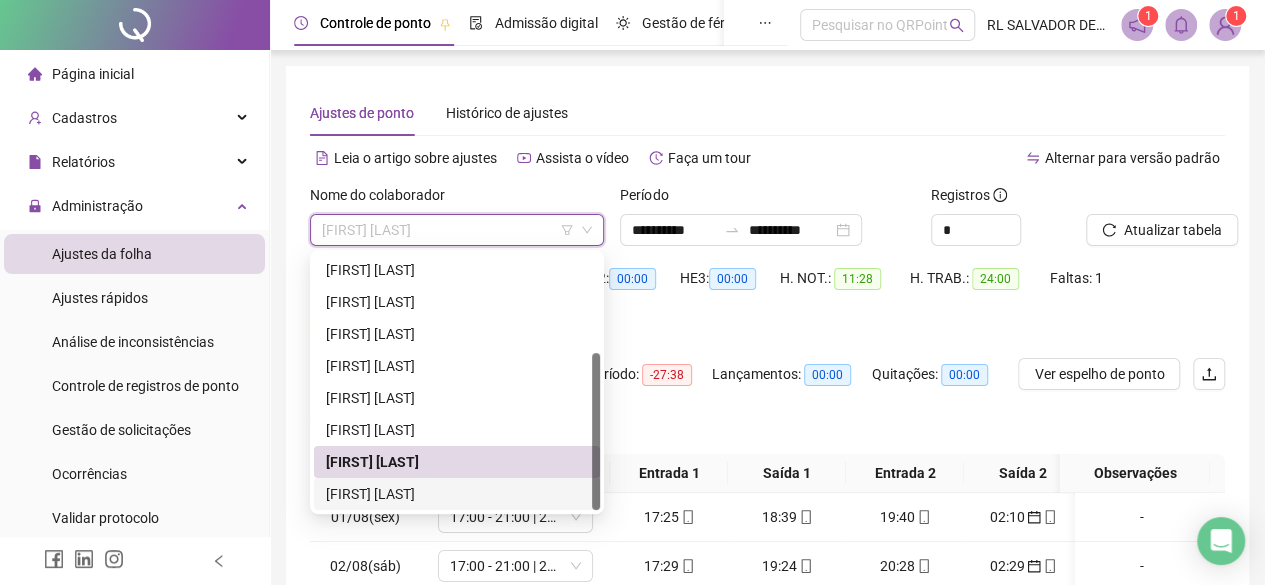 click on "[FIRST] [LAST]" at bounding box center [457, 494] 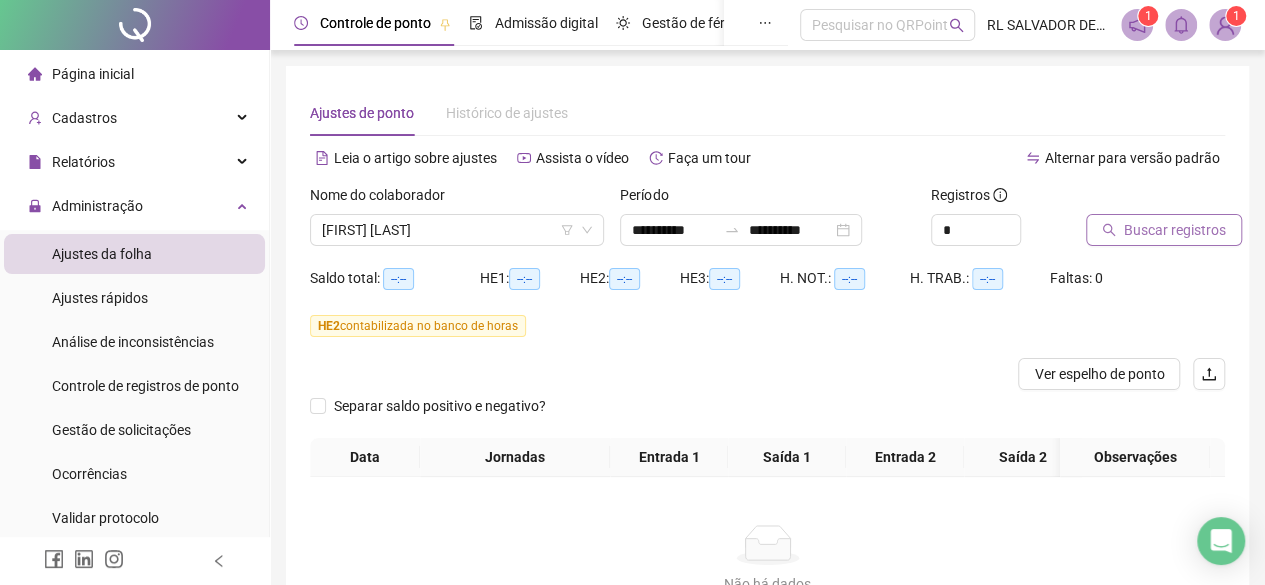 click on "Buscar registros" at bounding box center (1175, 230) 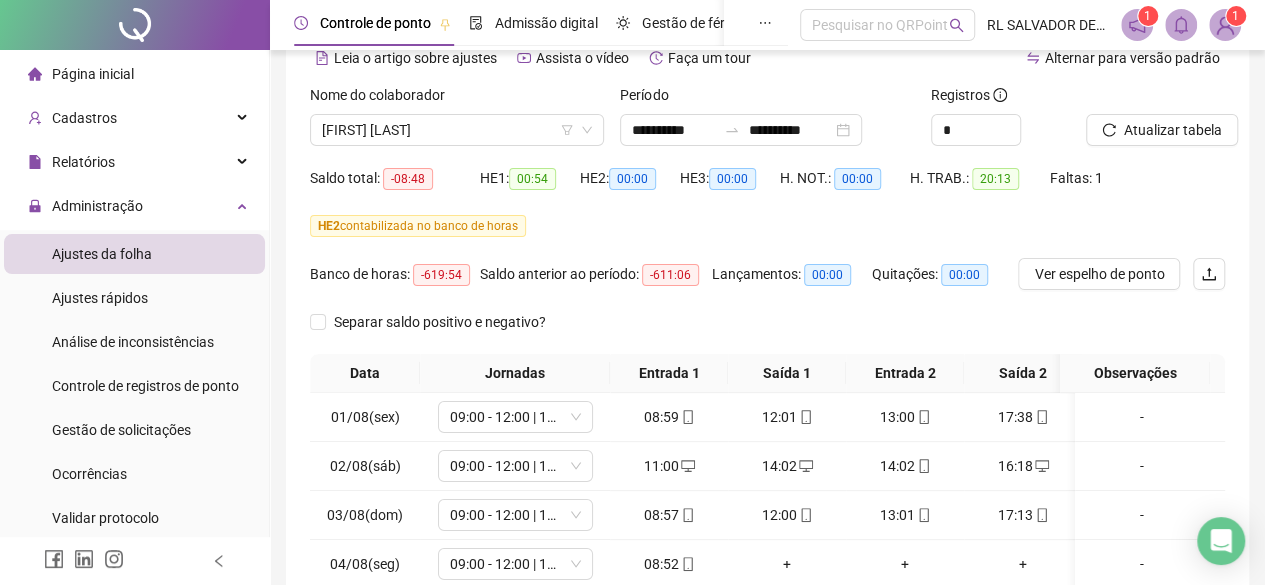 scroll, scrollTop: 200, scrollLeft: 0, axis: vertical 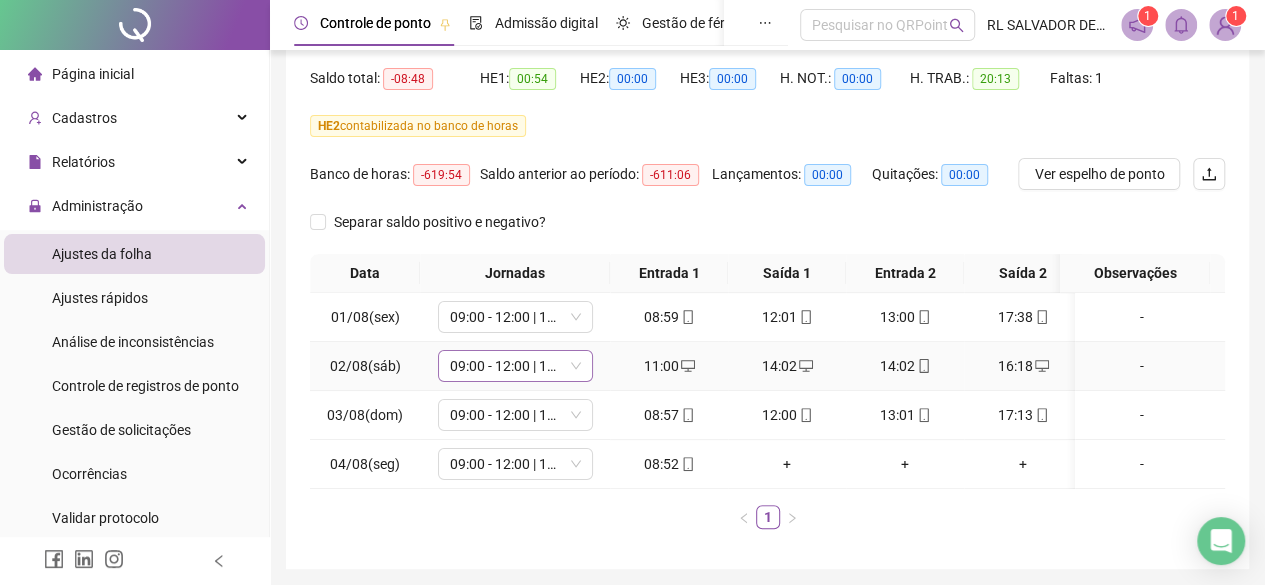click on "09:00 - 12:00 | 13:00 - 17:30" at bounding box center (515, 366) 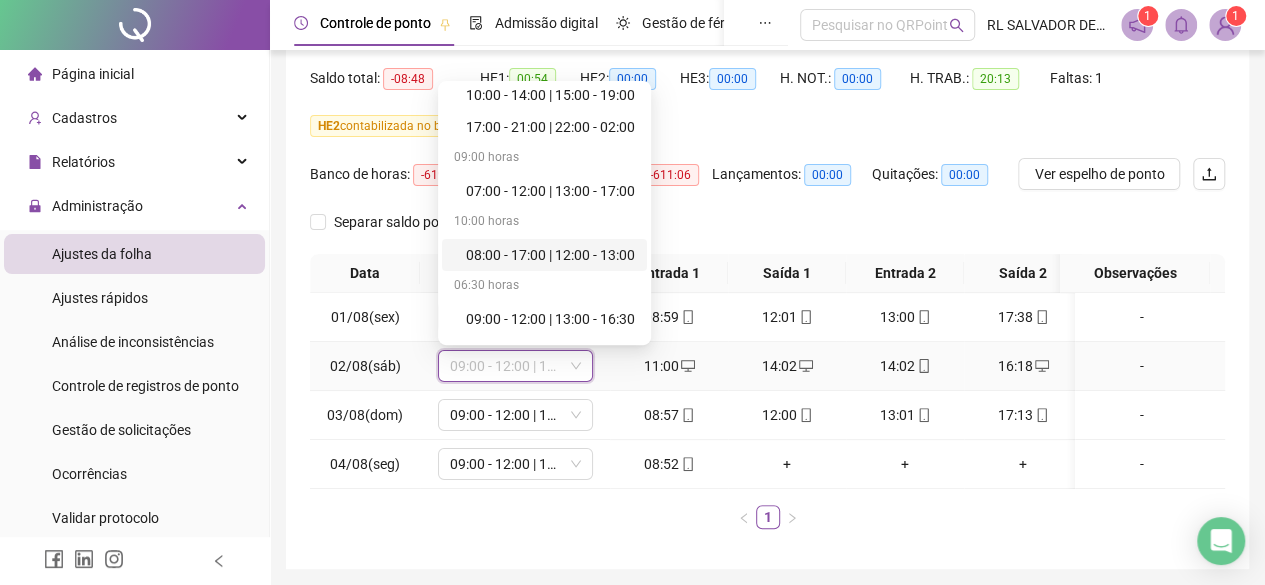 scroll, scrollTop: 100, scrollLeft: 0, axis: vertical 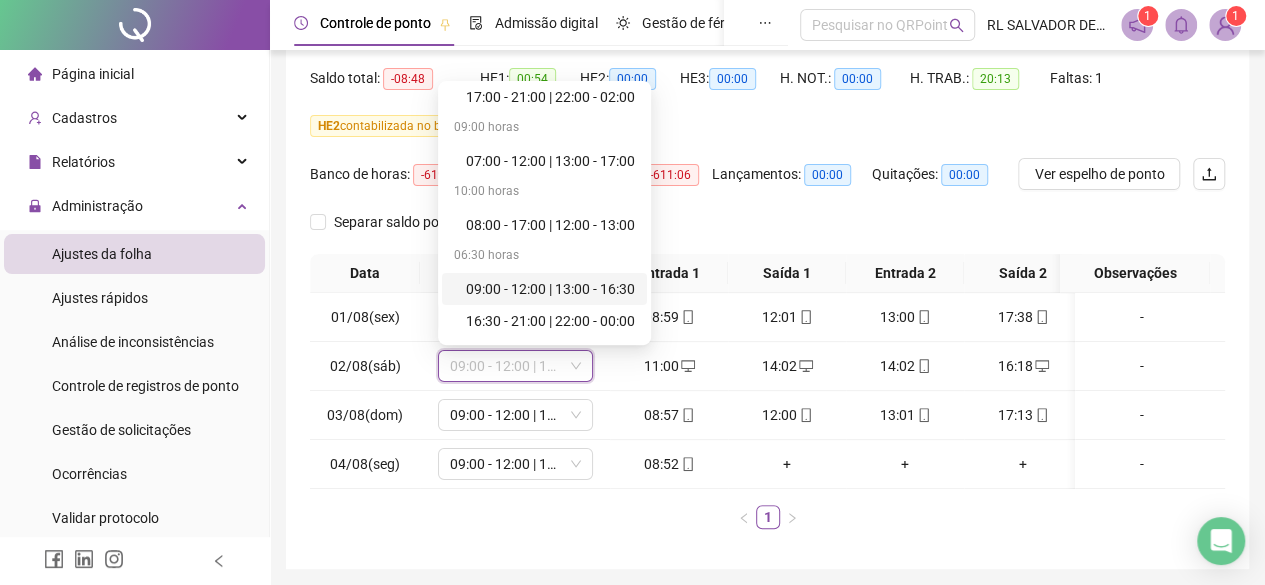 click on "1" at bounding box center [767, 517] 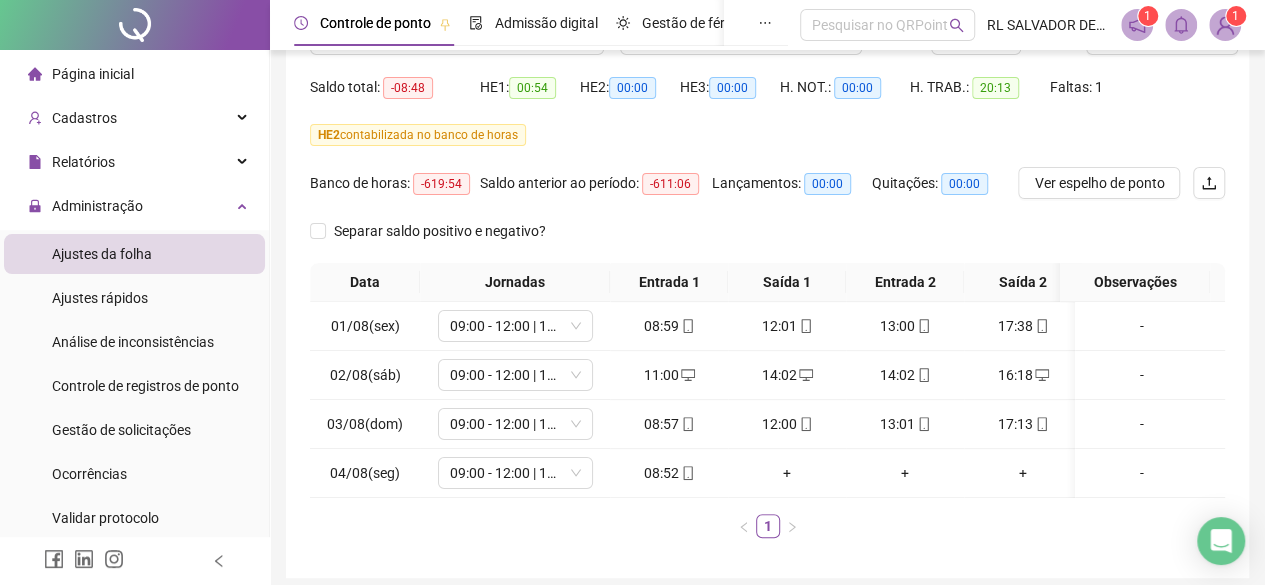scroll, scrollTop: 200, scrollLeft: 0, axis: vertical 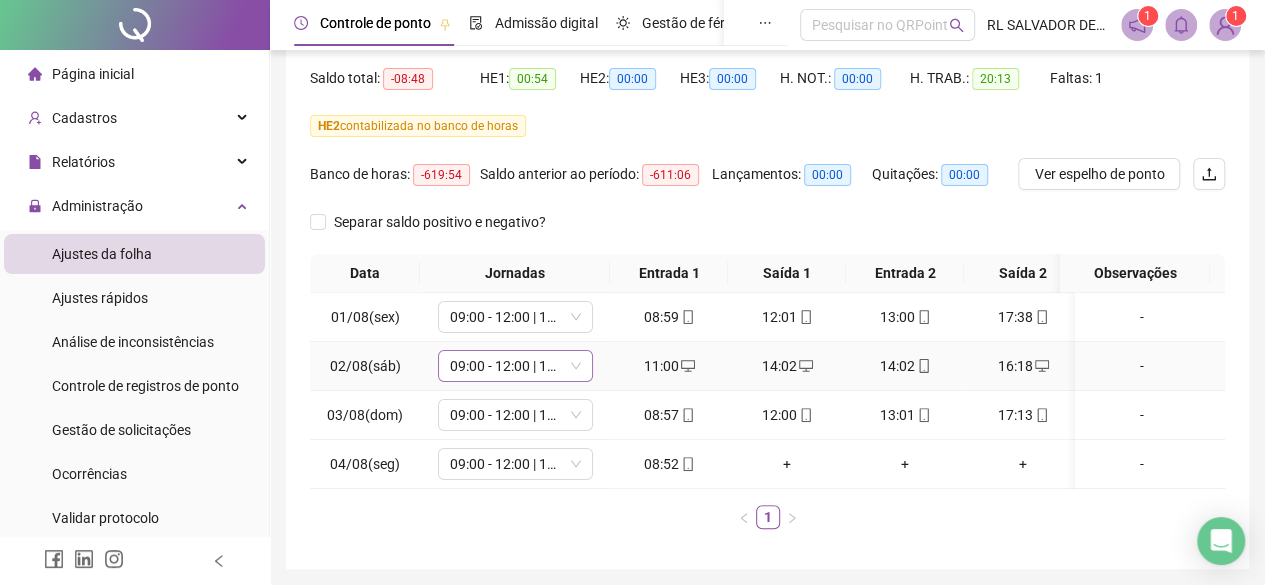 click 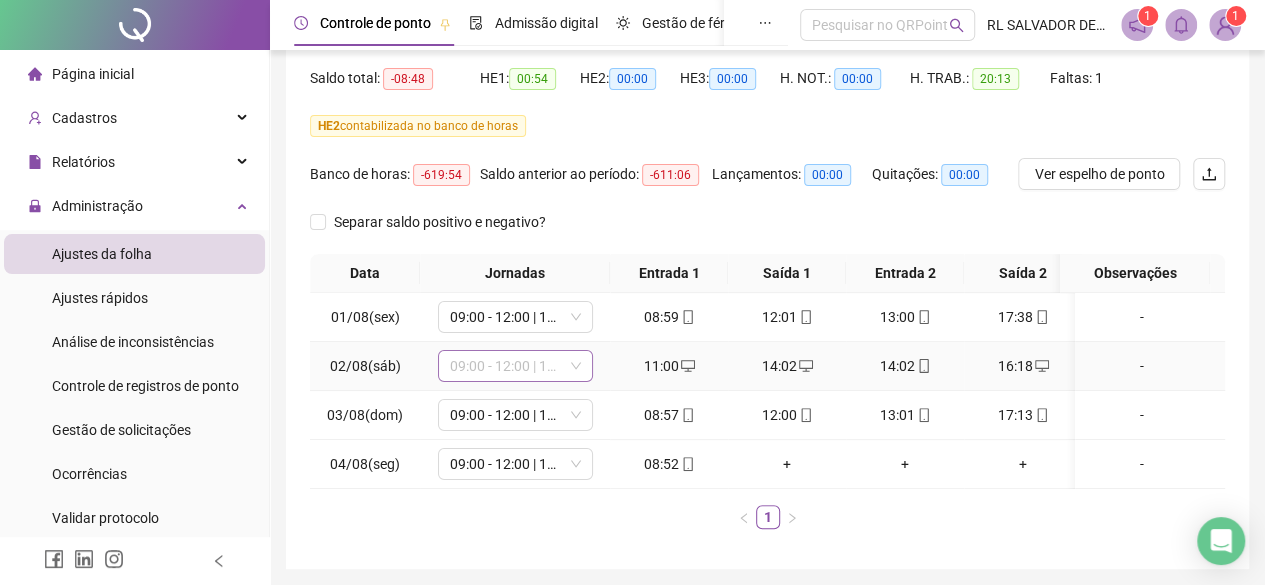 click on "09:00 - 12:00 | 13:00 - 17:30" at bounding box center (515, 366) 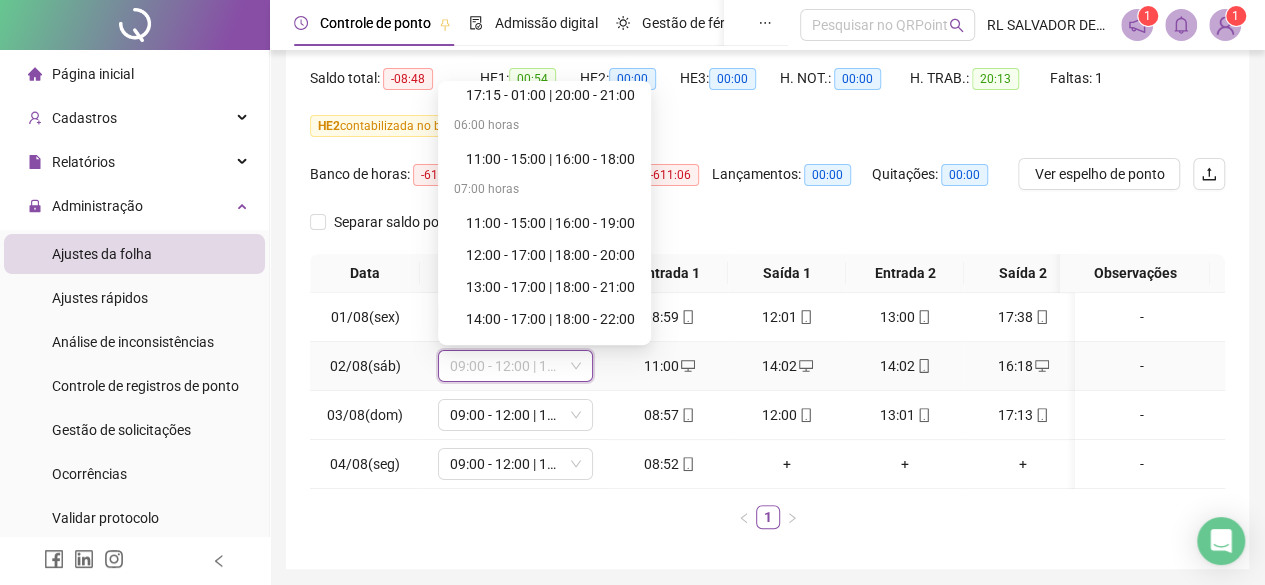 scroll, scrollTop: 900, scrollLeft: 0, axis: vertical 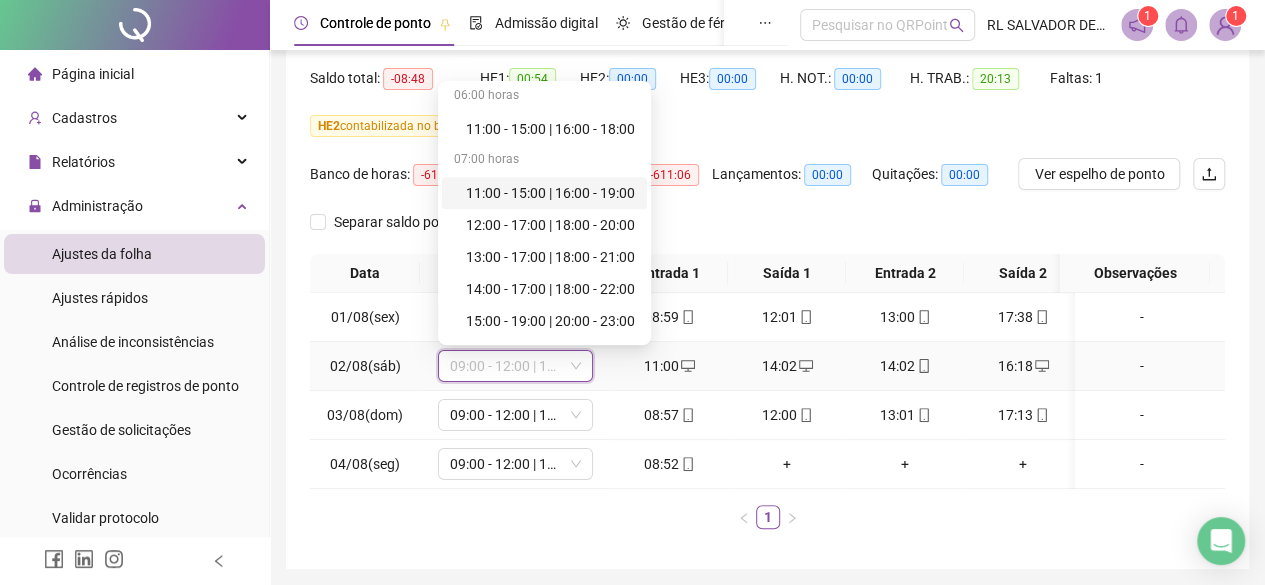 click on "11:00 - 15:00 | 16:00 - 19:00" at bounding box center [550, 193] 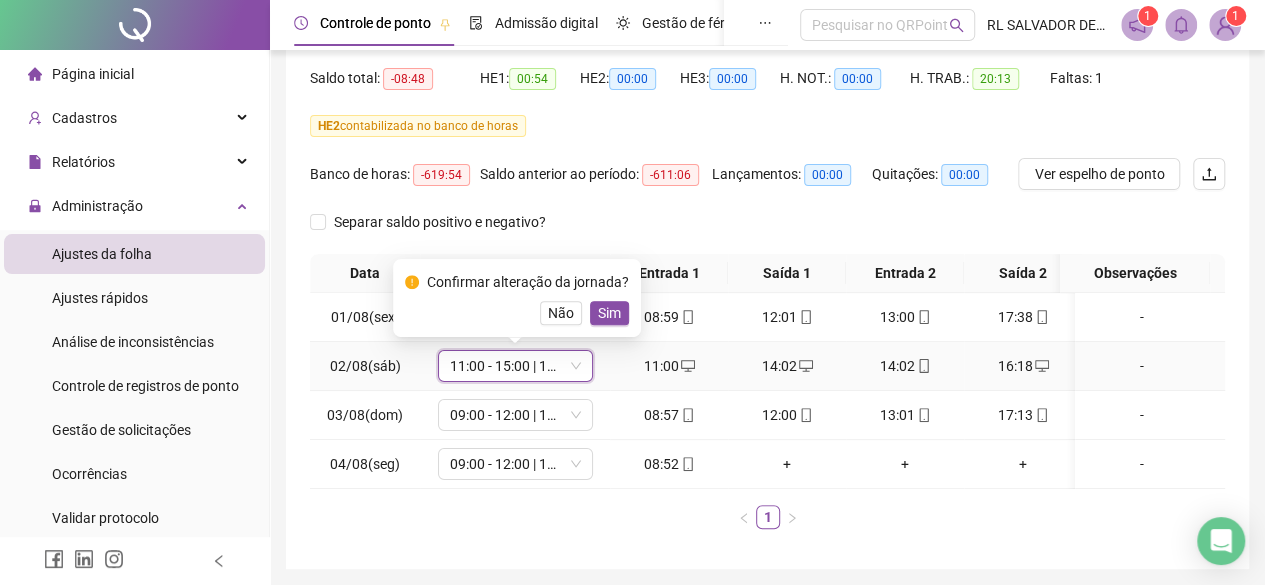 drag, startPoint x: 610, startPoint y: 309, endPoint x: 646, endPoint y: 313, distance: 36.221542 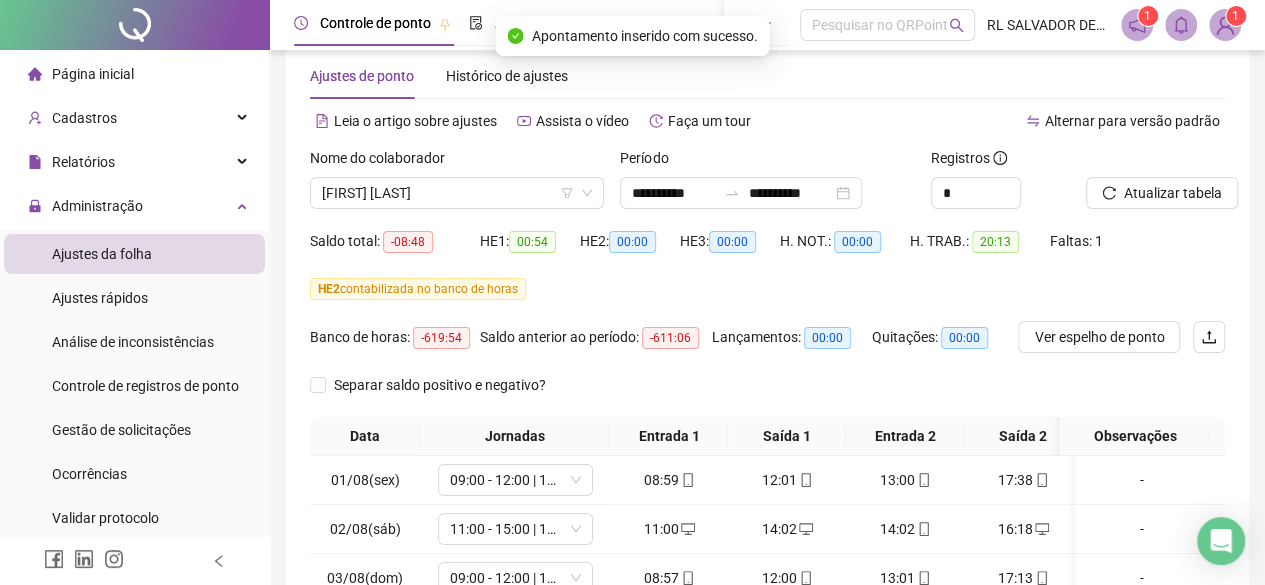 scroll, scrollTop: 0, scrollLeft: 0, axis: both 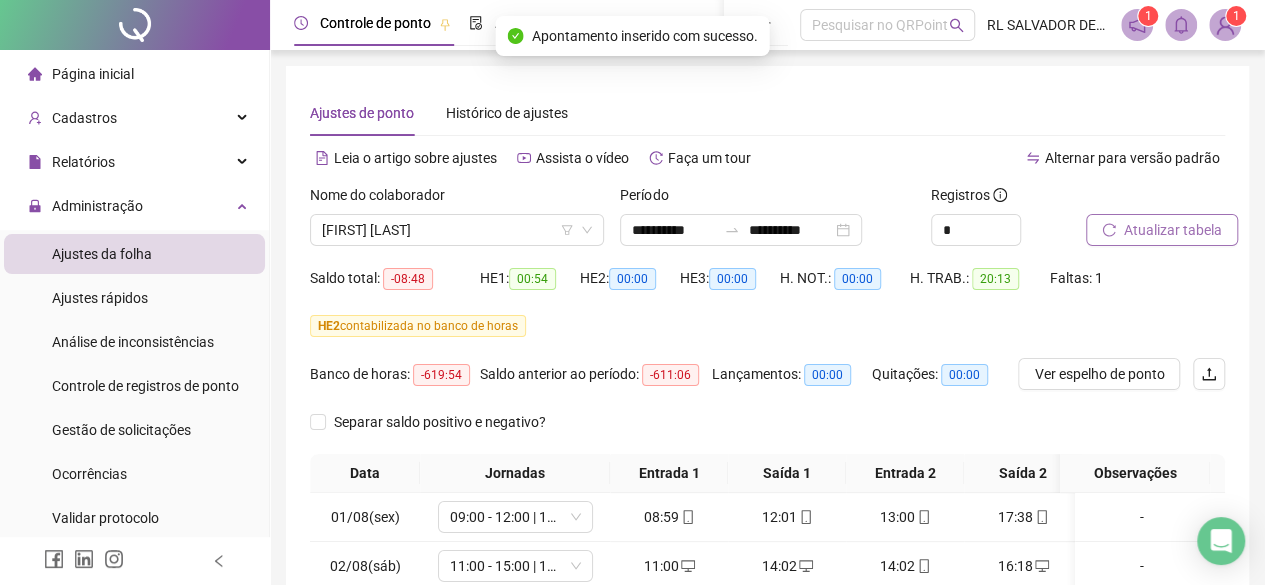 click on "Atualizar tabela" at bounding box center [1173, 230] 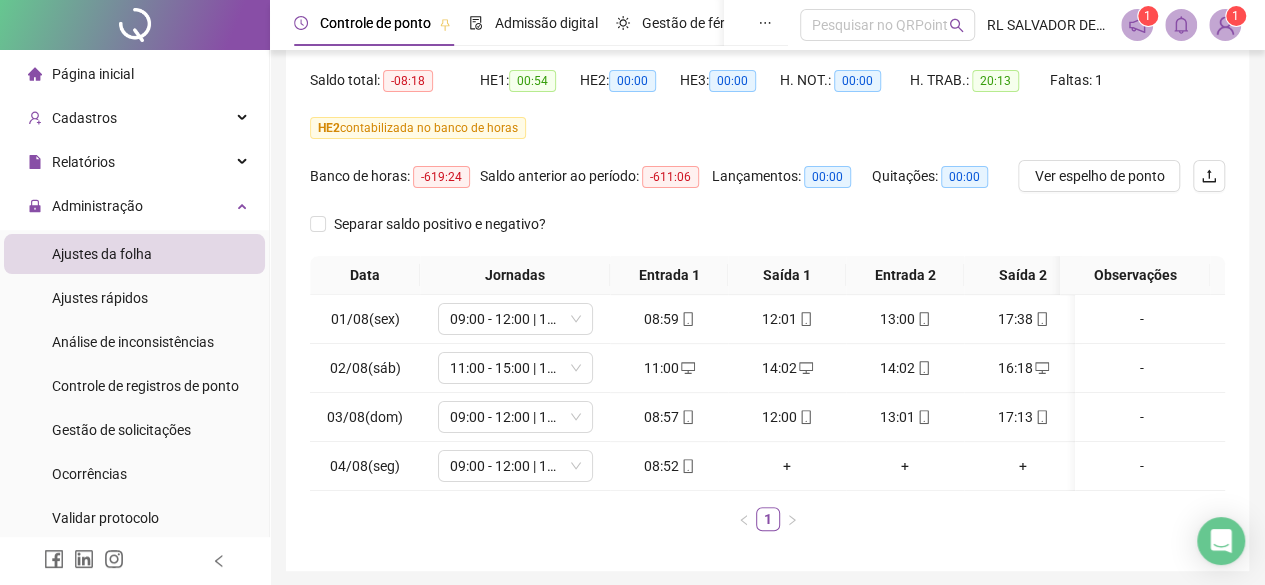 scroll, scrollTop: 200, scrollLeft: 0, axis: vertical 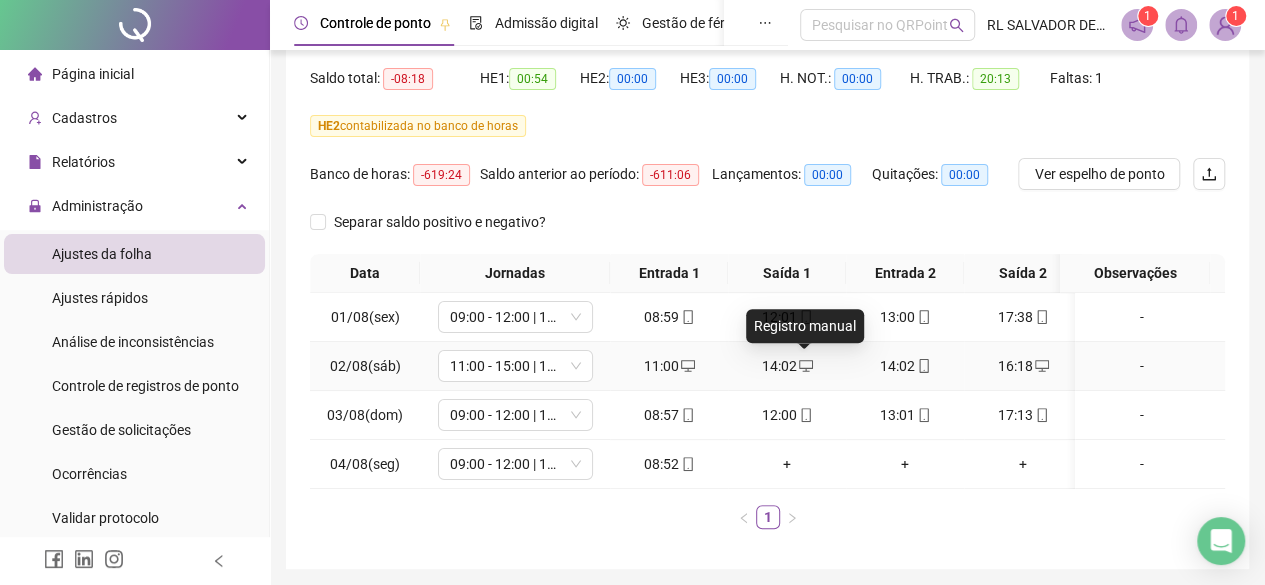 click 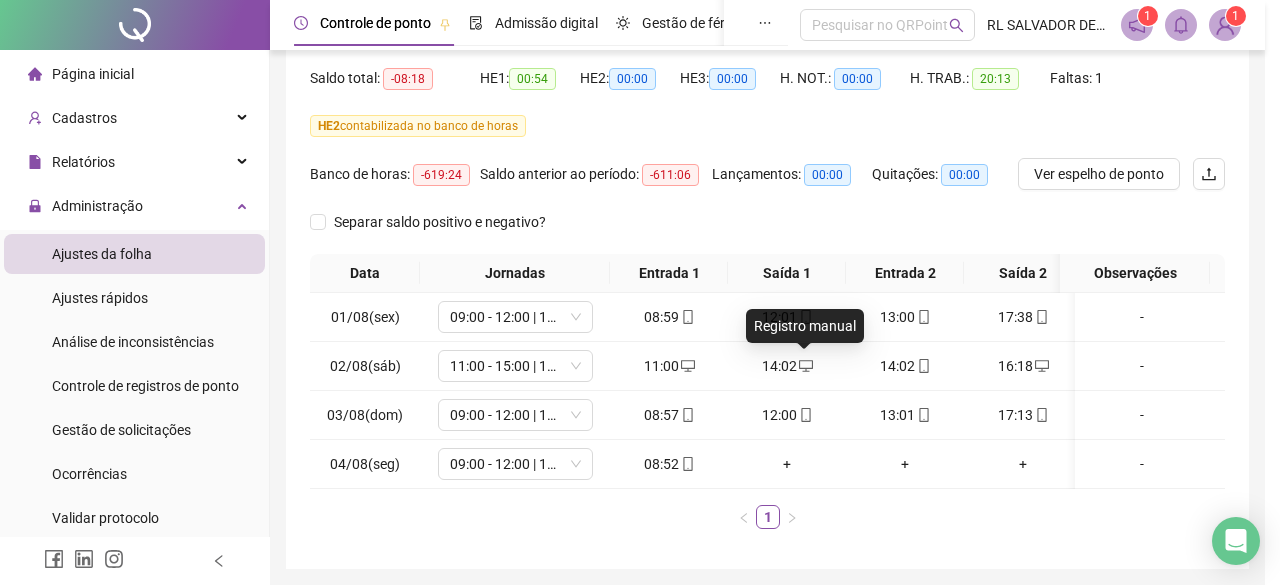 type on "**********" 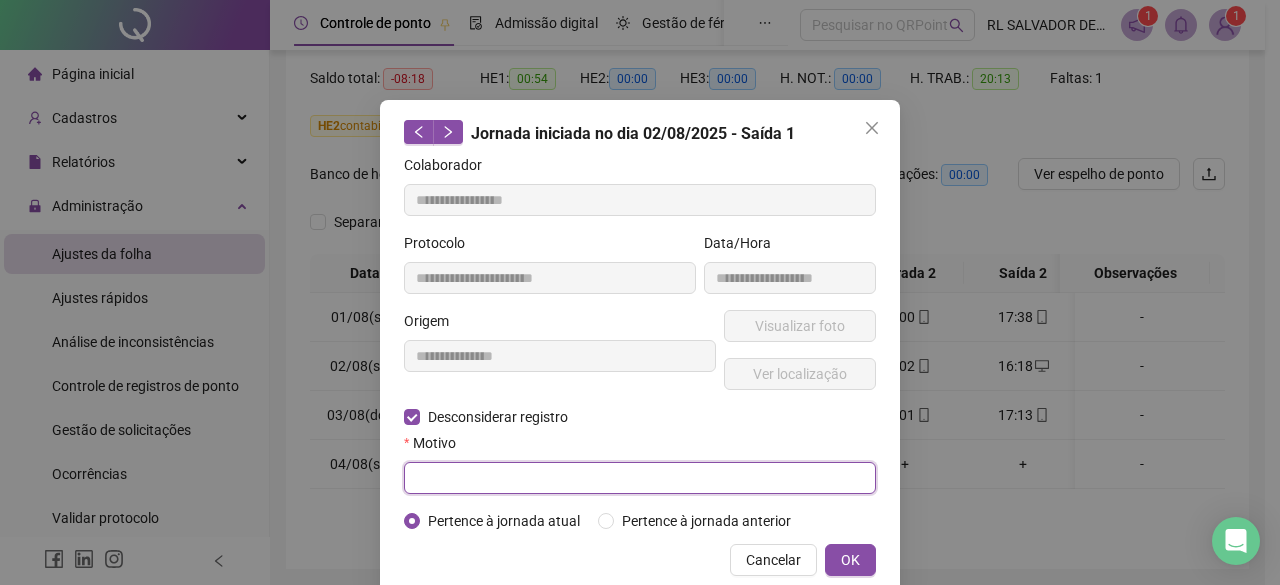 click at bounding box center (640, 478) 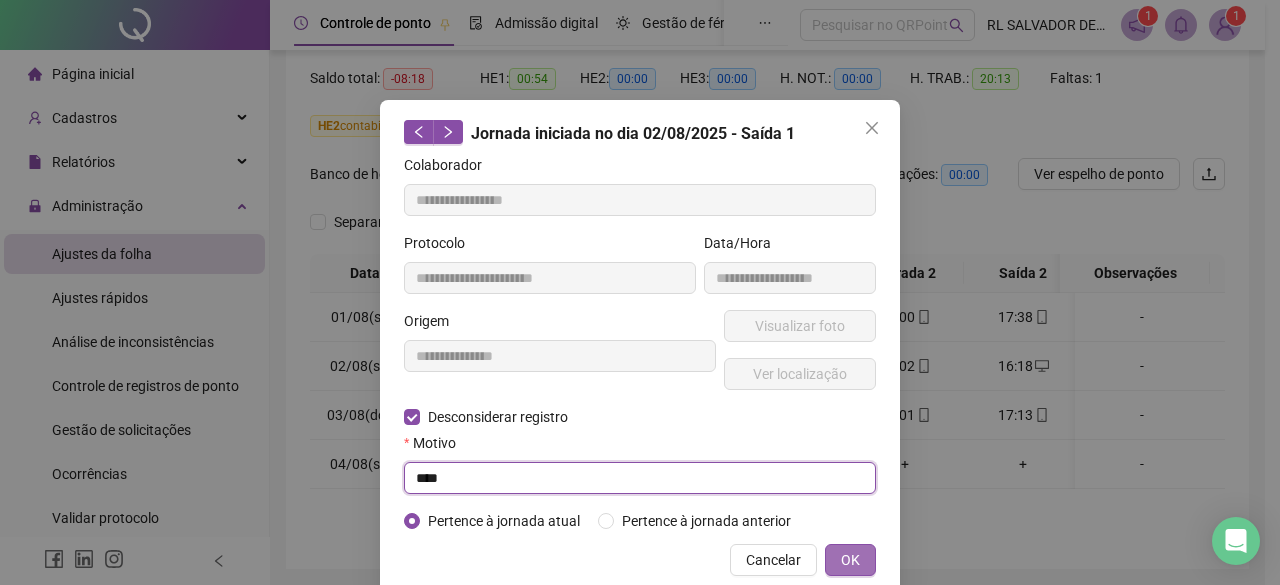 type on "****" 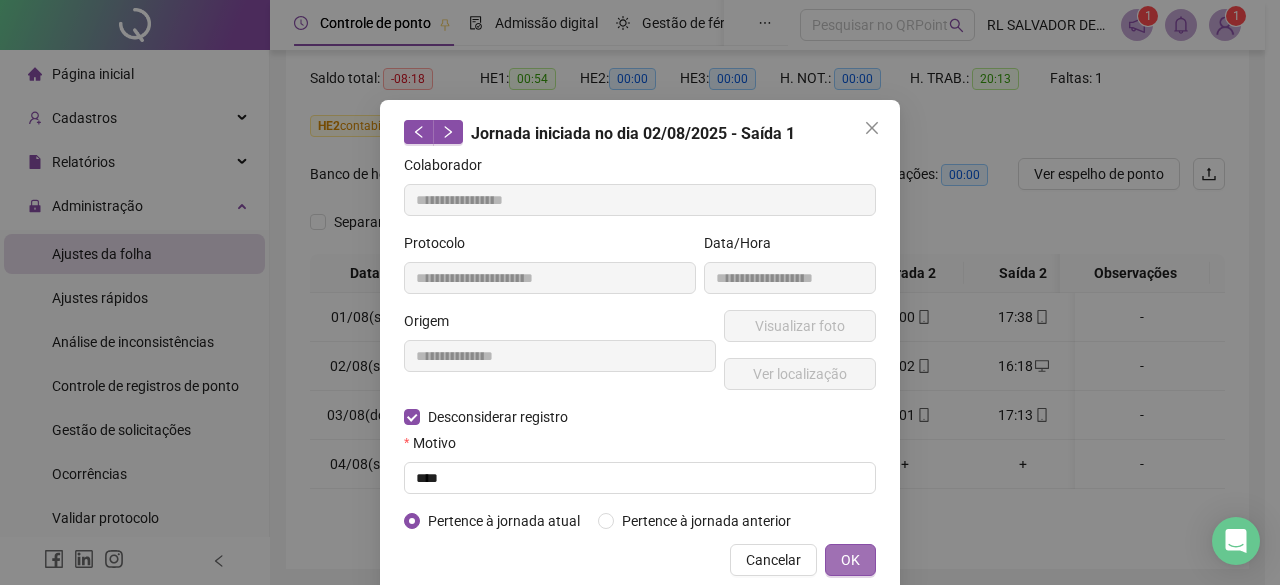 click on "OK" at bounding box center [850, 560] 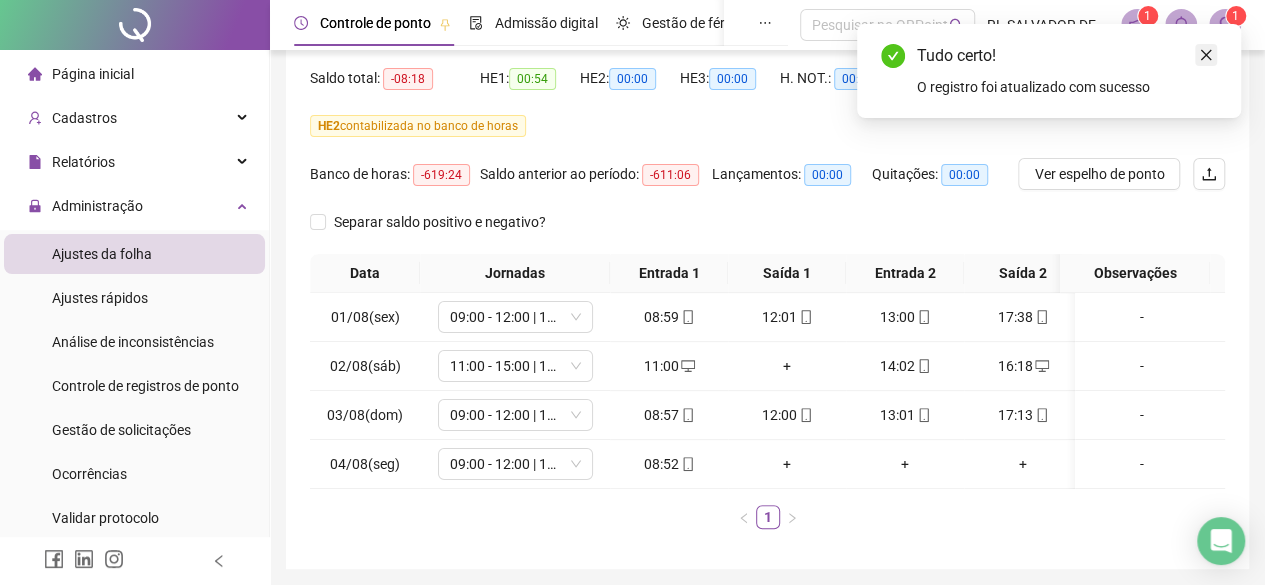 click 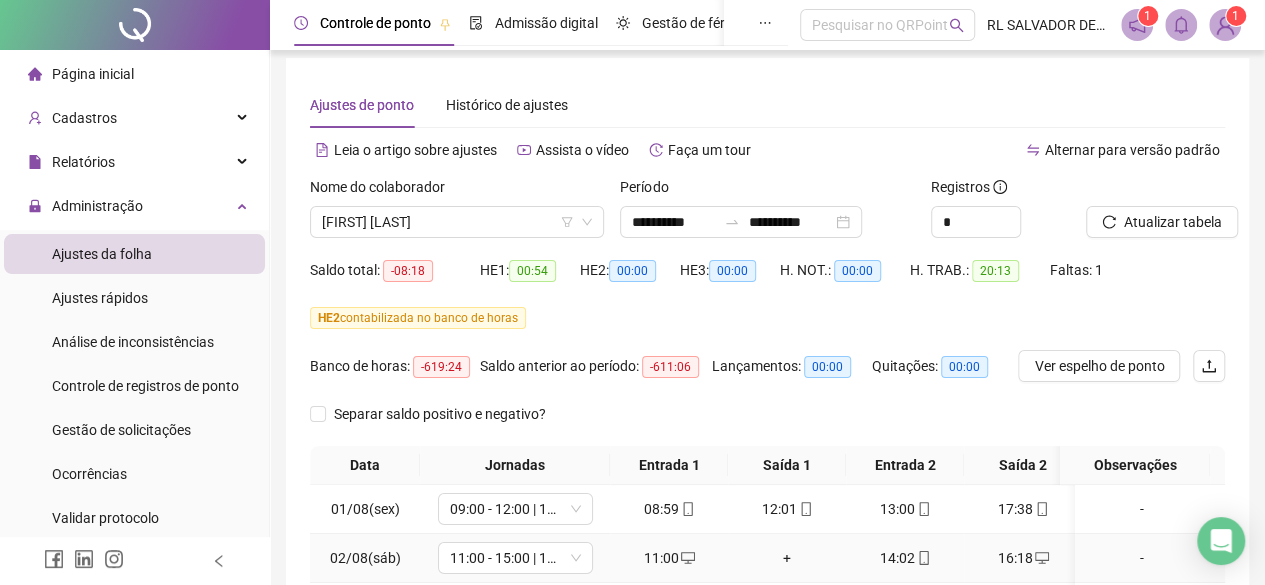 scroll, scrollTop: 0, scrollLeft: 0, axis: both 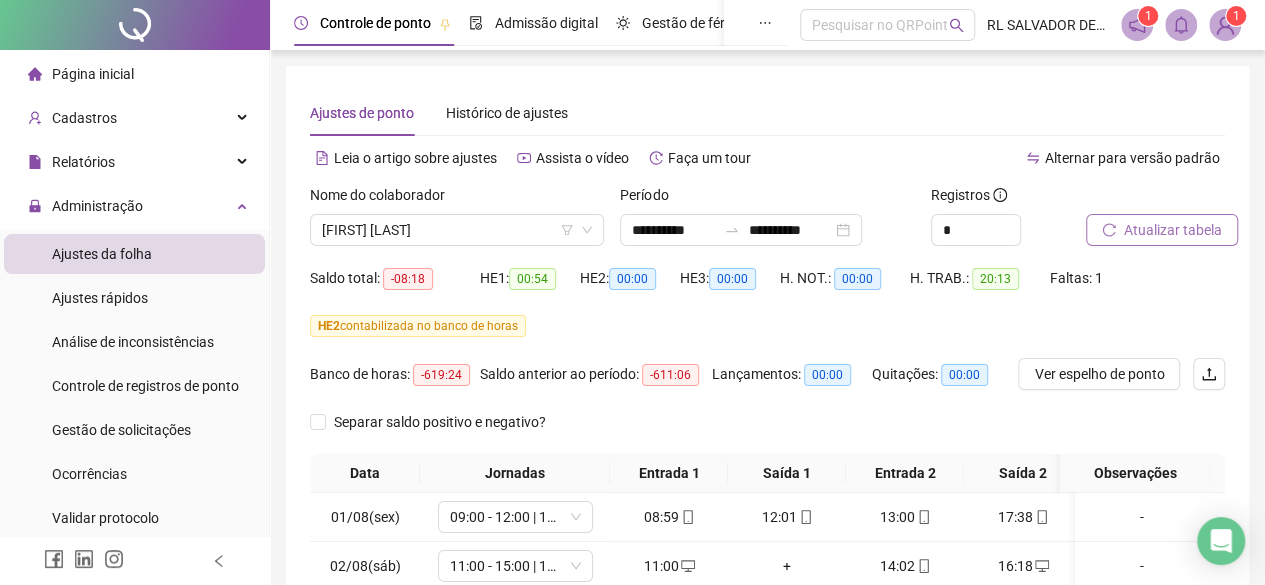 click on "Atualizar tabela" at bounding box center [1173, 230] 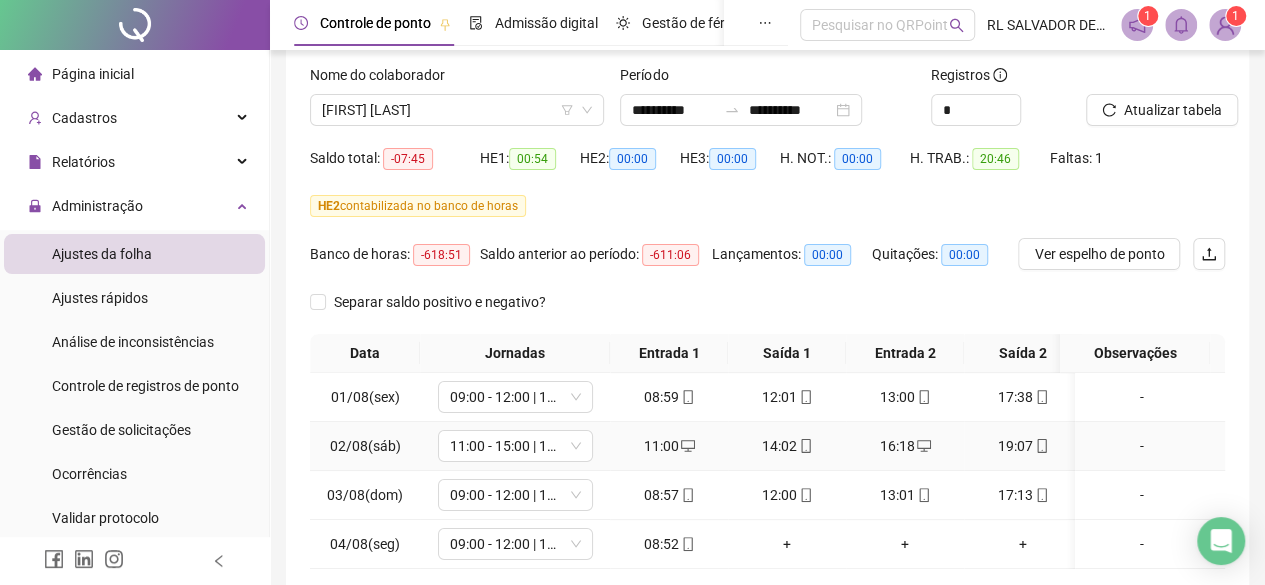 scroll, scrollTop: 0, scrollLeft: 0, axis: both 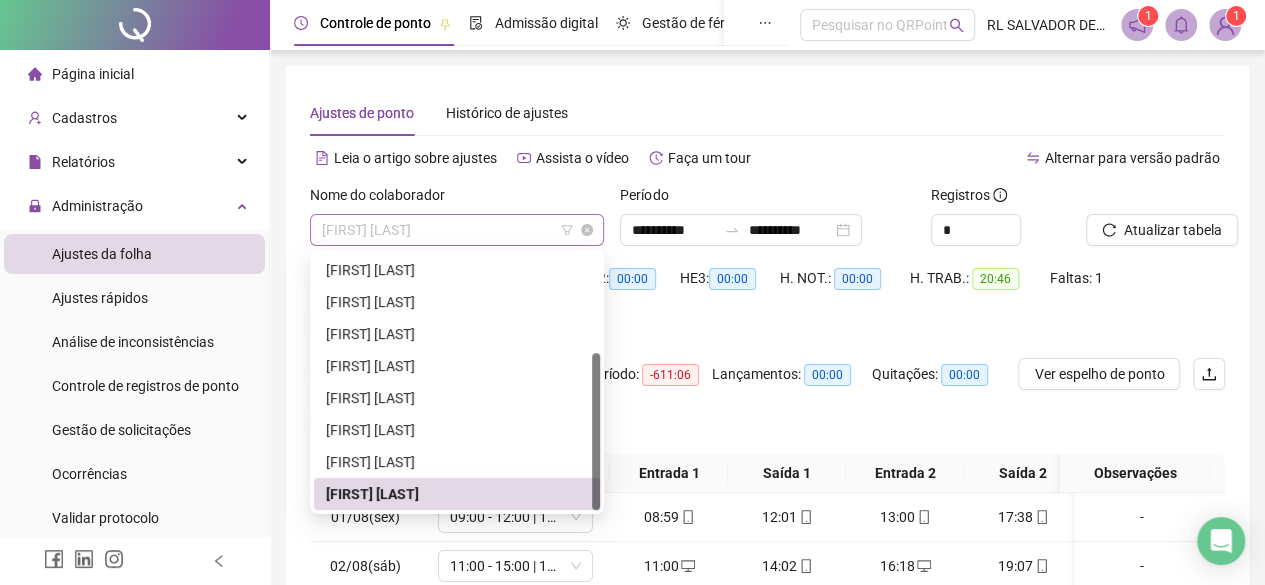 click on "[FIRST] [LAST]" at bounding box center (457, 230) 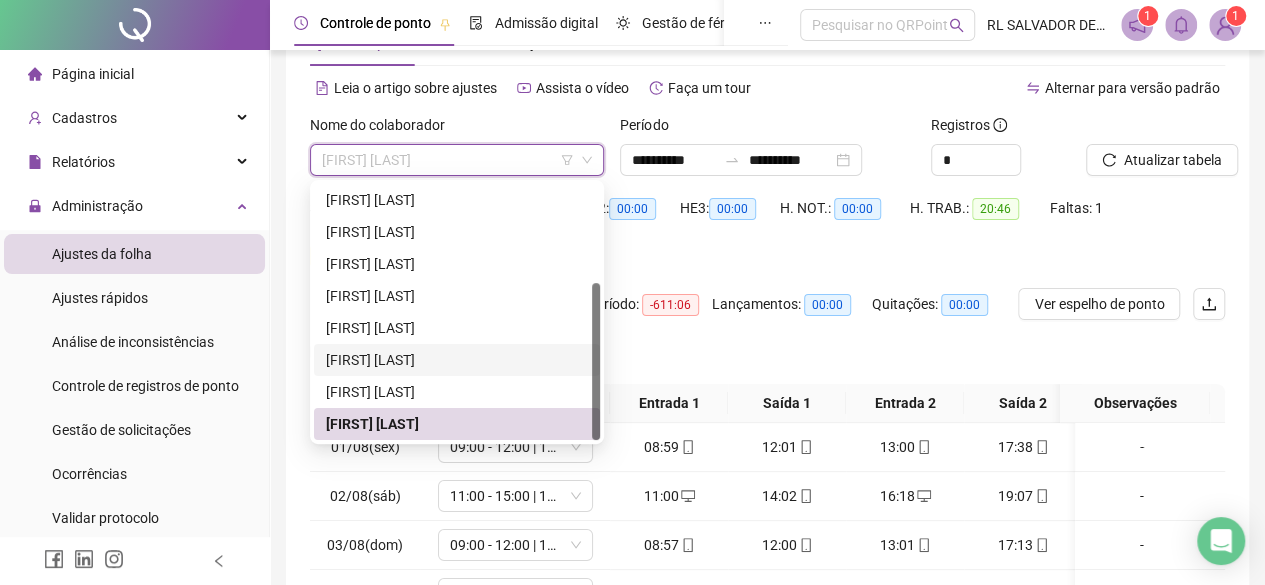 scroll, scrollTop: 100, scrollLeft: 0, axis: vertical 